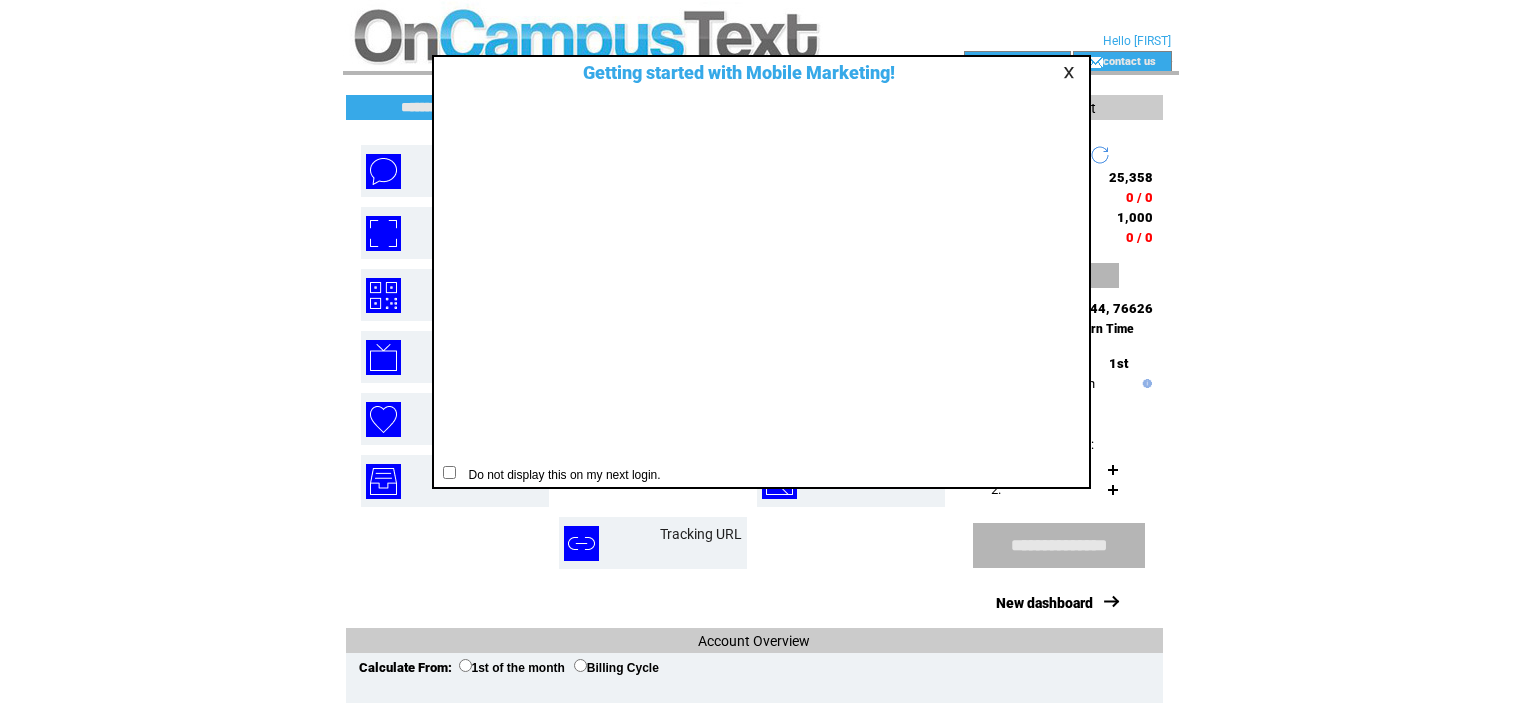 scroll, scrollTop: 0, scrollLeft: 0, axis: both 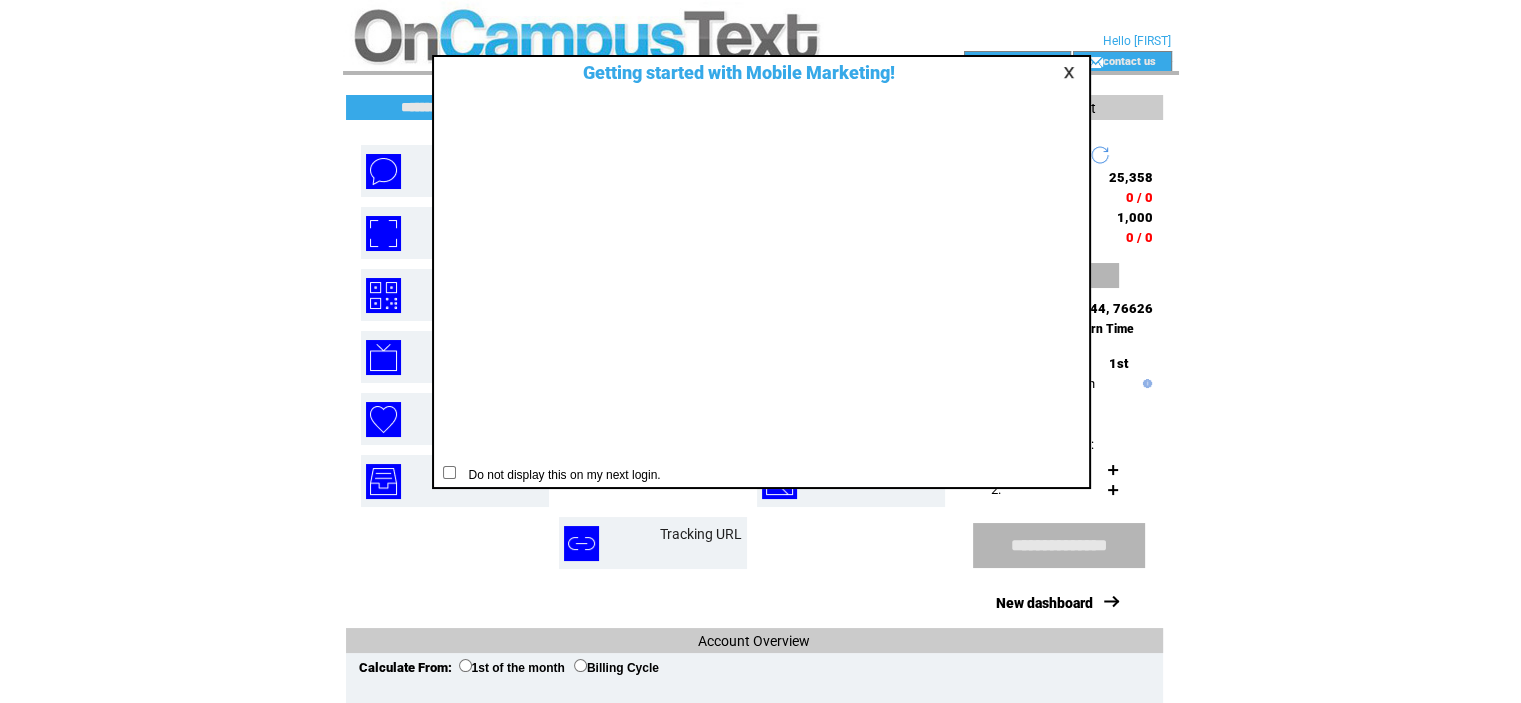 click at bounding box center (1072, 72) 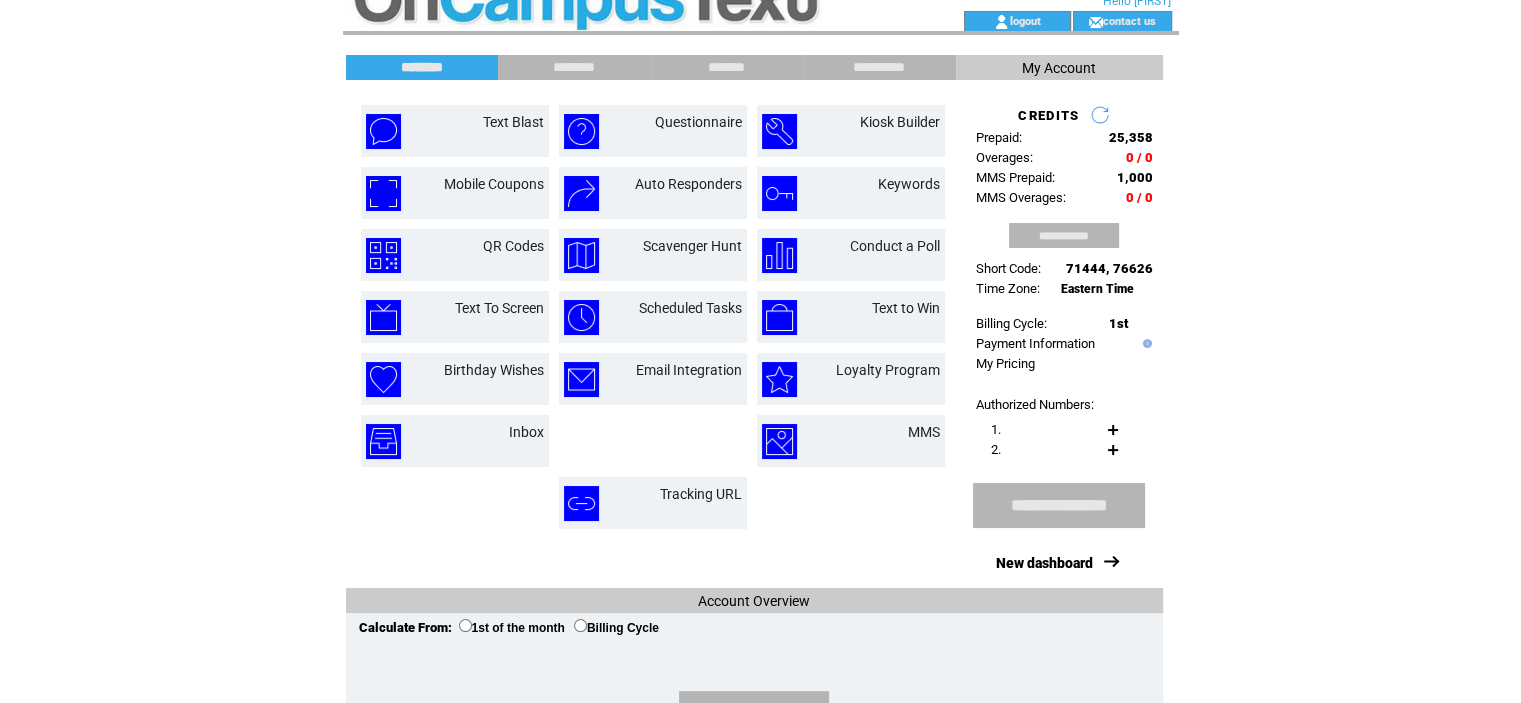 scroll, scrollTop: 0, scrollLeft: 0, axis: both 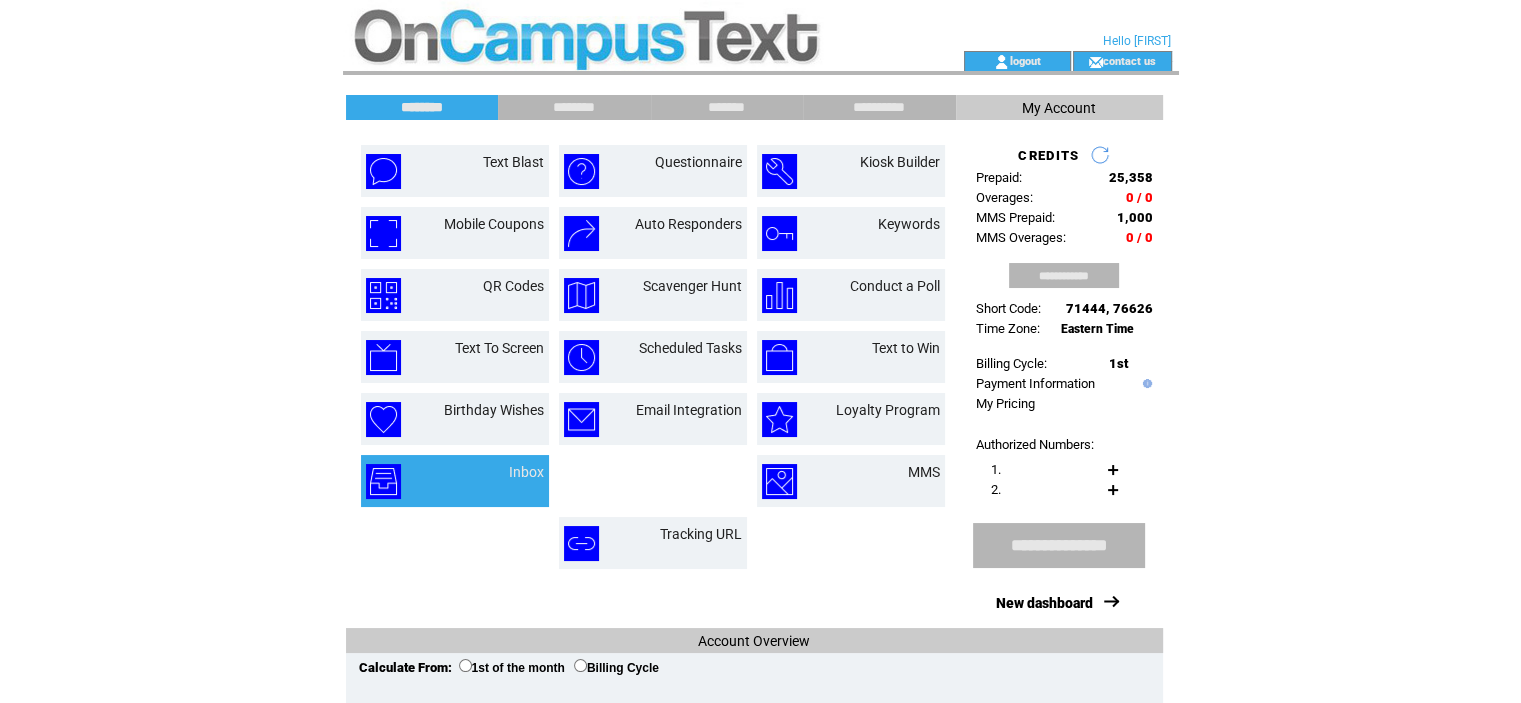 click on "Inbox" at bounding box center [501, 481] 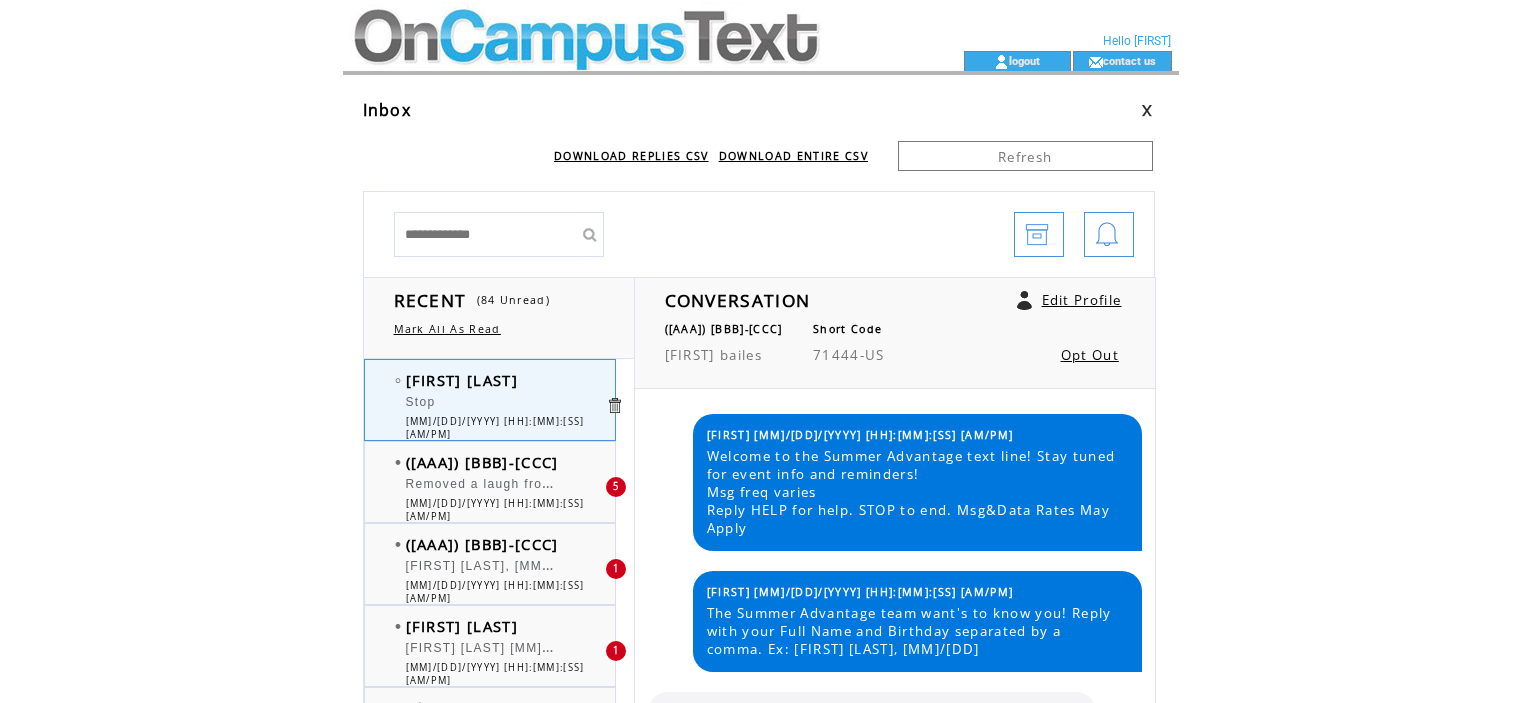 scroll, scrollTop: 0, scrollLeft: 0, axis: both 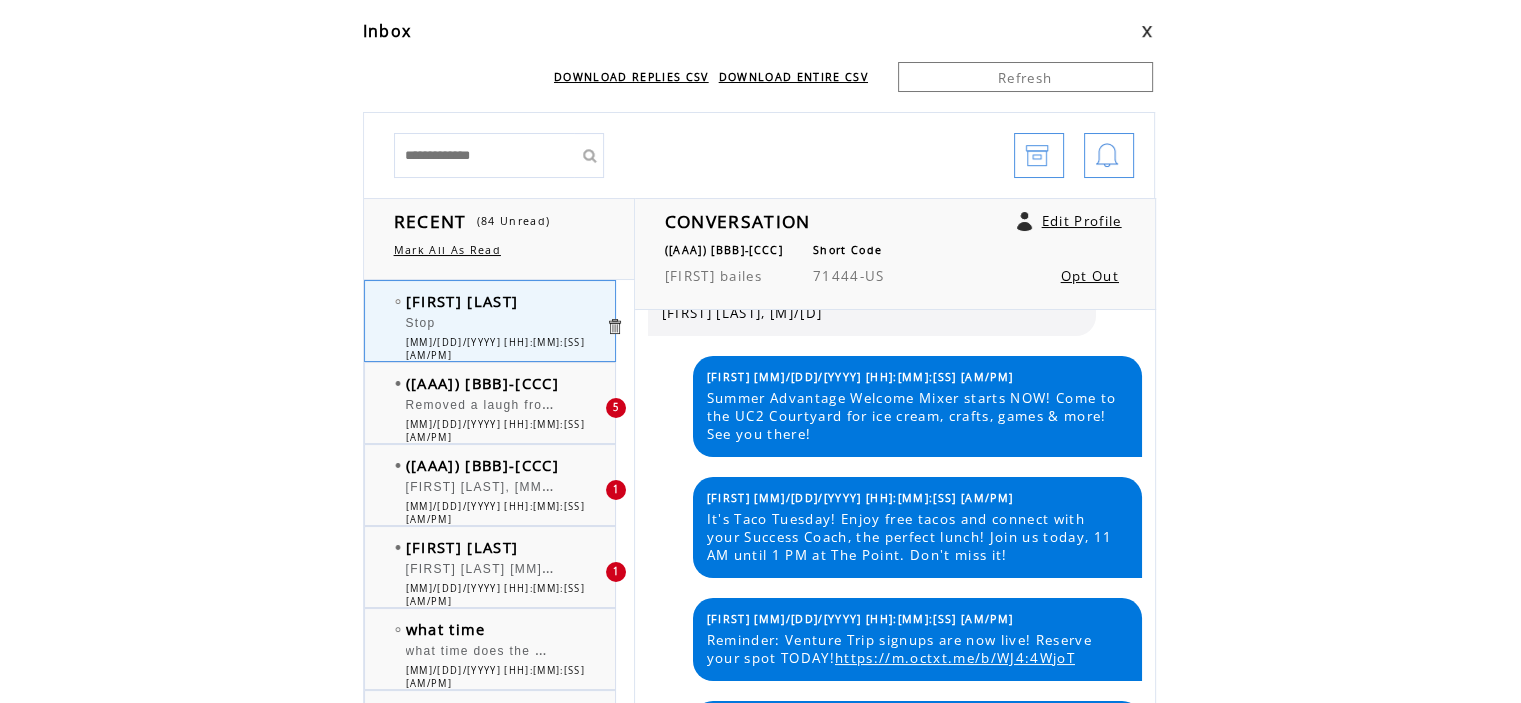 click on "Removed a laugh from “Welcome to the Summer Advantage text line! Stay tuned for event info and reminders!
Msg freq varies
Reply HELP for help. STOP to end. Msg&Data Rates May Apply”" at bounding box center [1036, 403] 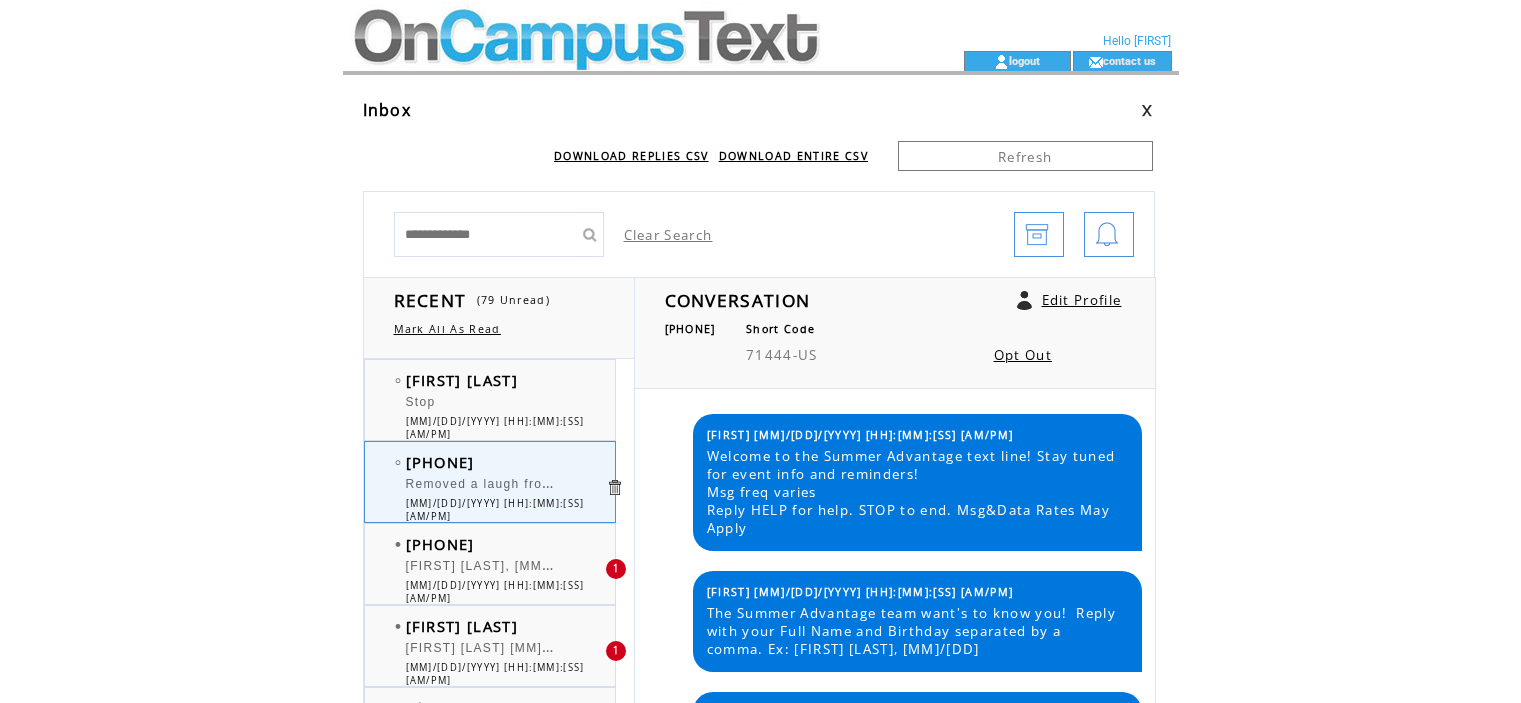 scroll, scrollTop: 0, scrollLeft: 0, axis: both 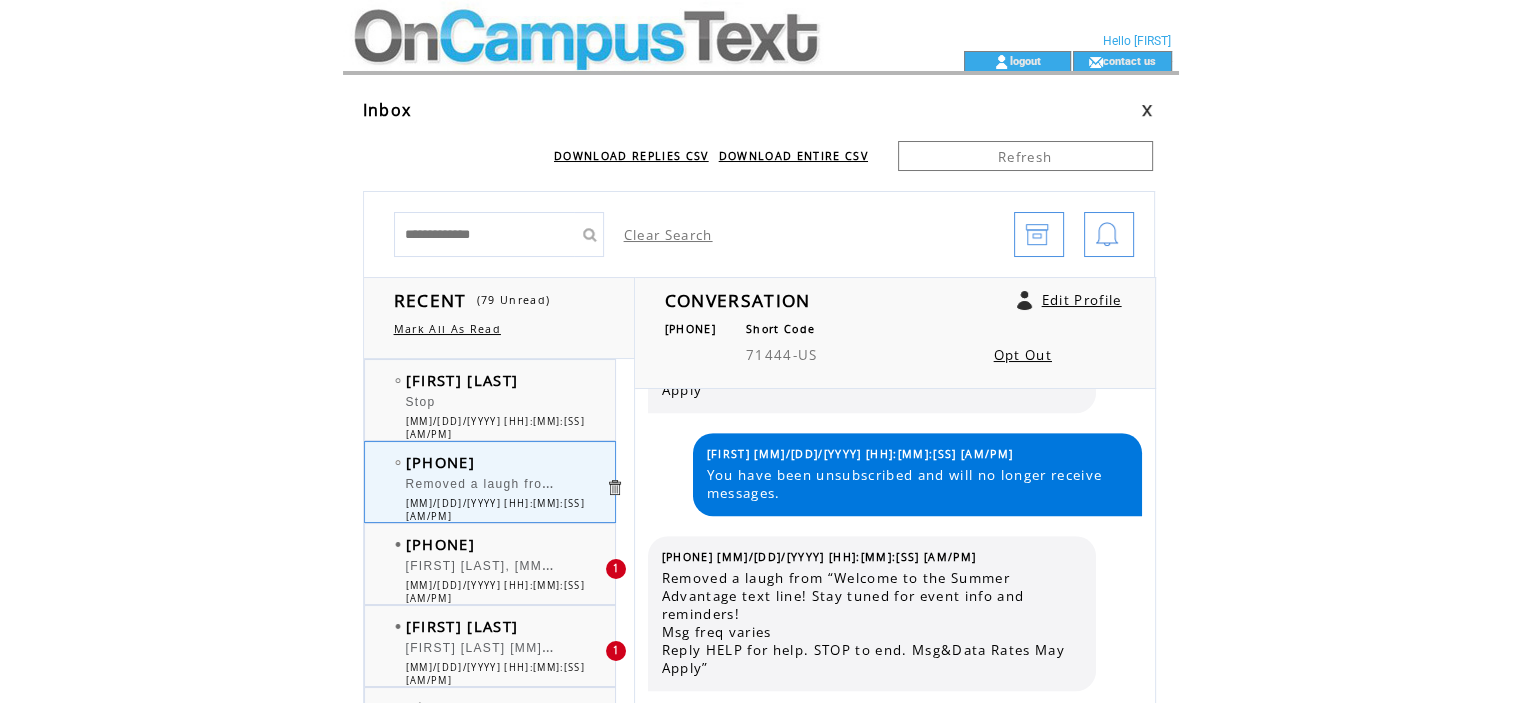 click on "Stop" at bounding box center (488, 405) 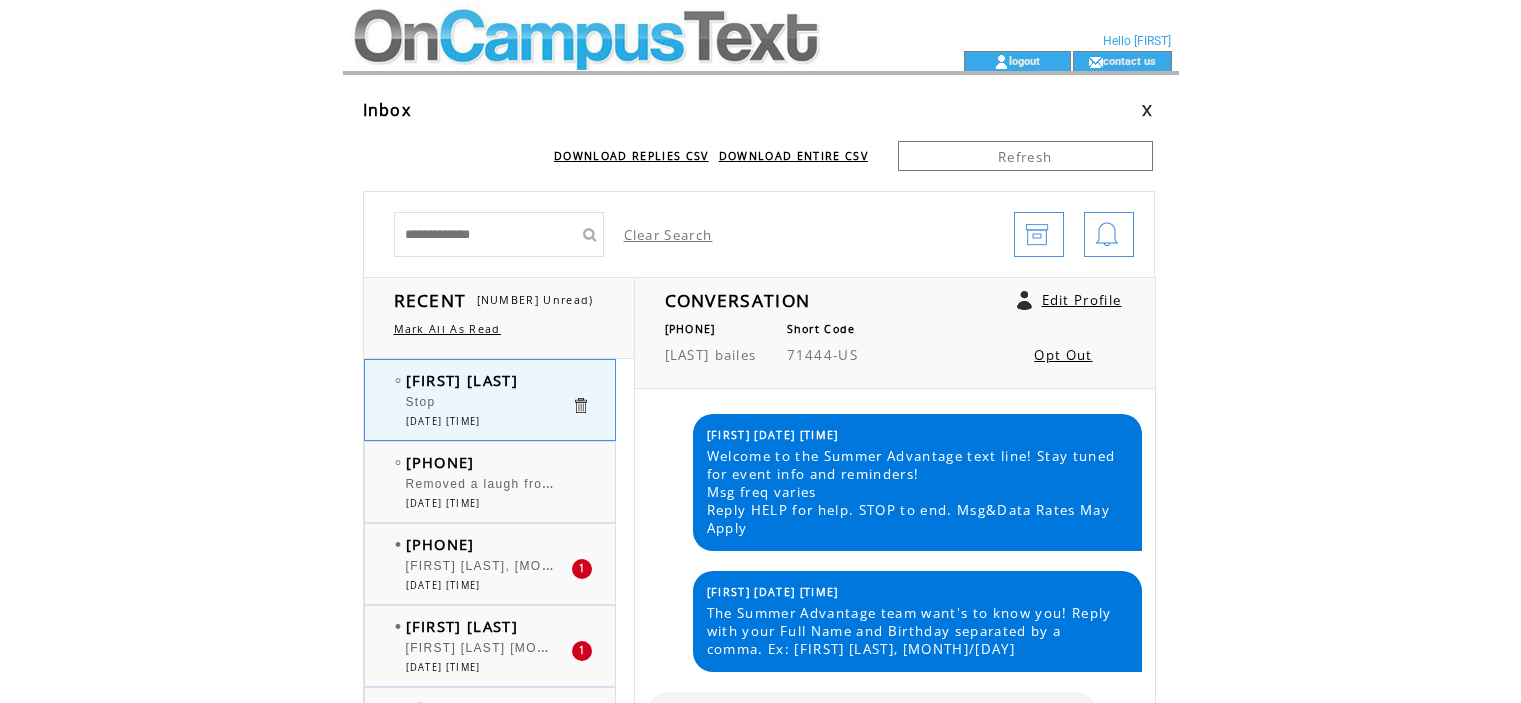 scroll, scrollTop: 0, scrollLeft: 0, axis: both 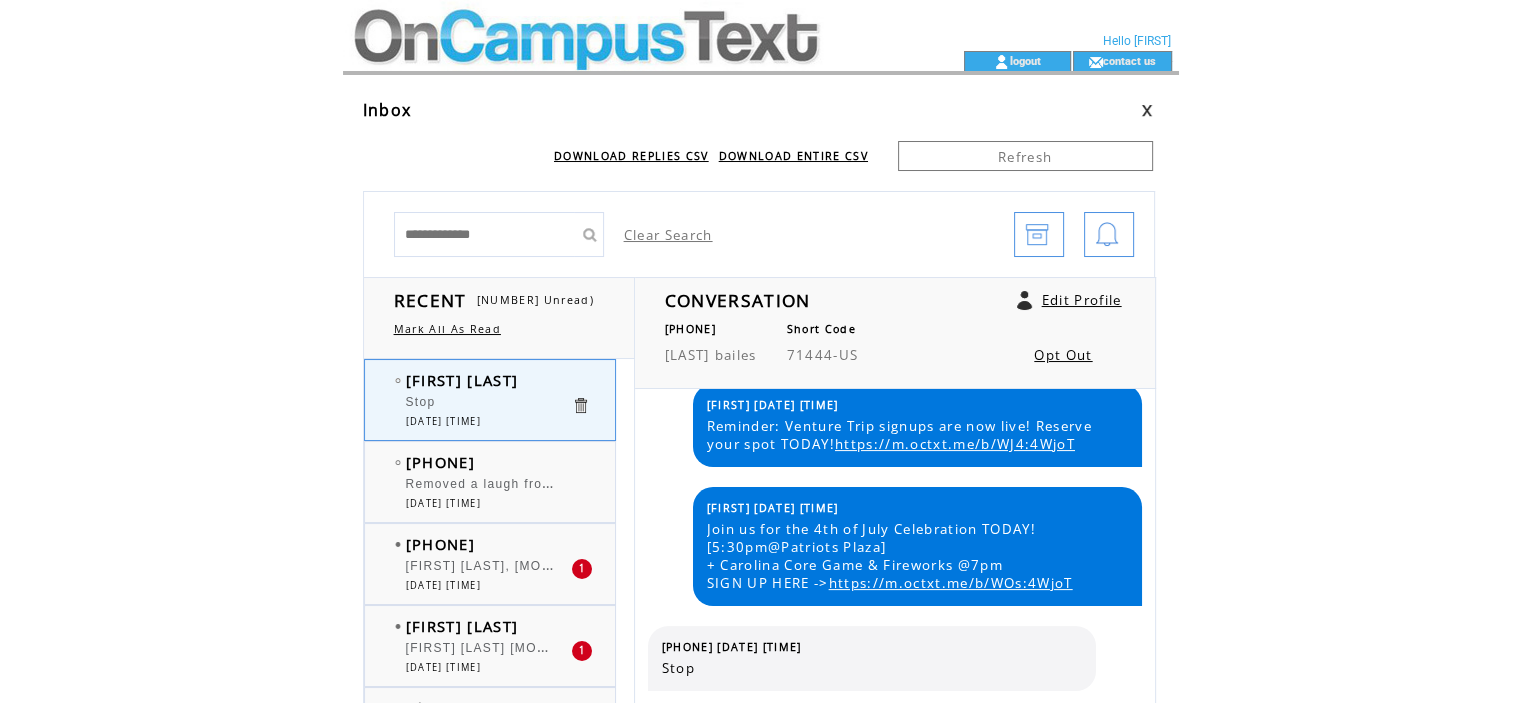 click at bounding box center (580, 405) 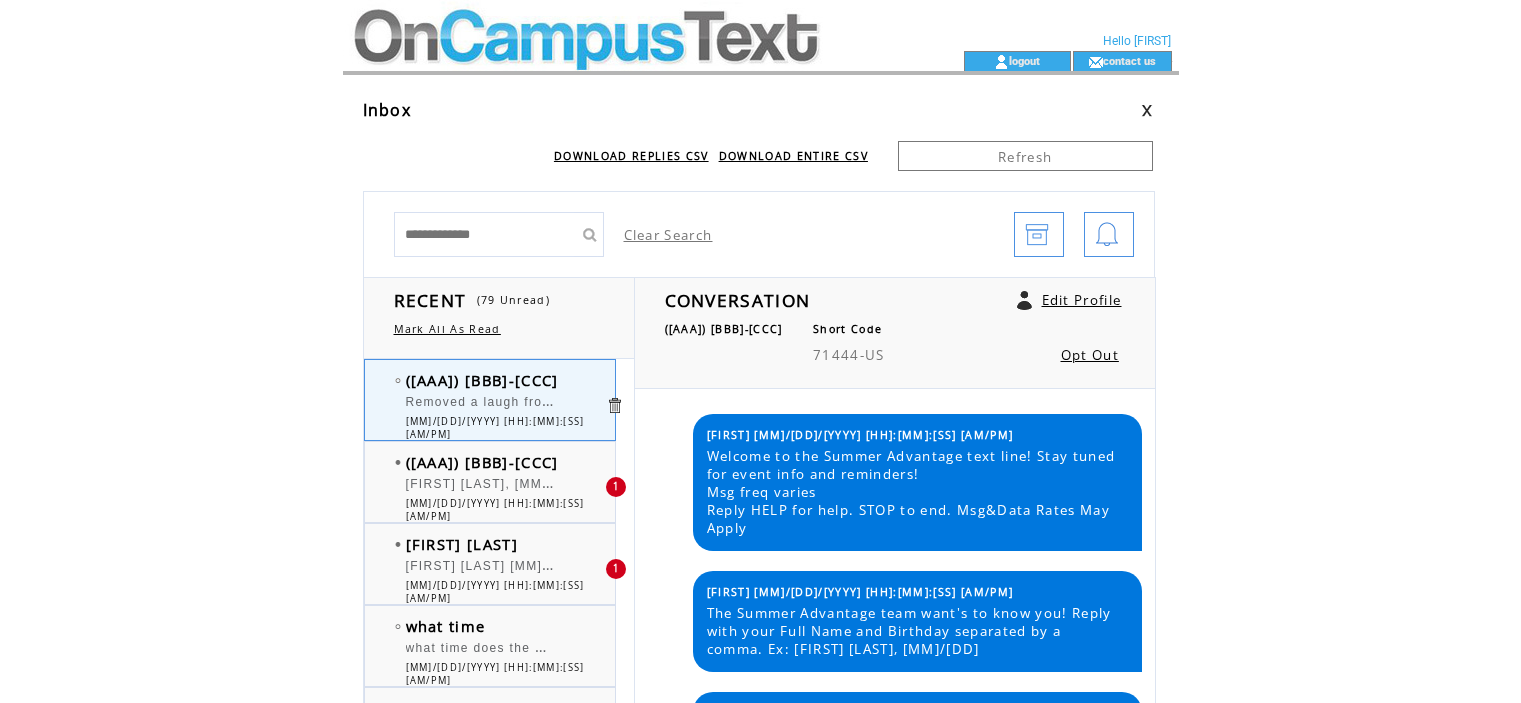 scroll, scrollTop: 0, scrollLeft: 0, axis: both 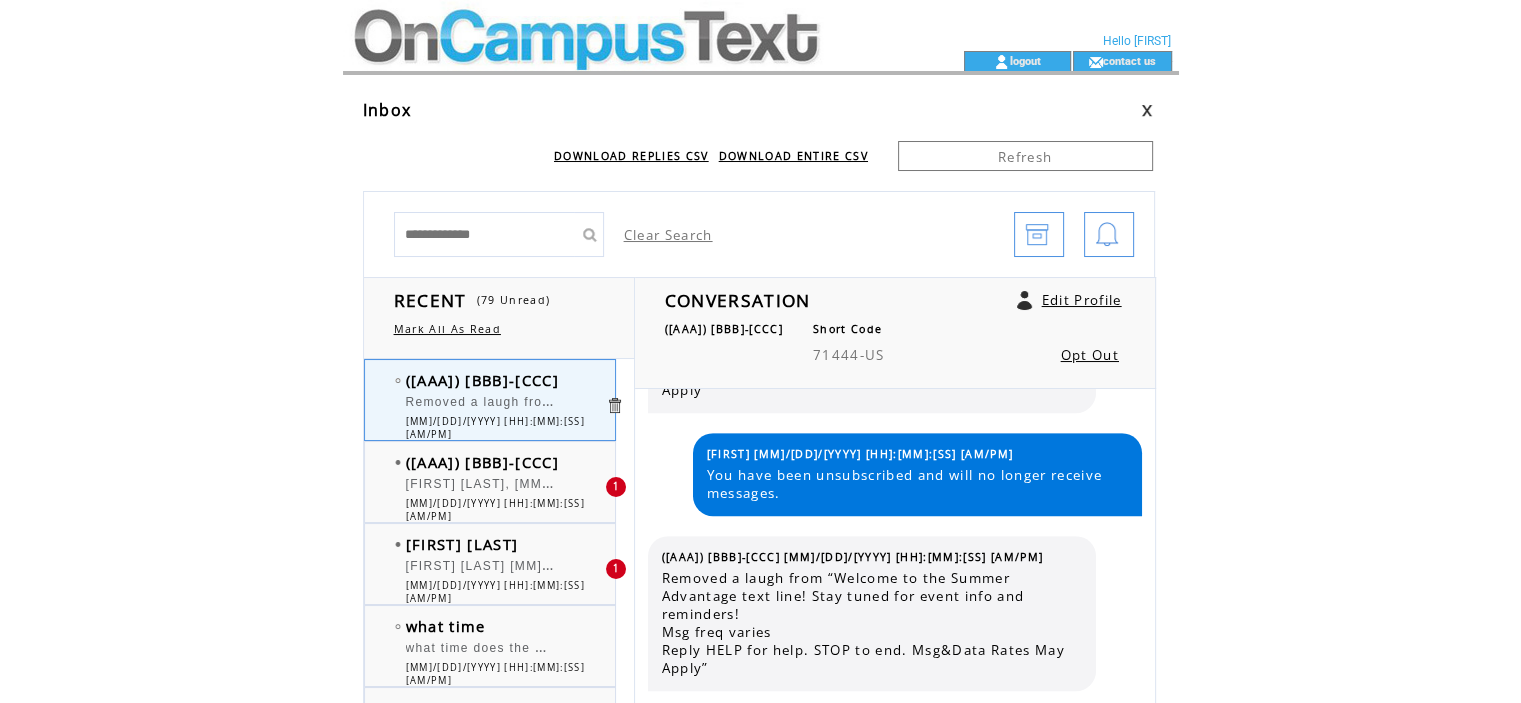 drag, startPoint x: 0, startPoint y: 0, endPoint x: 576, endPoint y: 403, distance: 702.9829 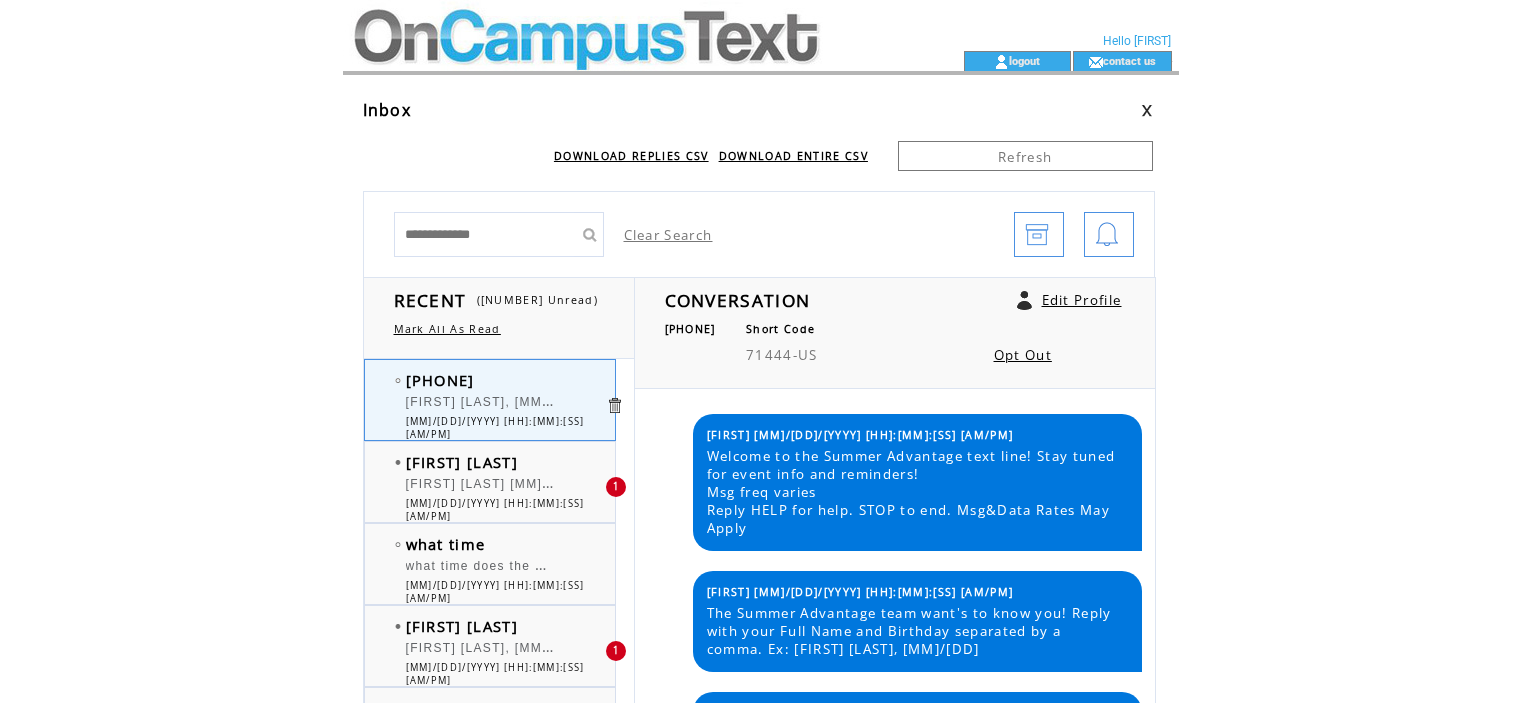 scroll, scrollTop: 0, scrollLeft: 0, axis: both 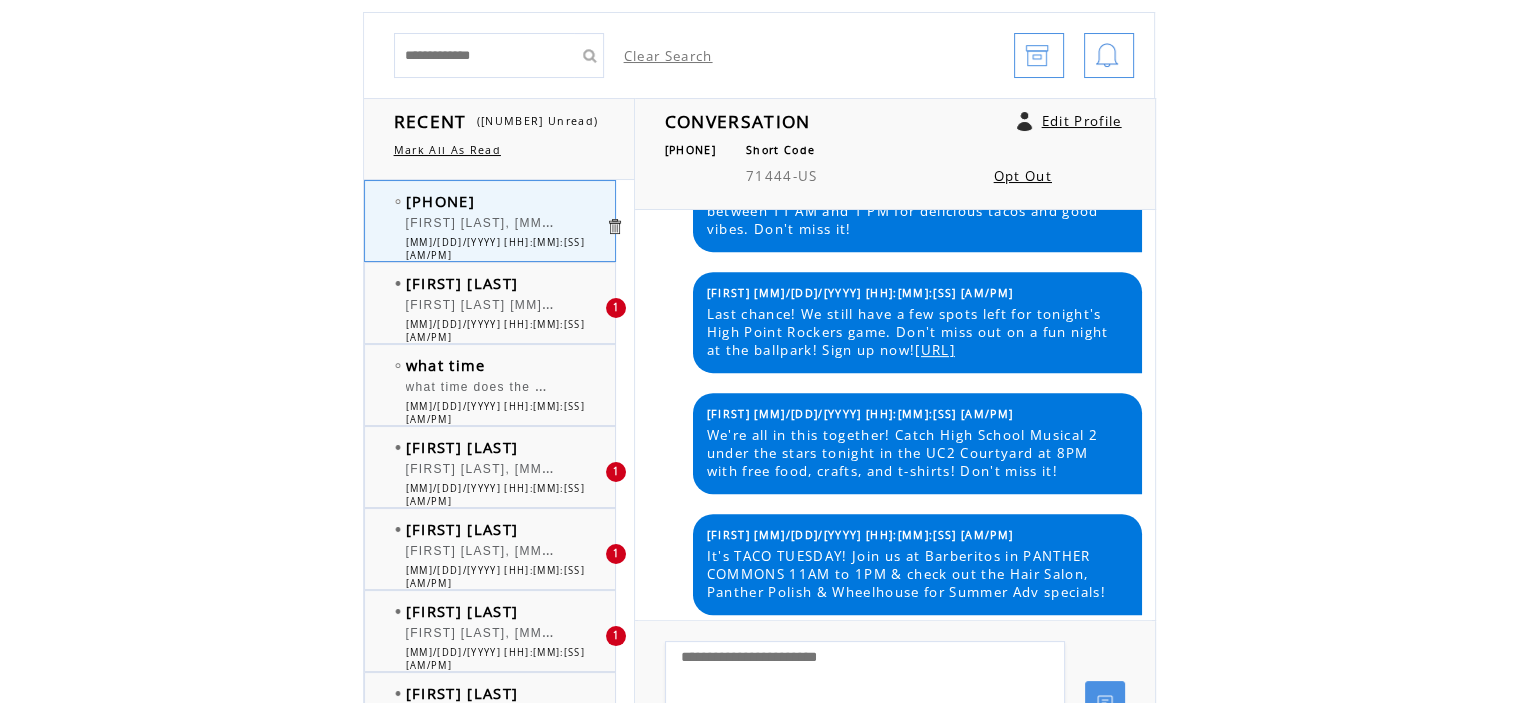 click at bounding box center [614, 226] 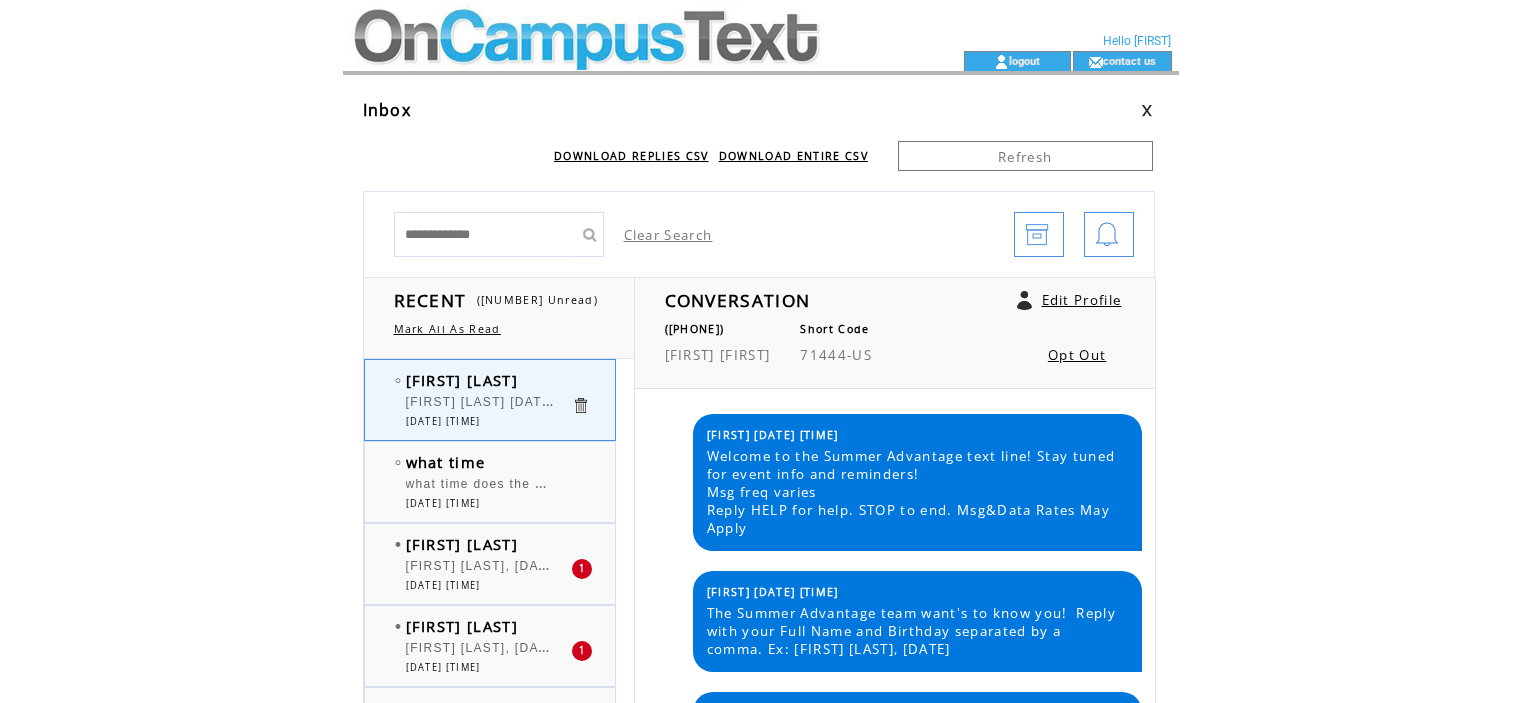 scroll, scrollTop: 0, scrollLeft: 0, axis: both 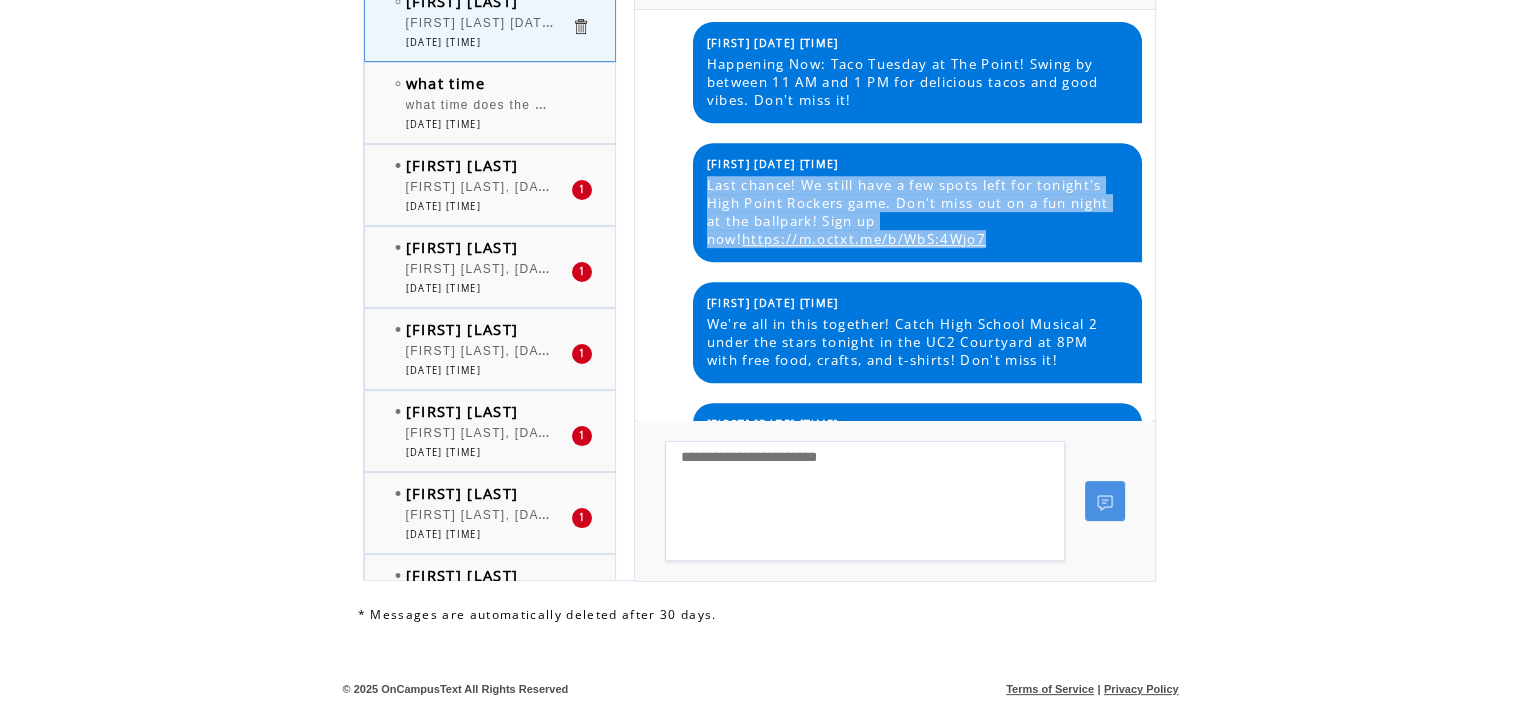 drag, startPoint x: 966, startPoint y: 250, endPoint x: 704, endPoint y: 195, distance: 267.71066 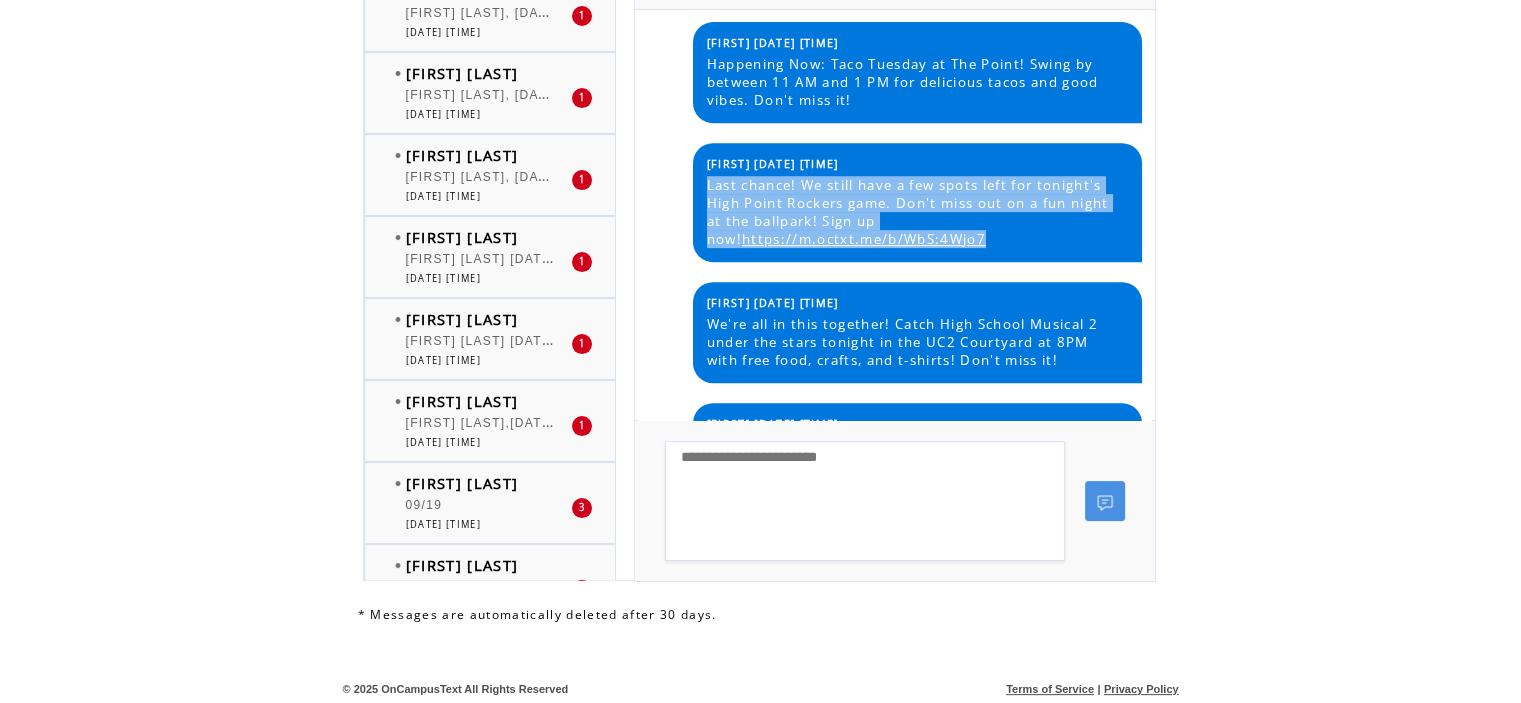 scroll, scrollTop: 0, scrollLeft: 0, axis: both 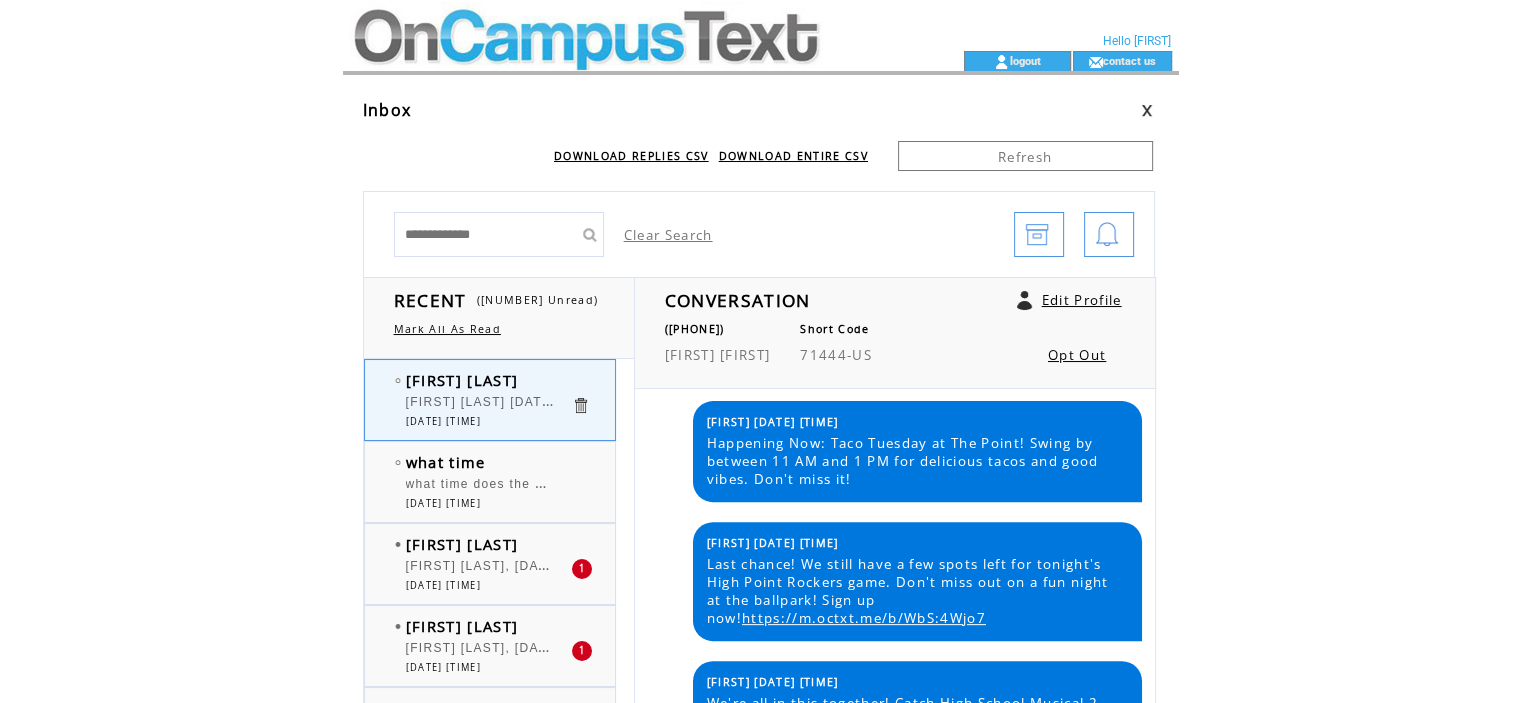 click at bounding box center (617, 25) 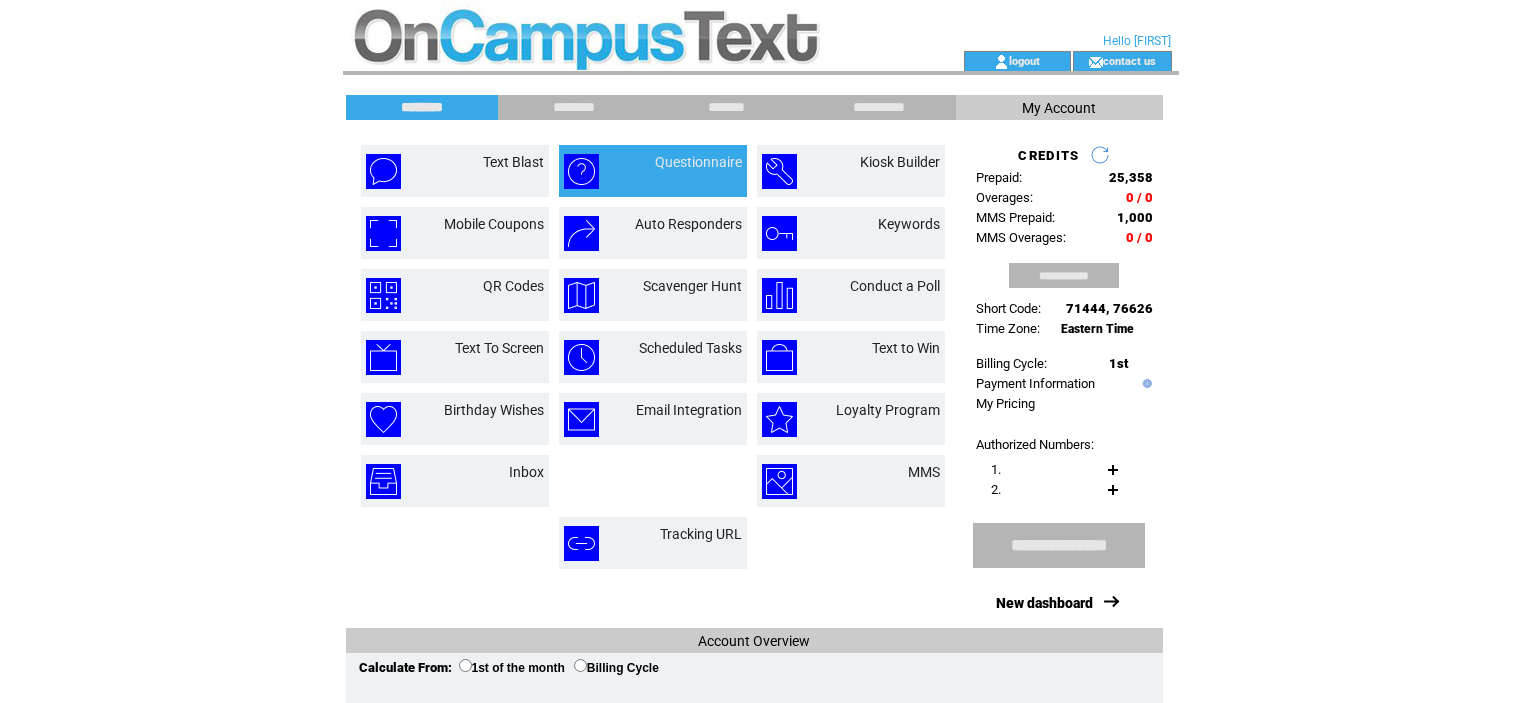 scroll, scrollTop: 0, scrollLeft: 0, axis: both 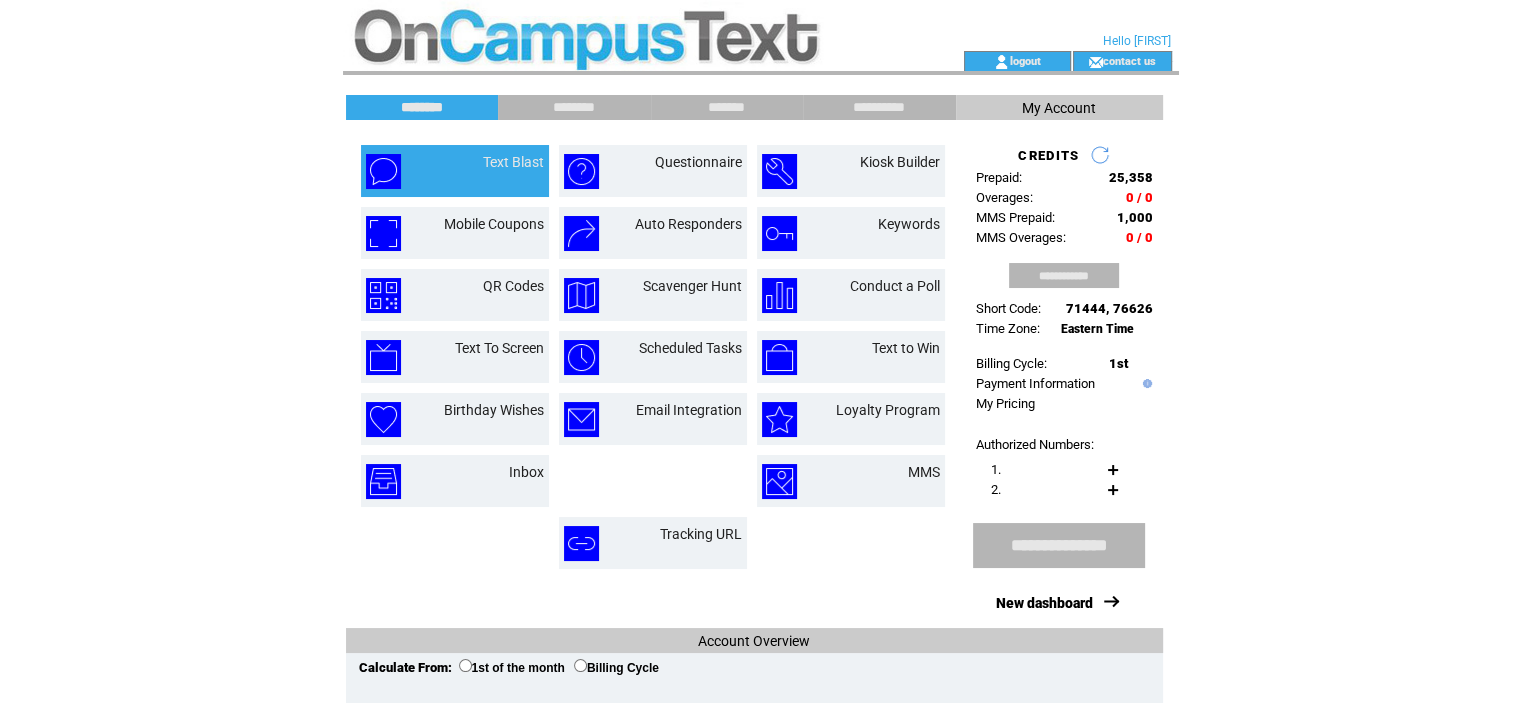 click on "Text Blast" at bounding box center (490, 171) 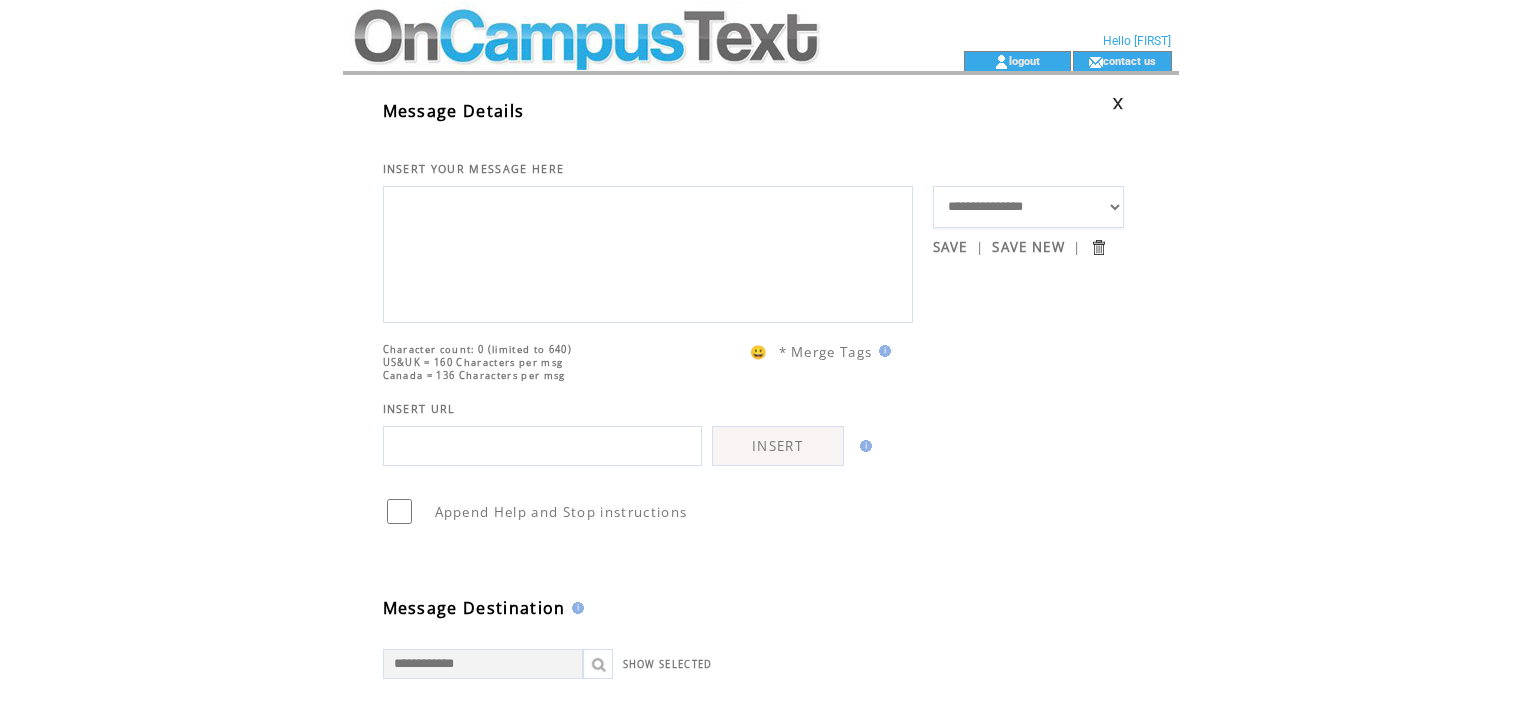 scroll, scrollTop: 0, scrollLeft: 0, axis: both 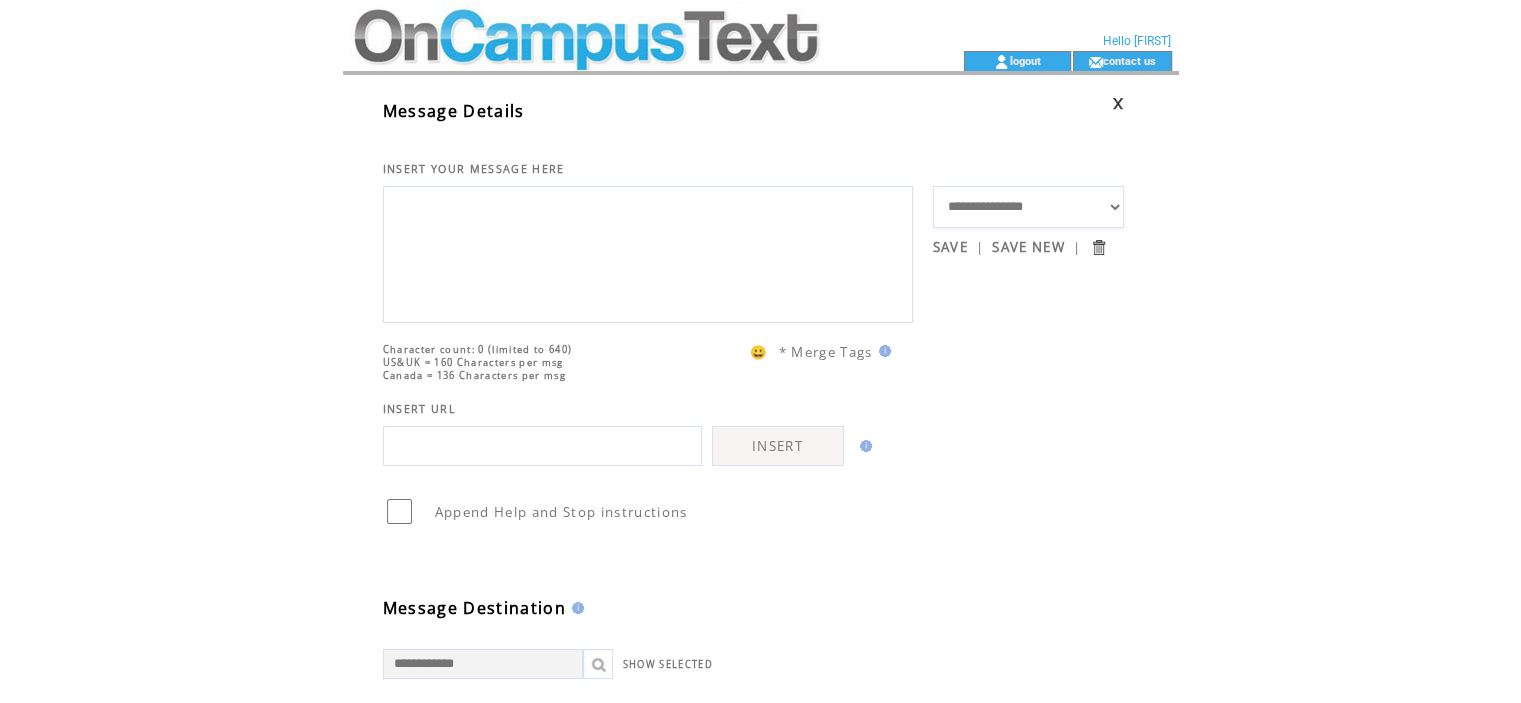 click at bounding box center [648, 252] 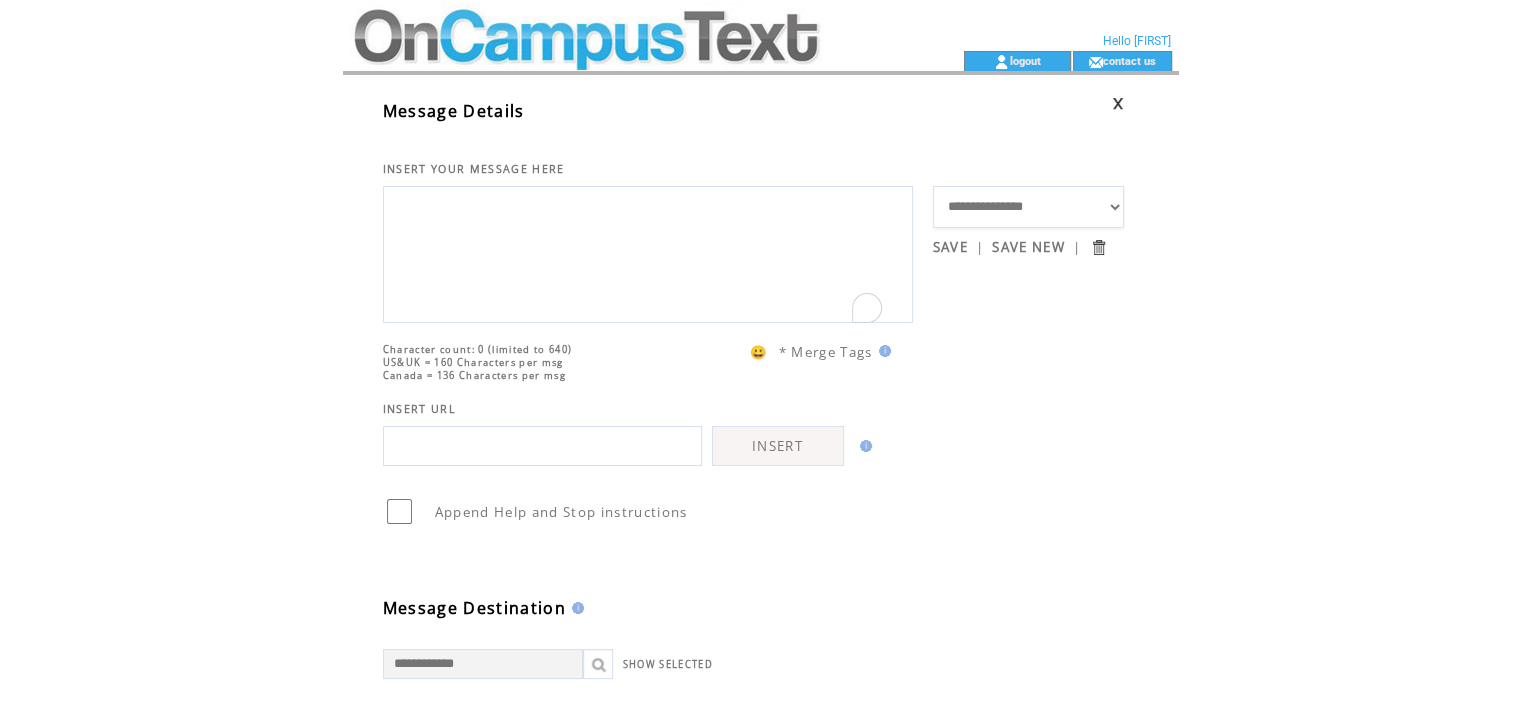 paste on "**********" 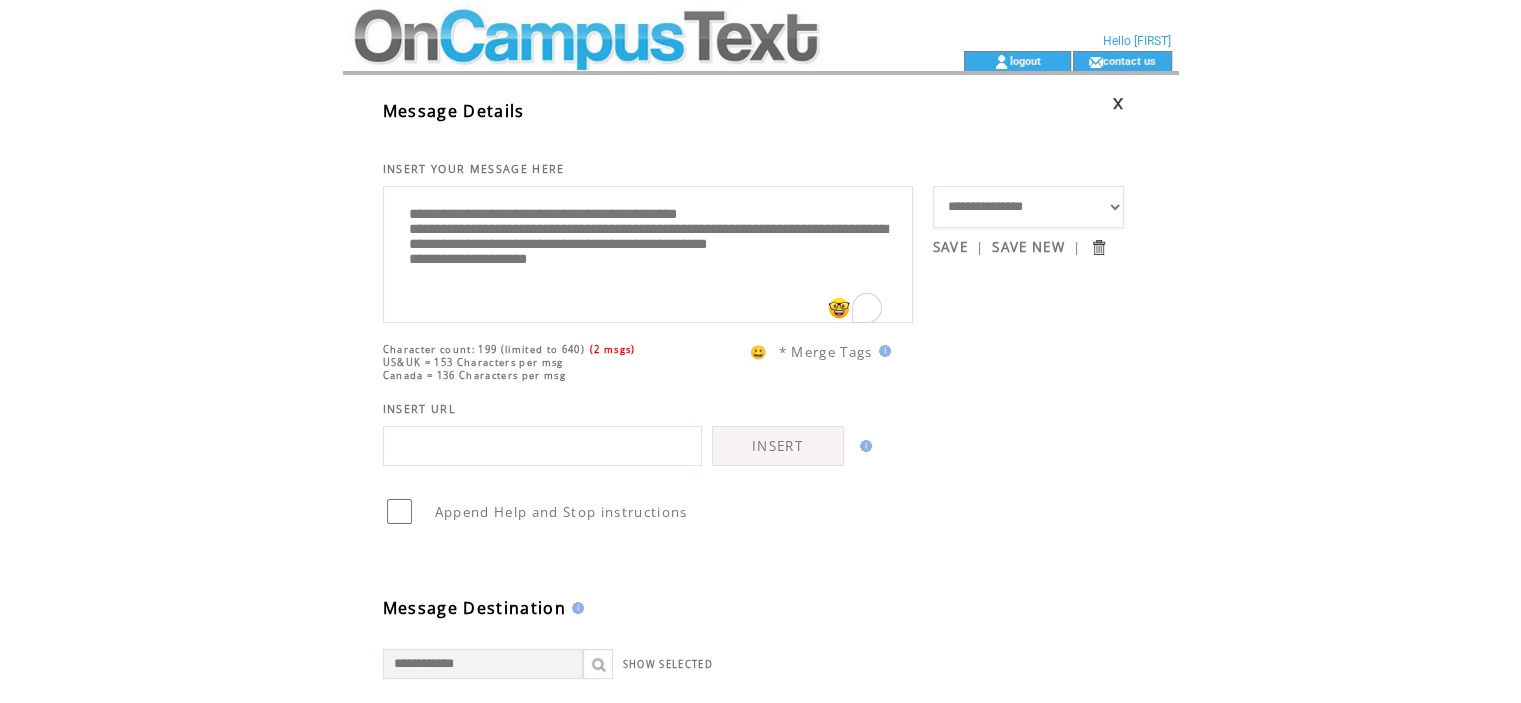 click on "**********" at bounding box center (648, 252) 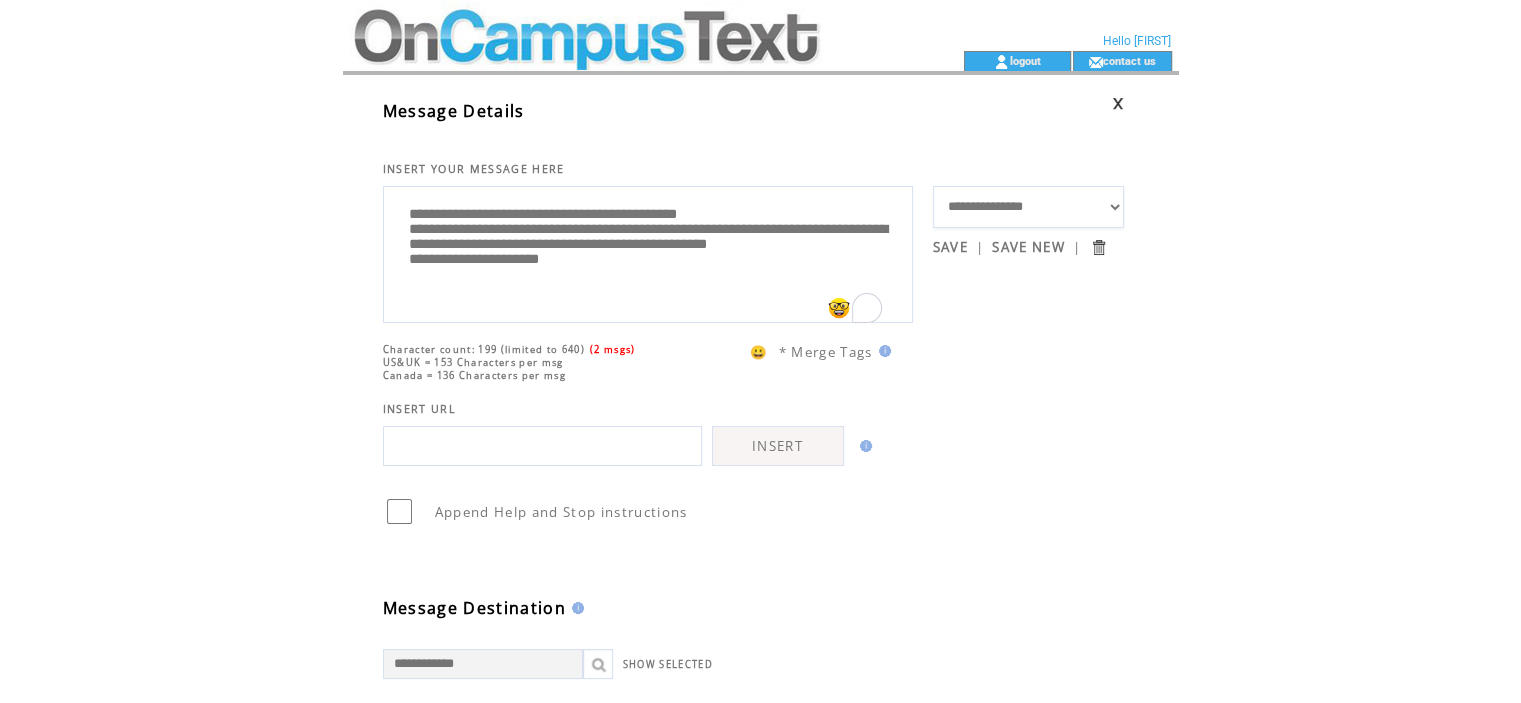 scroll, scrollTop: 5, scrollLeft: 0, axis: vertical 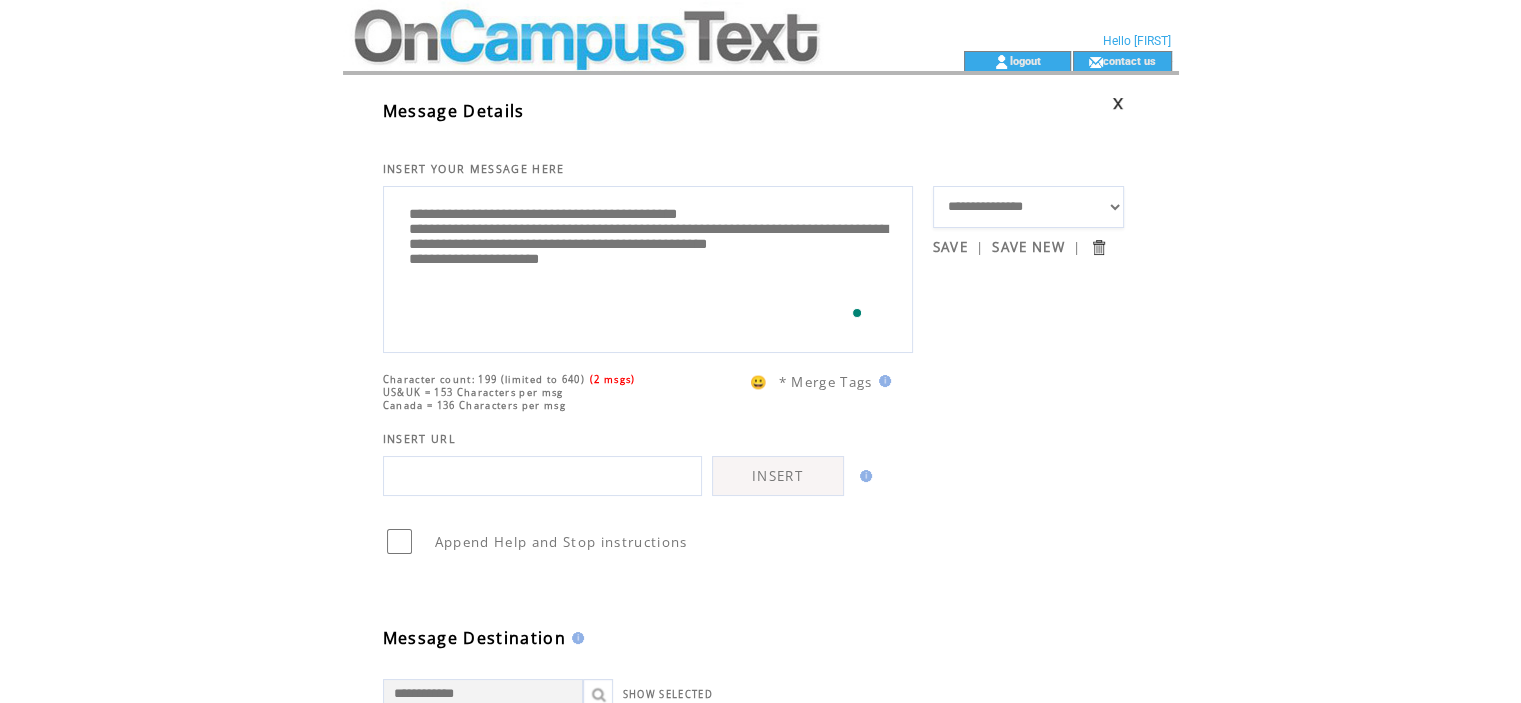 paste on "**********" 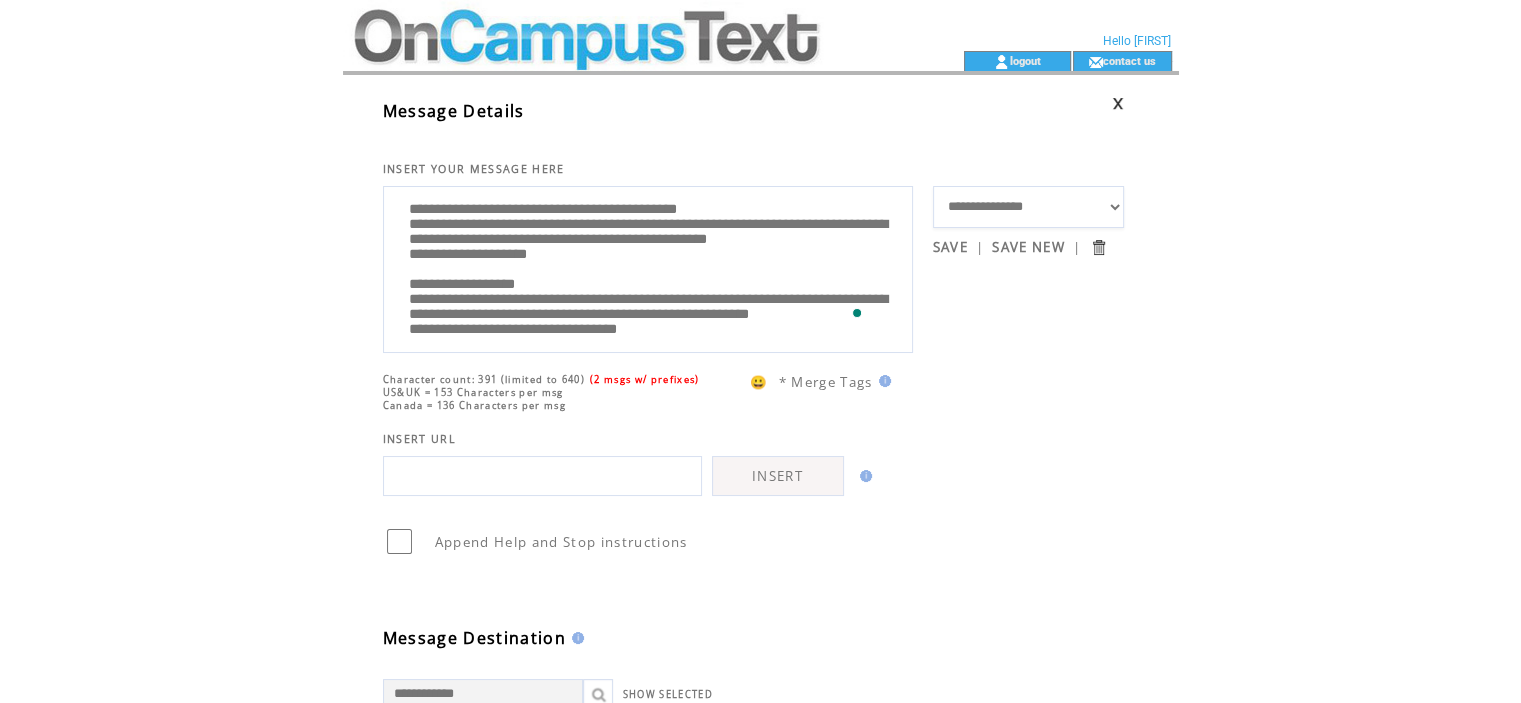 scroll, scrollTop: 85, scrollLeft: 0, axis: vertical 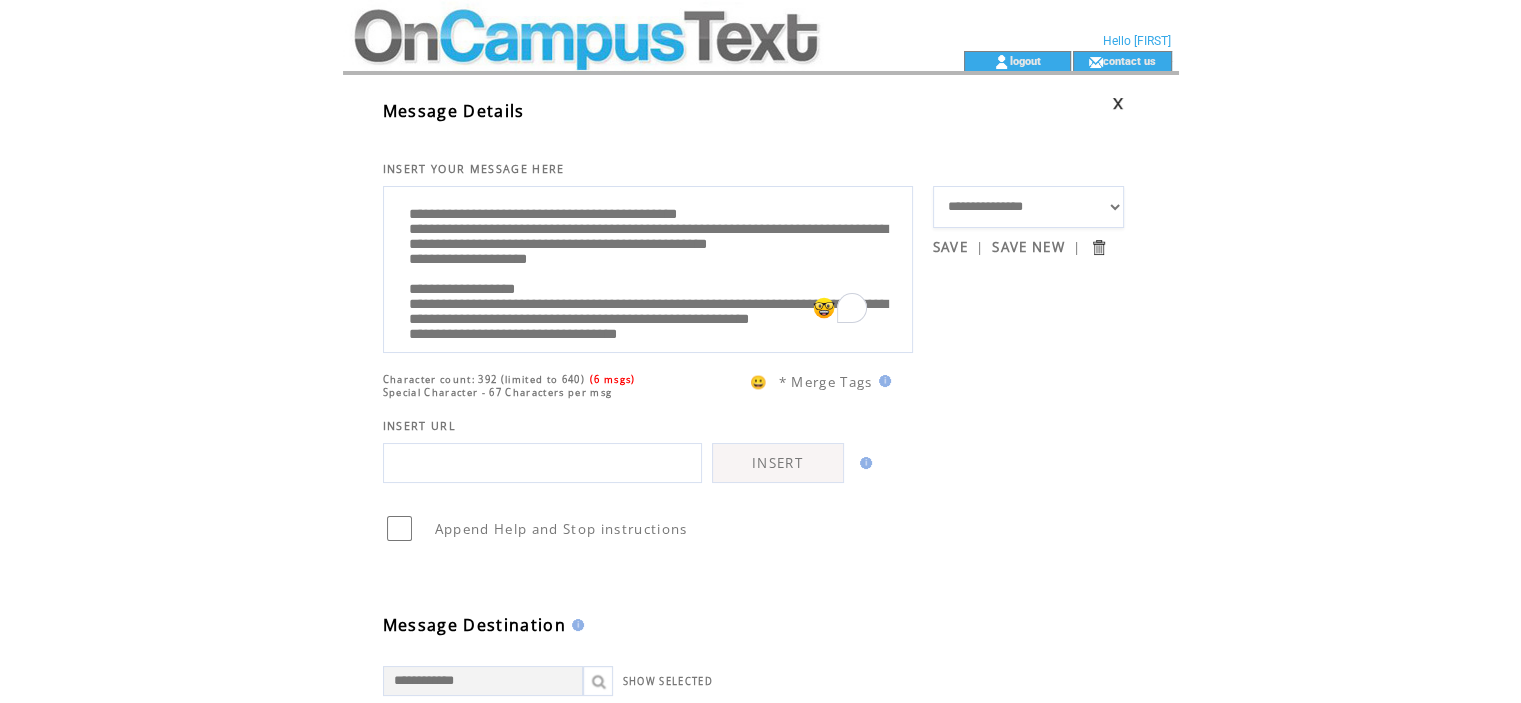 drag, startPoint x: 805, startPoint y: 216, endPoint x: 273, endPoint y: 204, distance: 532.1353 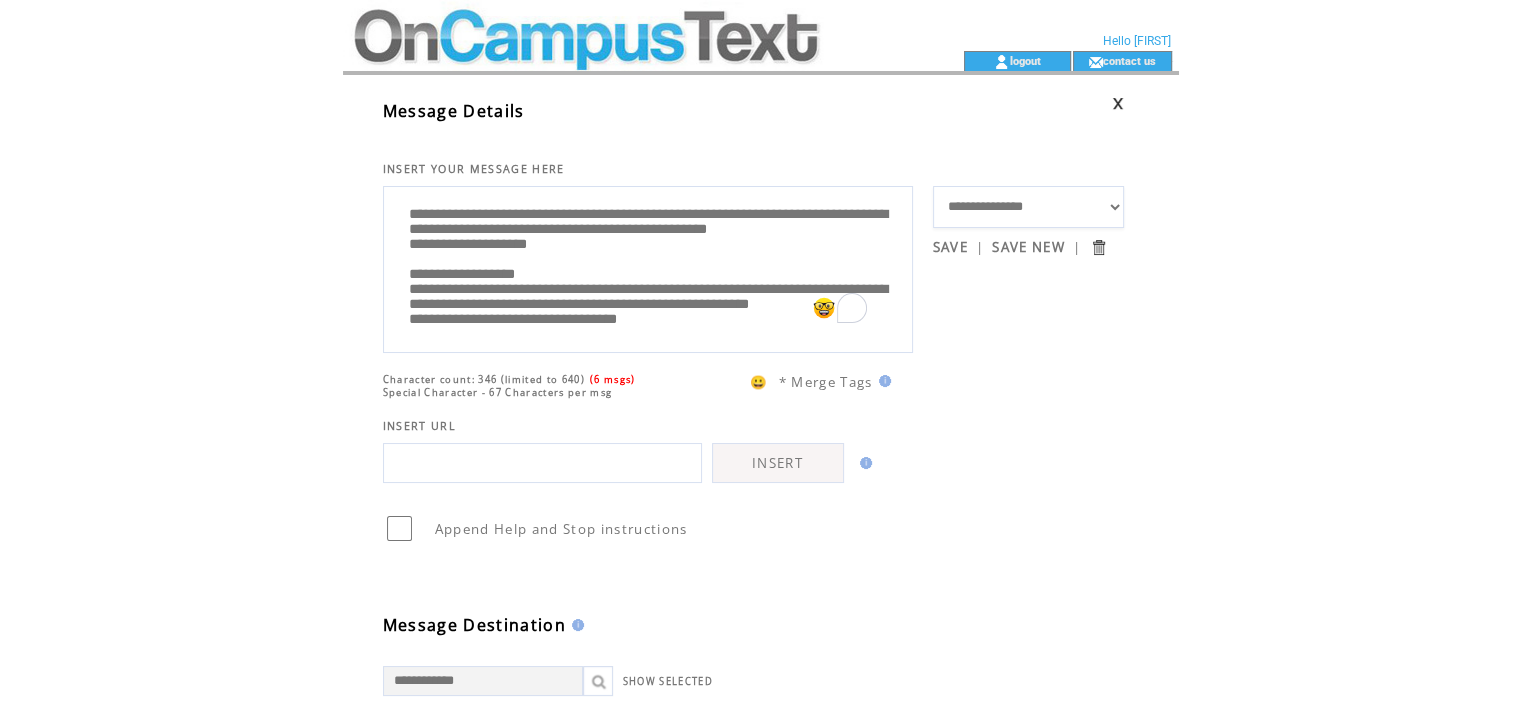 scroll, scrollTop: 58, scrollLeft: 0, axis: vertical 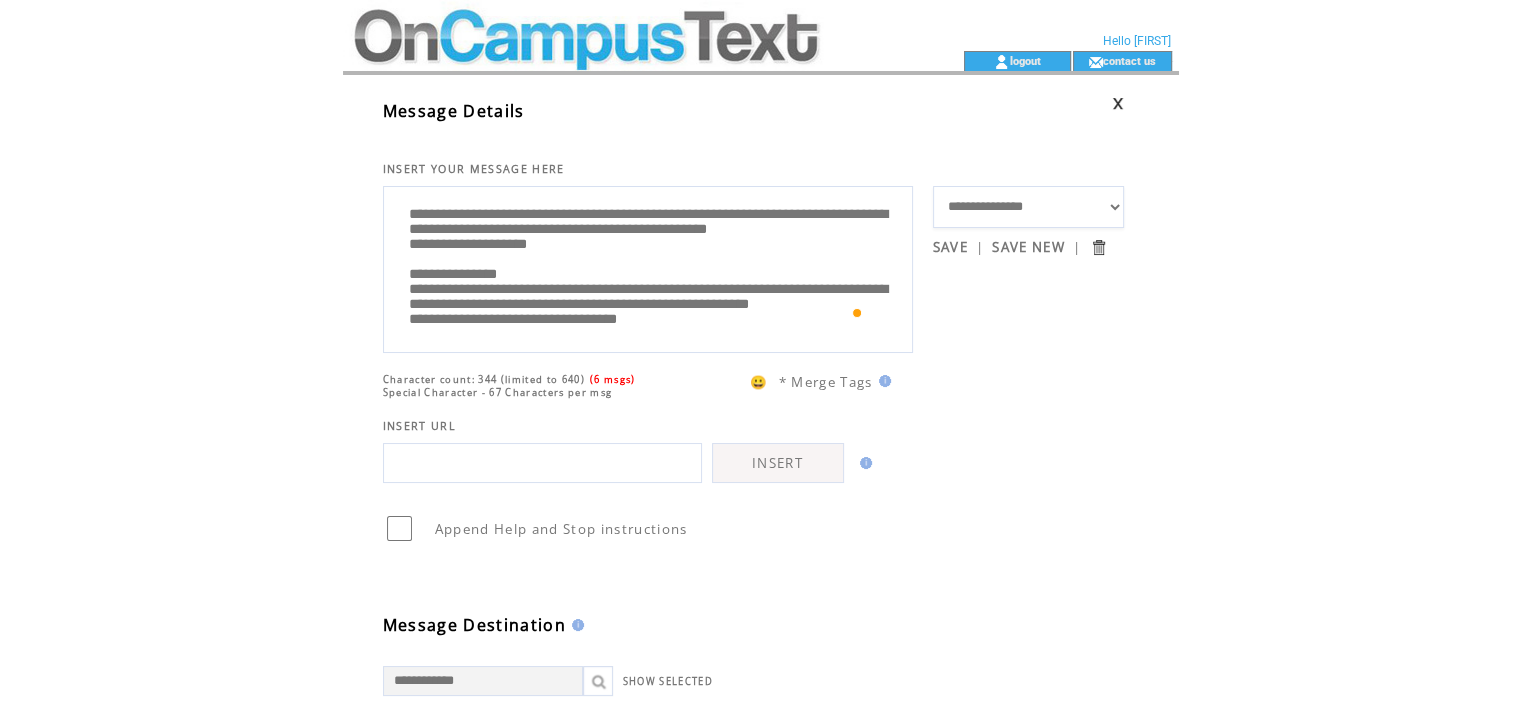 click on "**********" at bounding box center [648, 267] 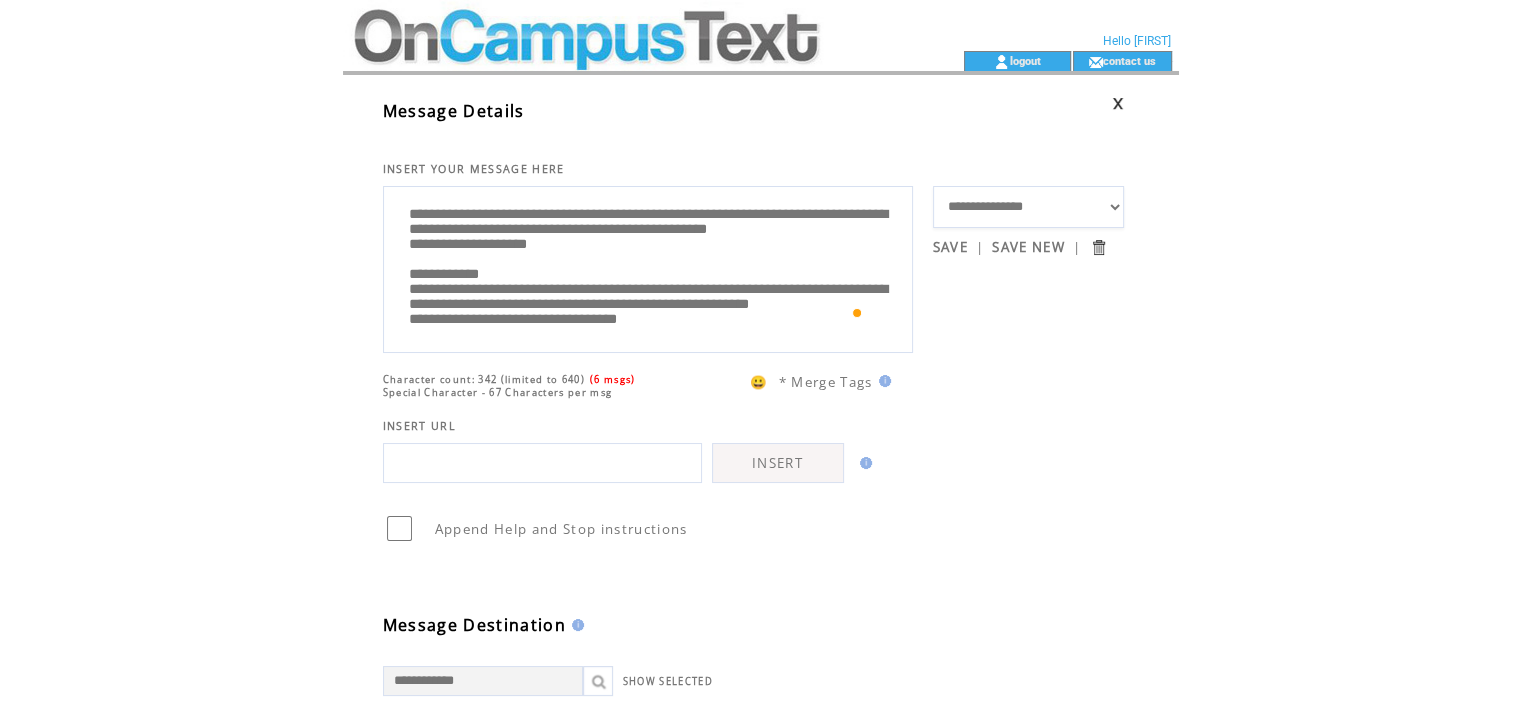 drag, startPoint x: 541, startPoint y: 315, endPoint x: 391, endPoint y: 310, distance: 150.08331 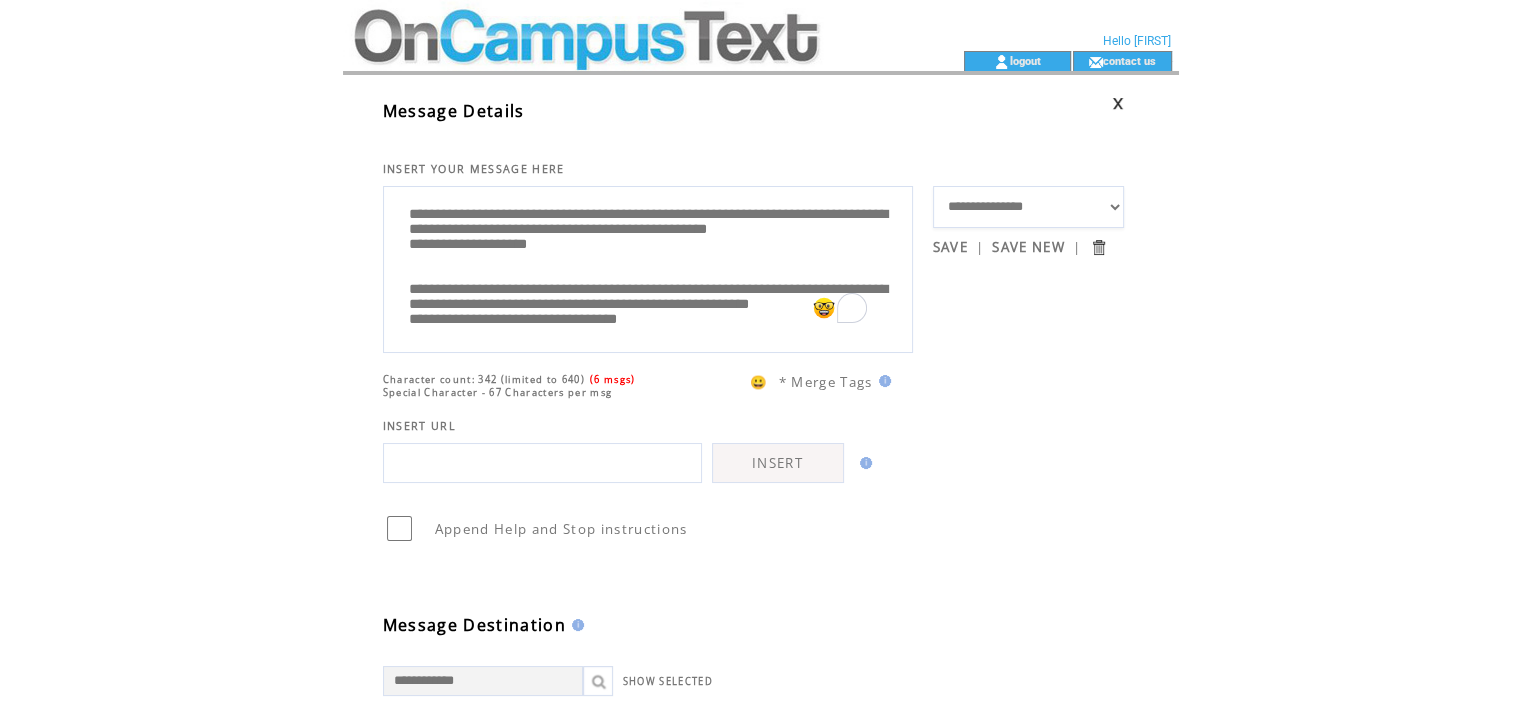 click on "**********" at bounding box center (648, 267) 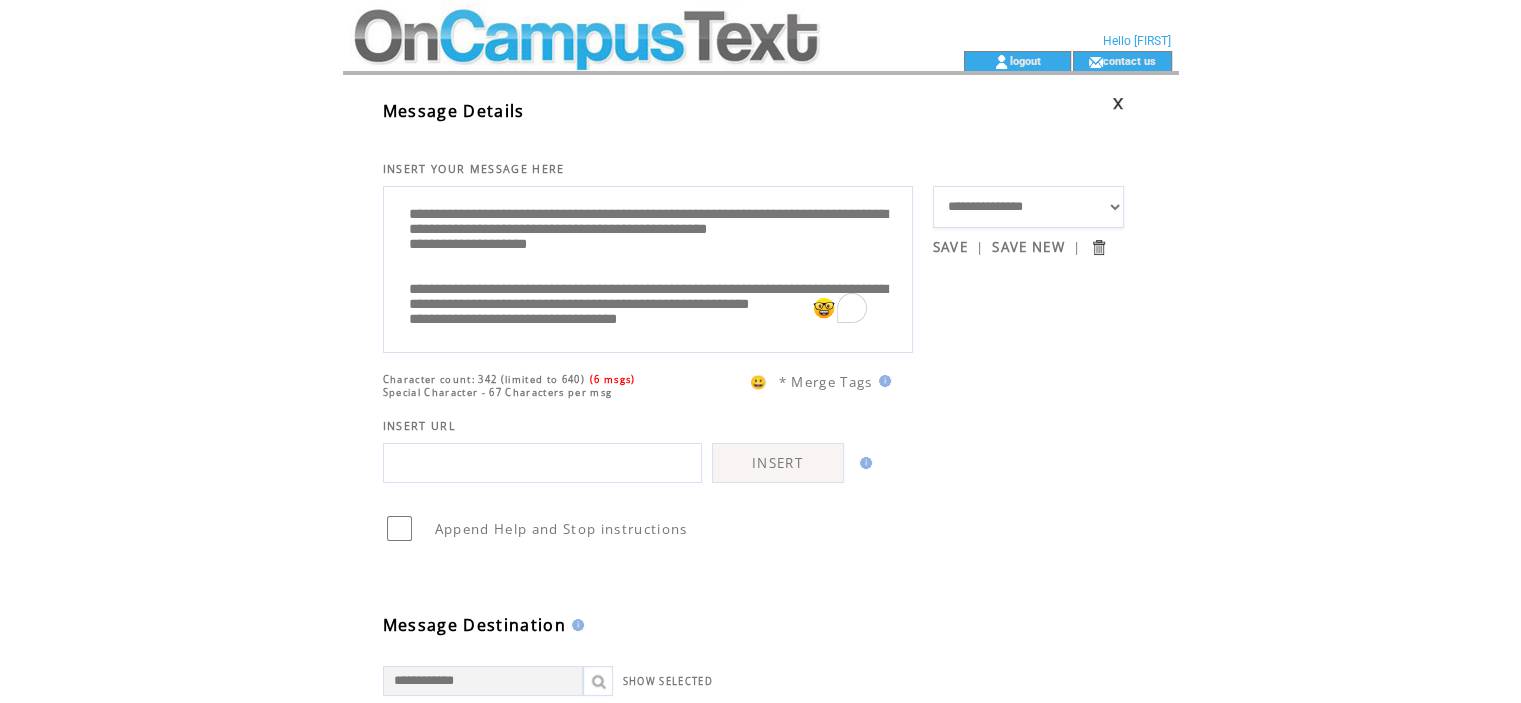 paste on "**********" 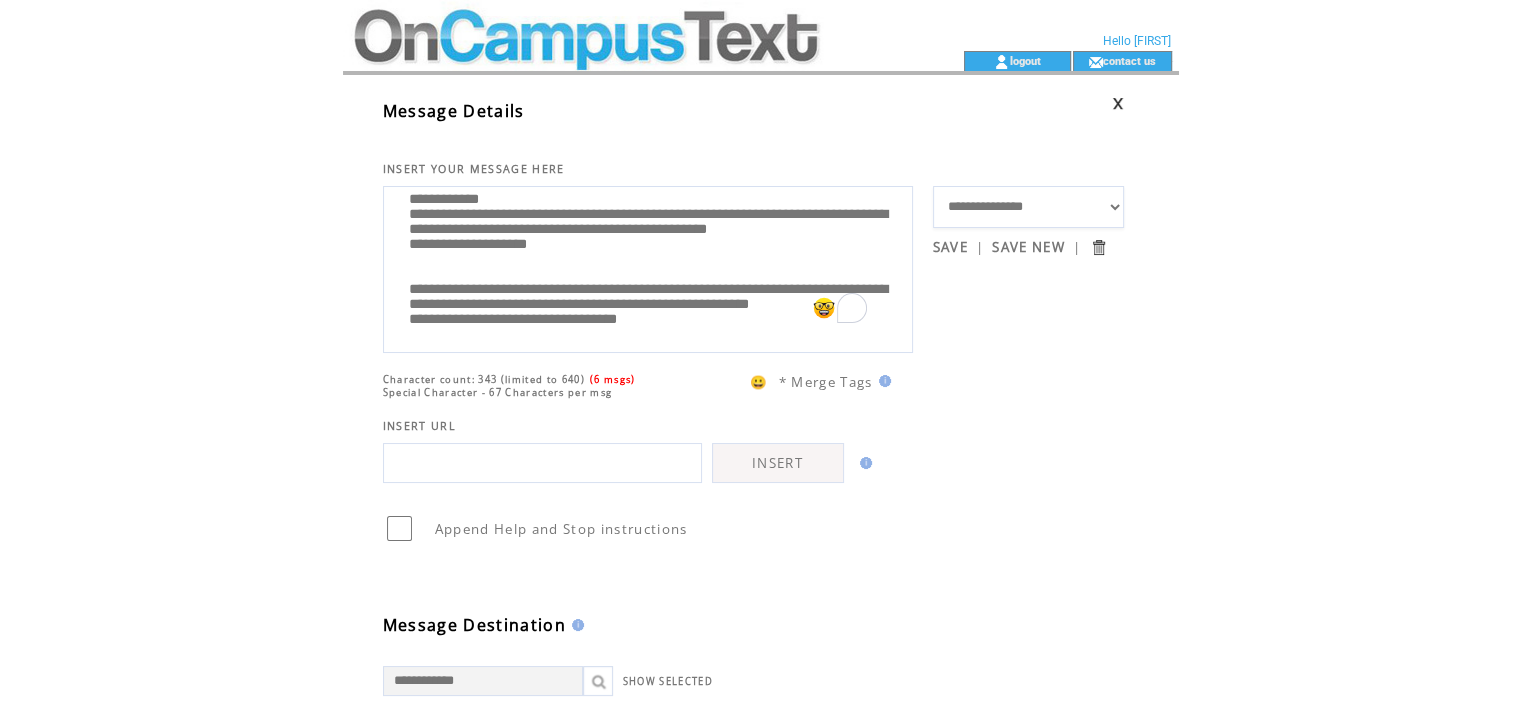 drag, startPoint x: 407, startPoint y: 255, endPoint x: 727, endPoint y: 311, distance: 324.86304 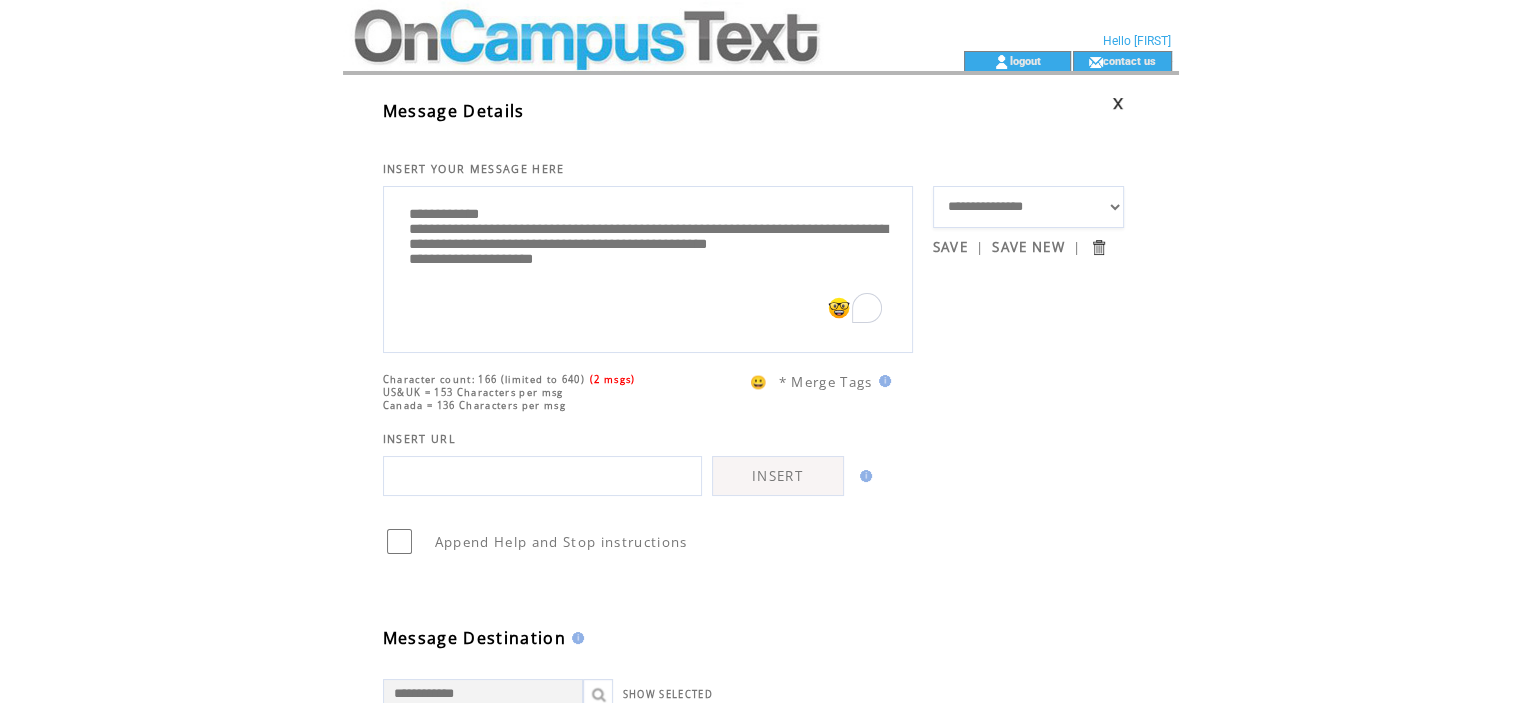 click on "**********" at bounding box center (648, 267) 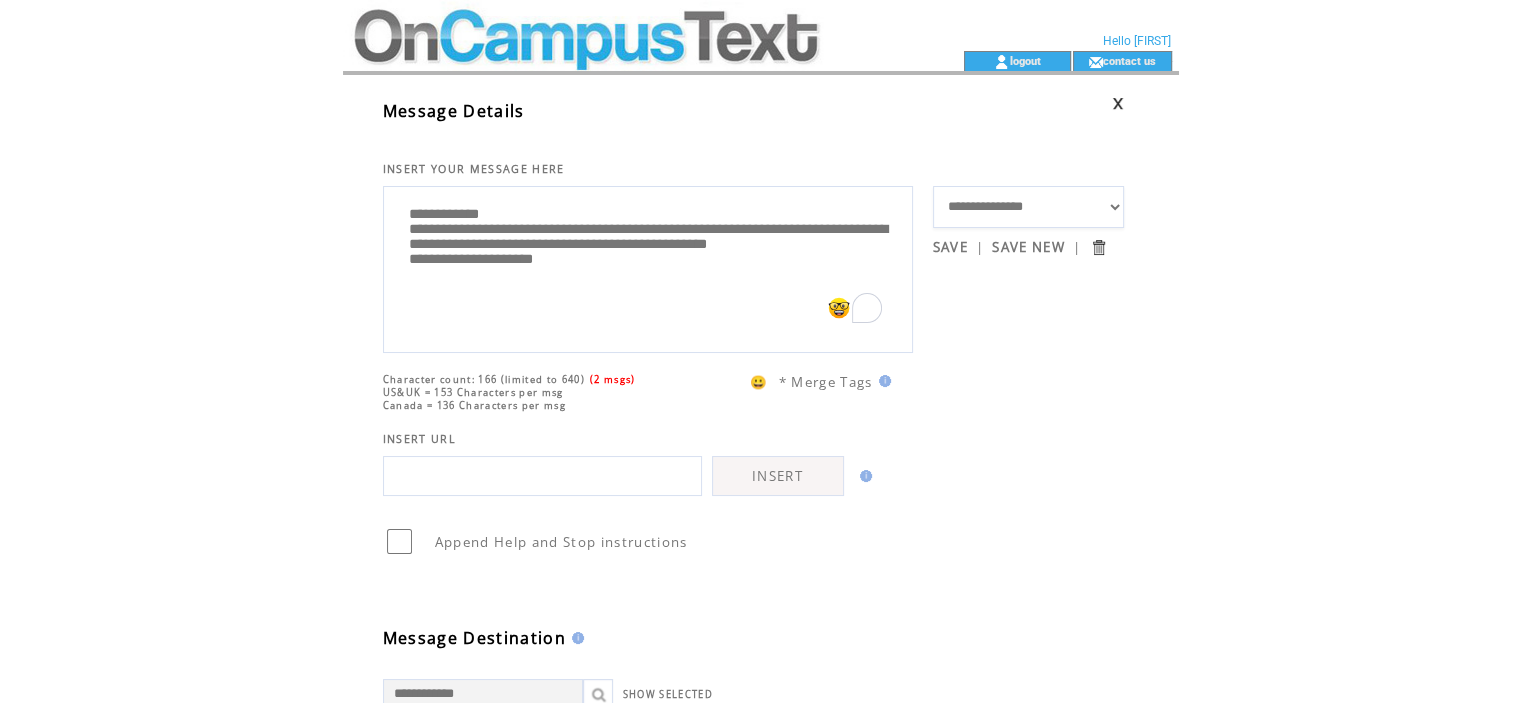 paste on "**********" 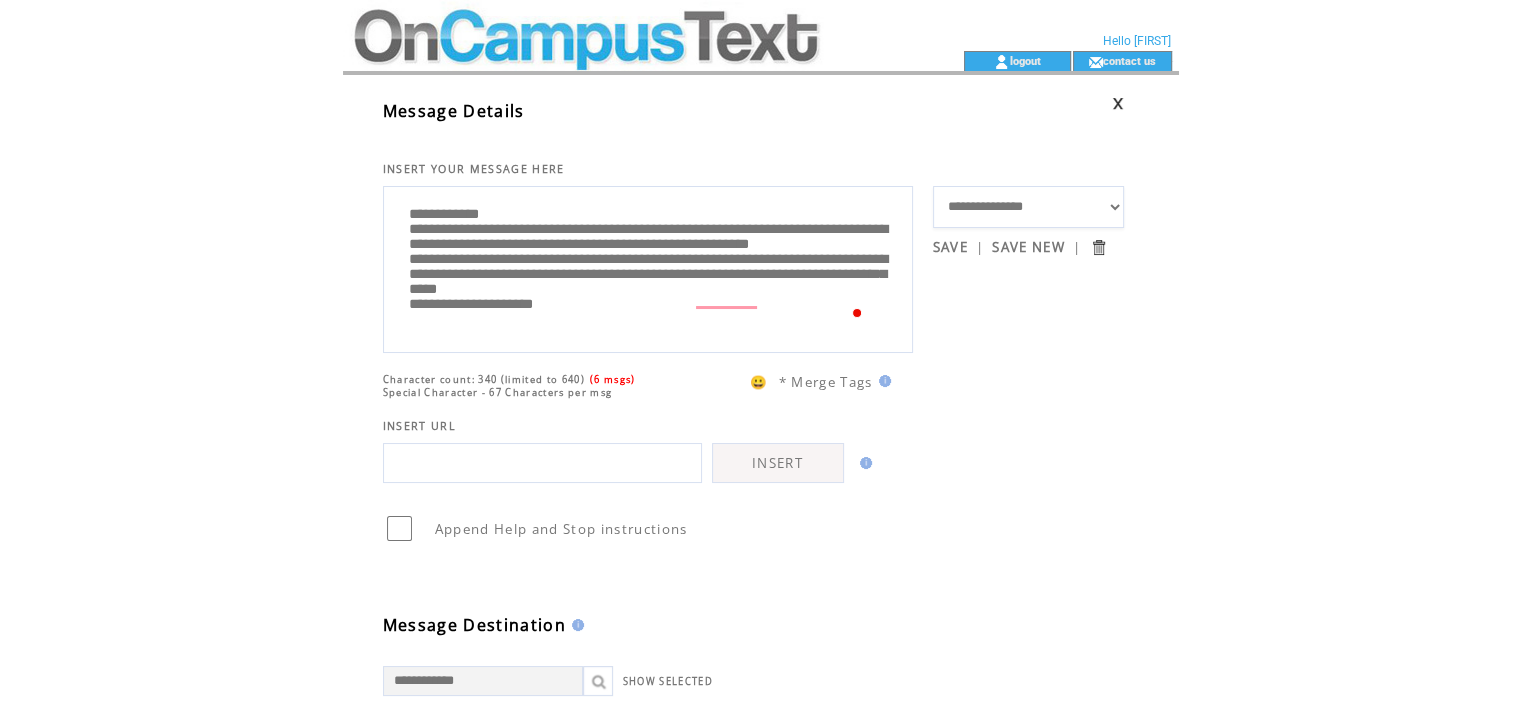 click on "**********" at bounding box center (648, 267) 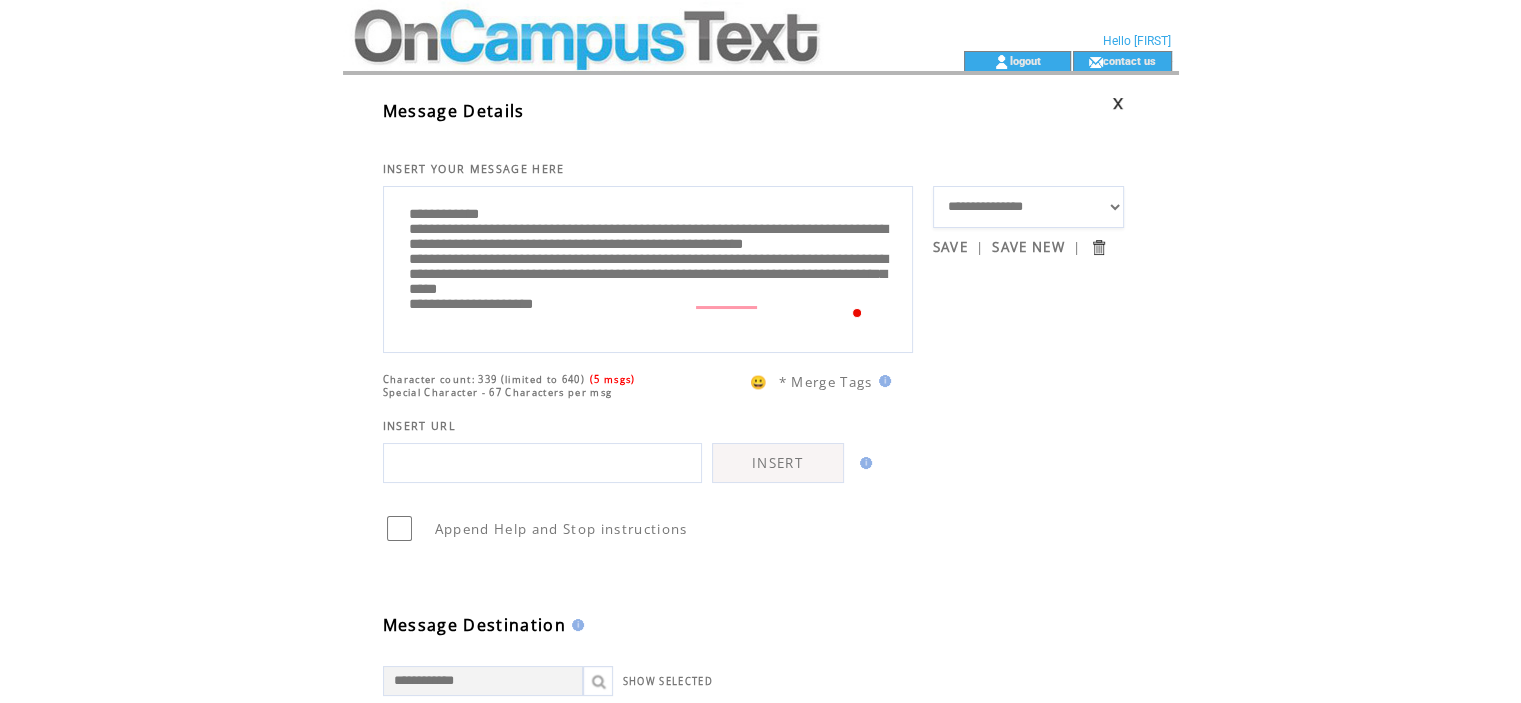 click on "**********" at bounding box center [648, 267] 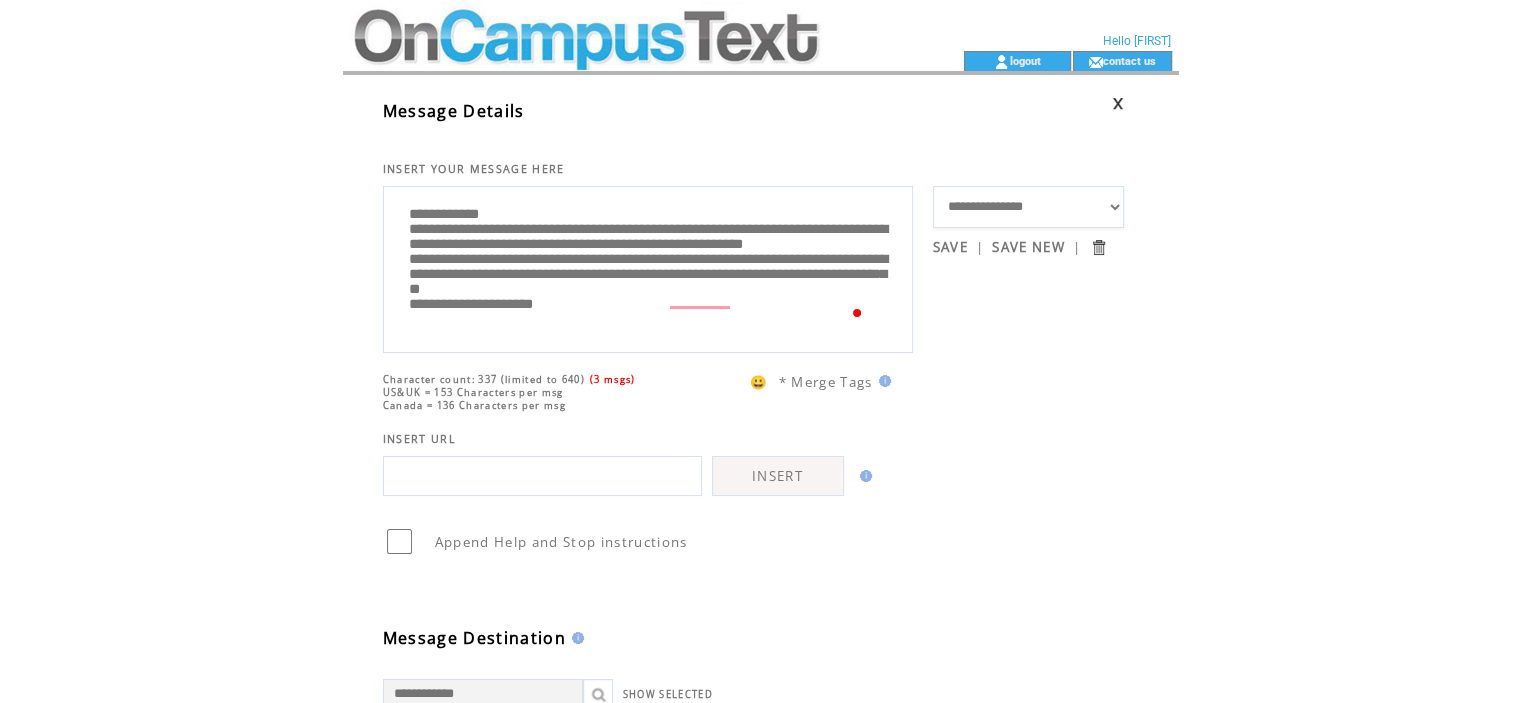 click on "**********" at bounding box center [648, 267] 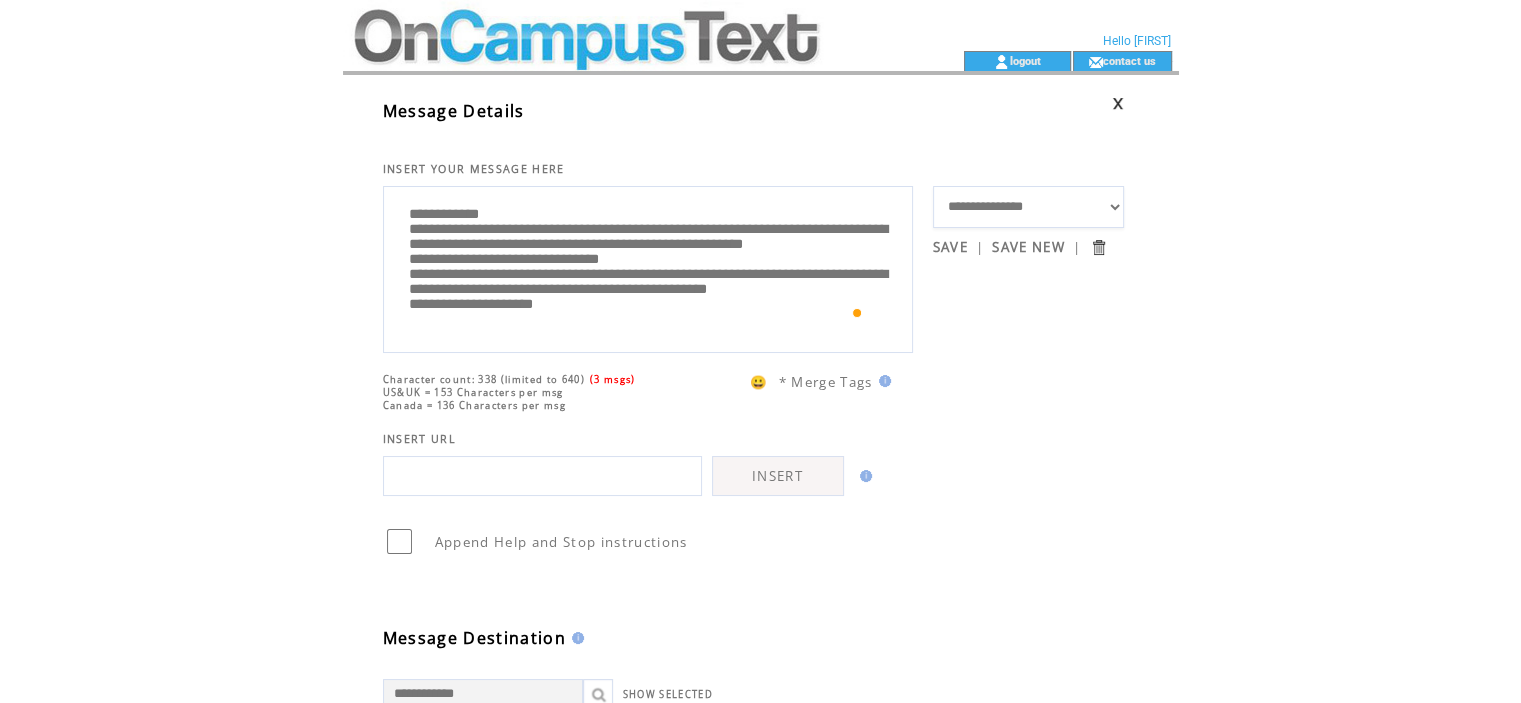 drag, startPoint x: 406, startPoint y: 319, endPoint x: 796, endPoint y: 317, distance: 390.00513 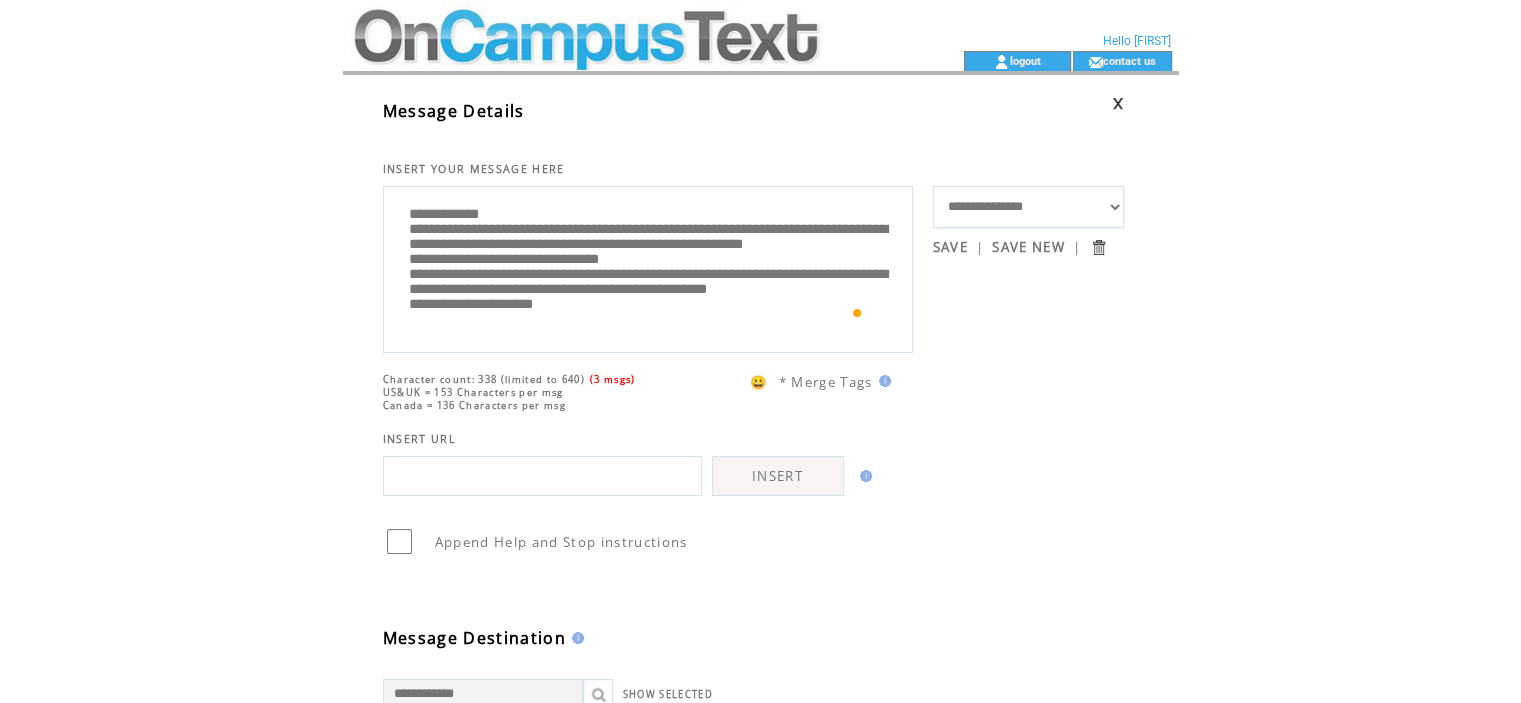 click on "**********" at bounding box center (648, 267) 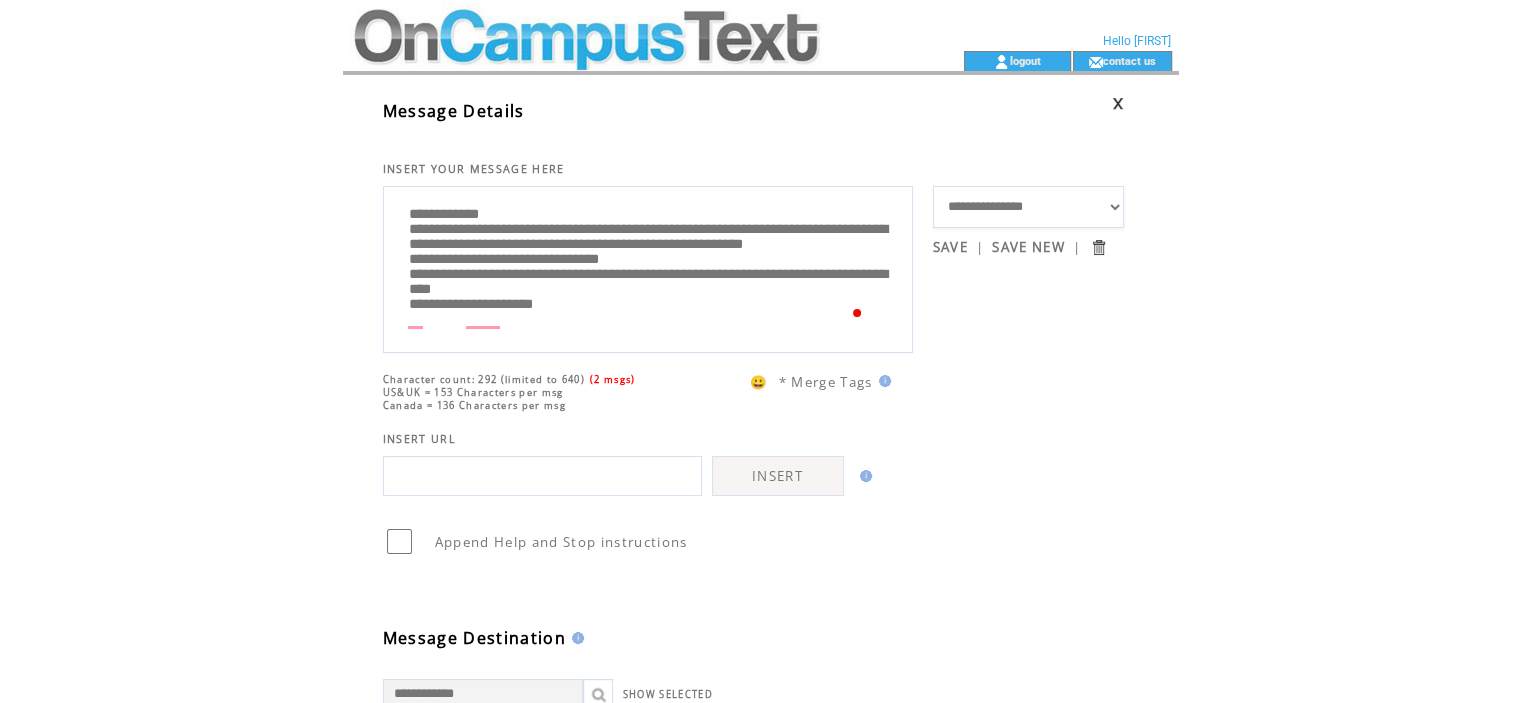 click on "**********" at bounding box center [648, 267] 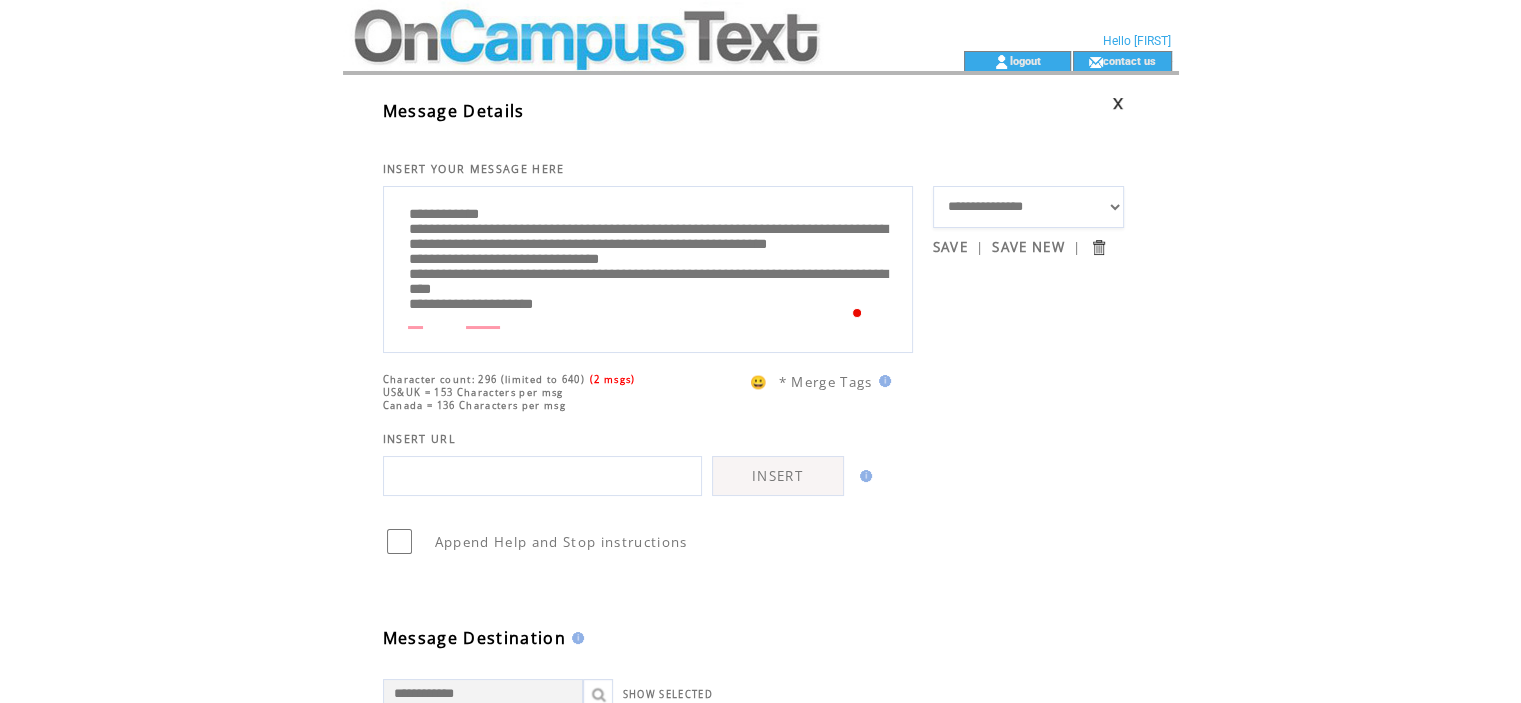 scroll, scrollTop: 43, scrollLeft: 0, axis: vertical 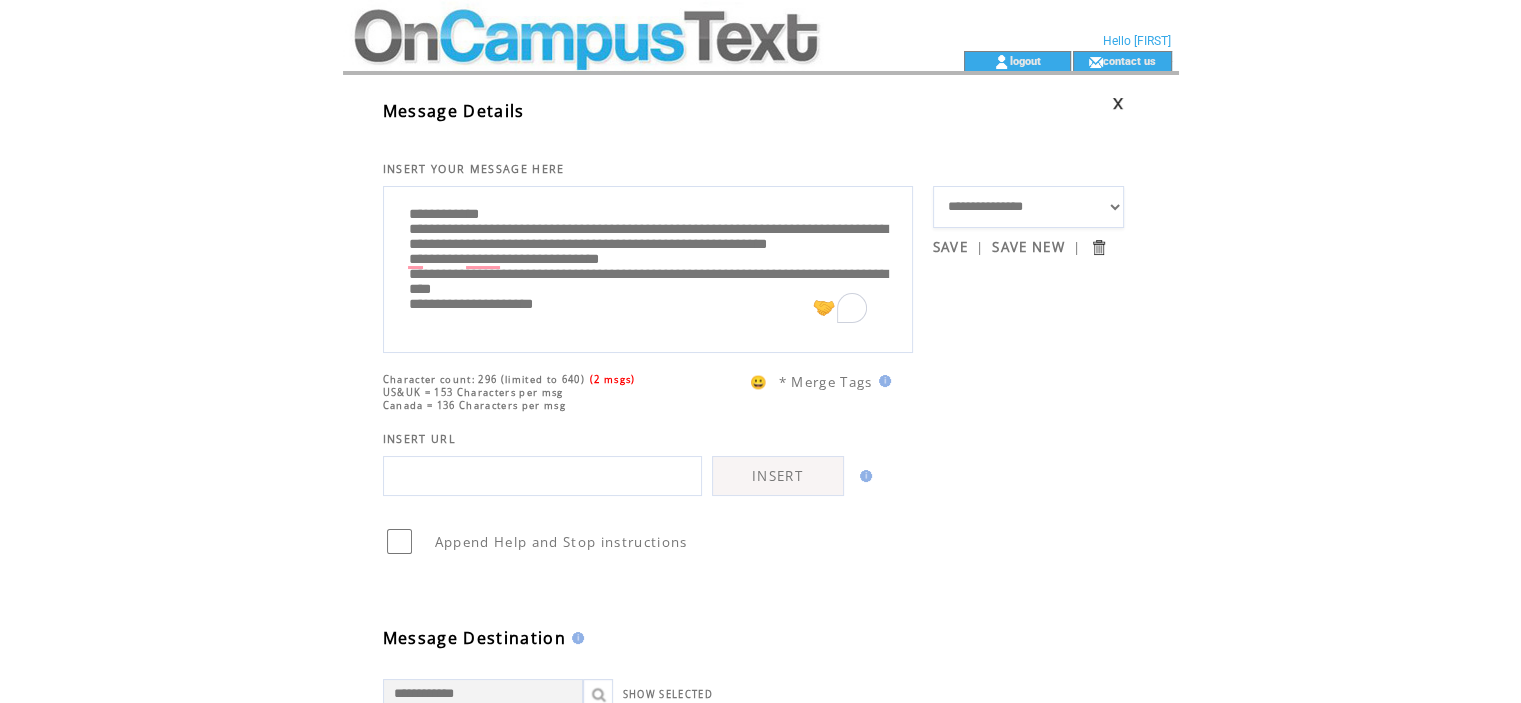 drag, startPoint x: 597, startPoint y: 306, endPoint x: 359, endPoint y: 244, distance: 245.94308 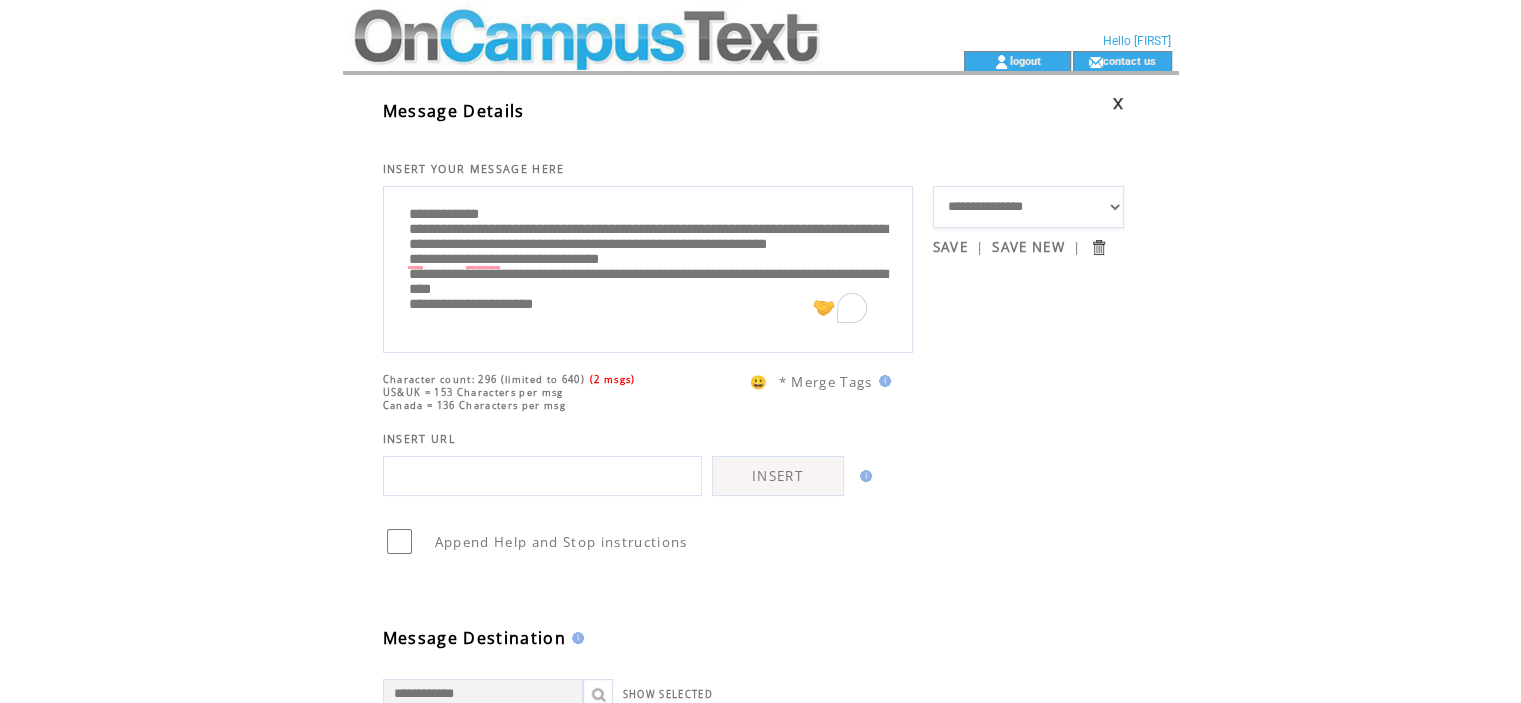 click on "**********" at bounding box center (781, 743) 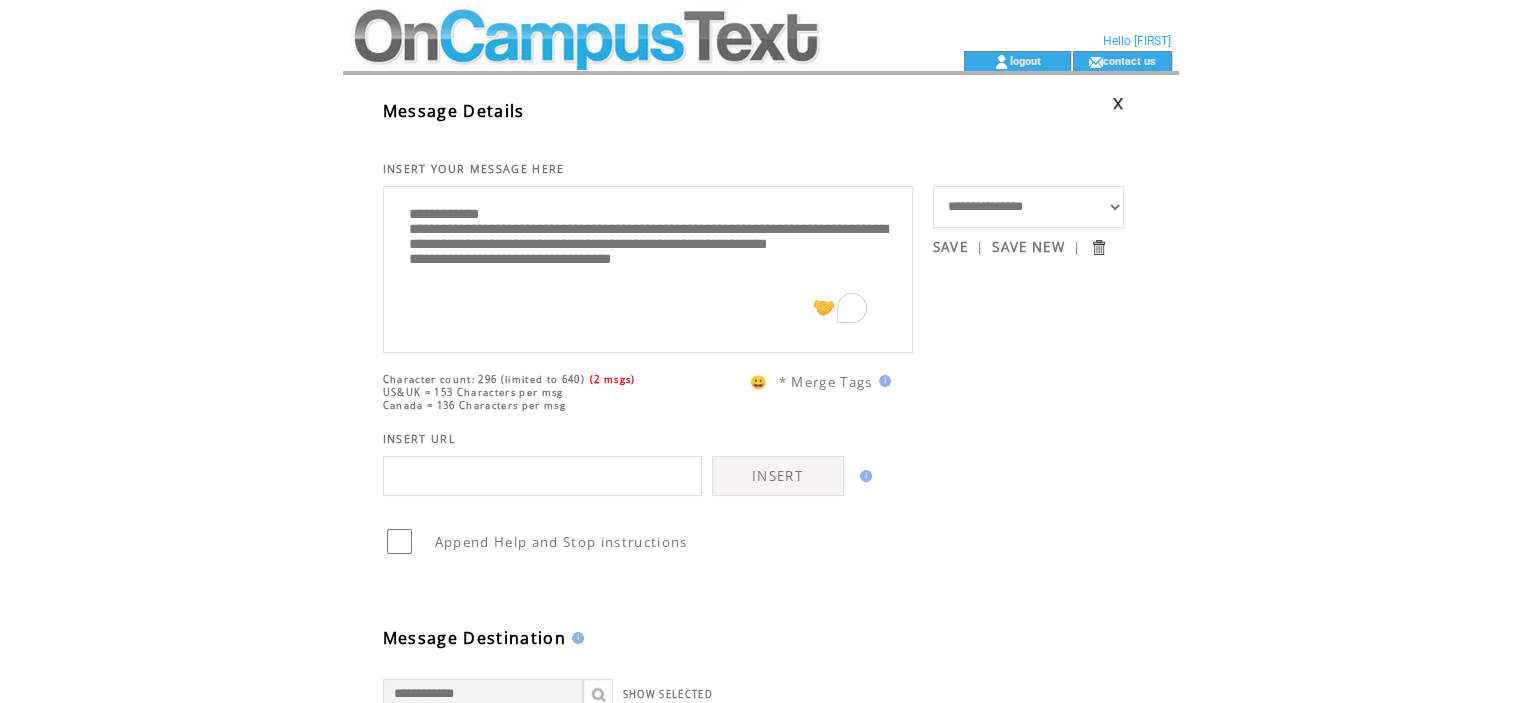 scroll, scrollTop: 20, scrollLeft: 0, axis: vertical 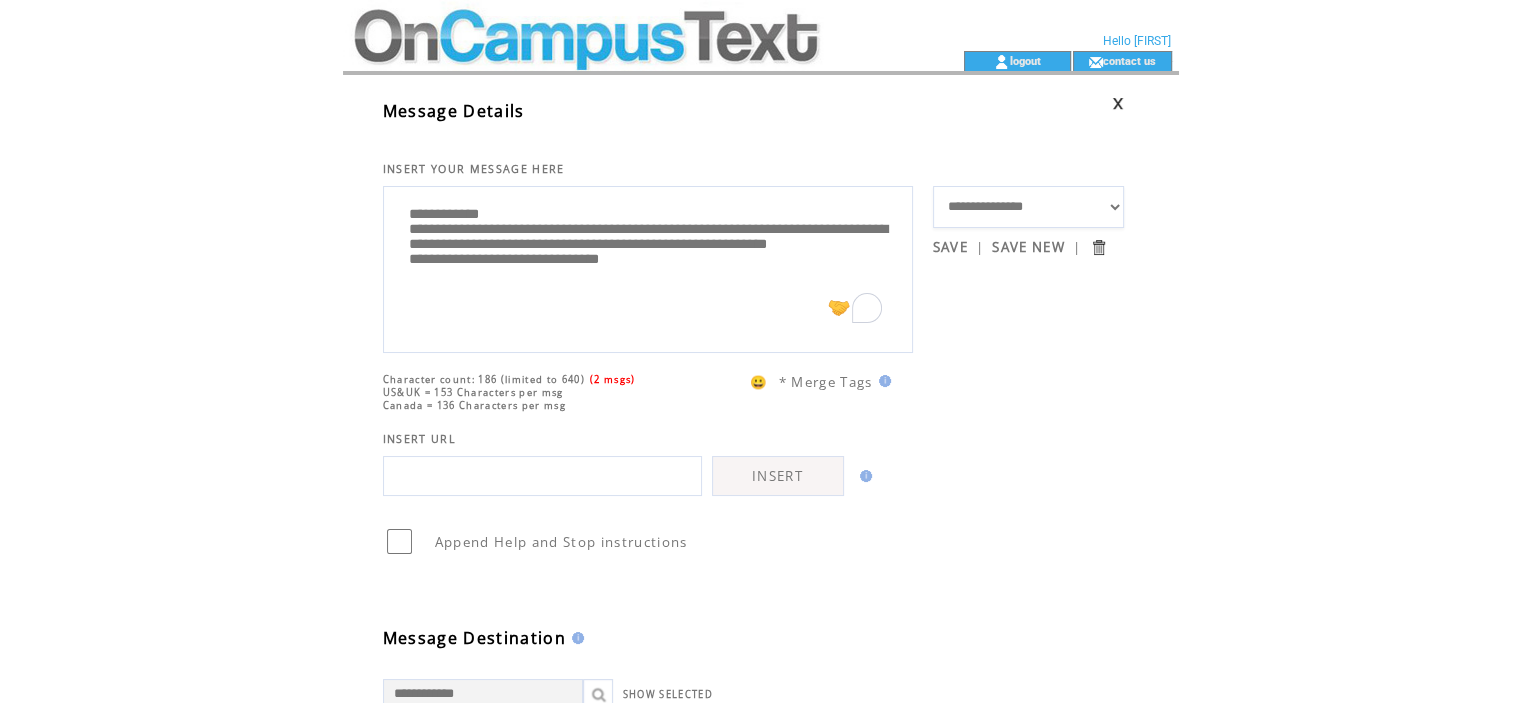 click on "**********" at bounding box center (648, 267) 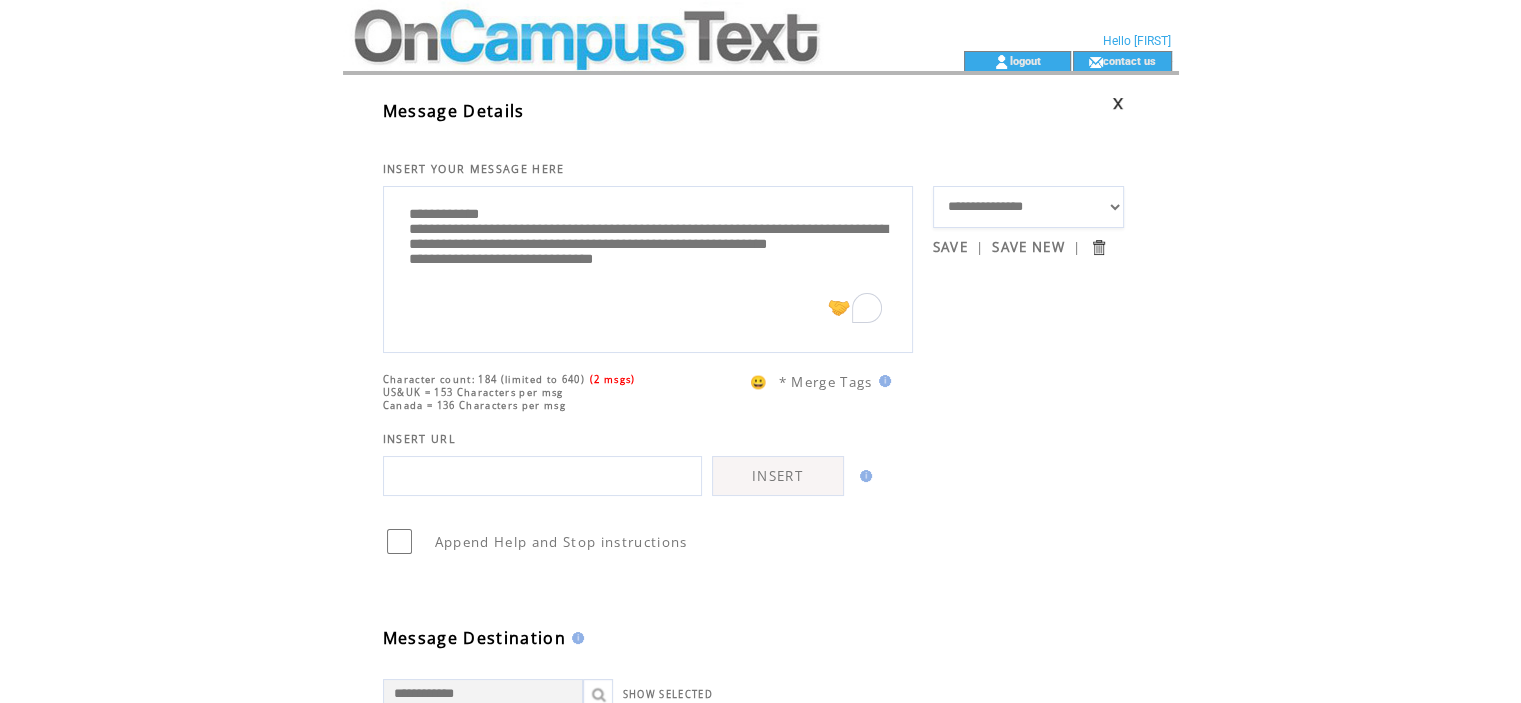 drag, startPoint x: 675, startPoint y: 301, endPoint x: 505, endPoint y: 304, distance: 170.02647 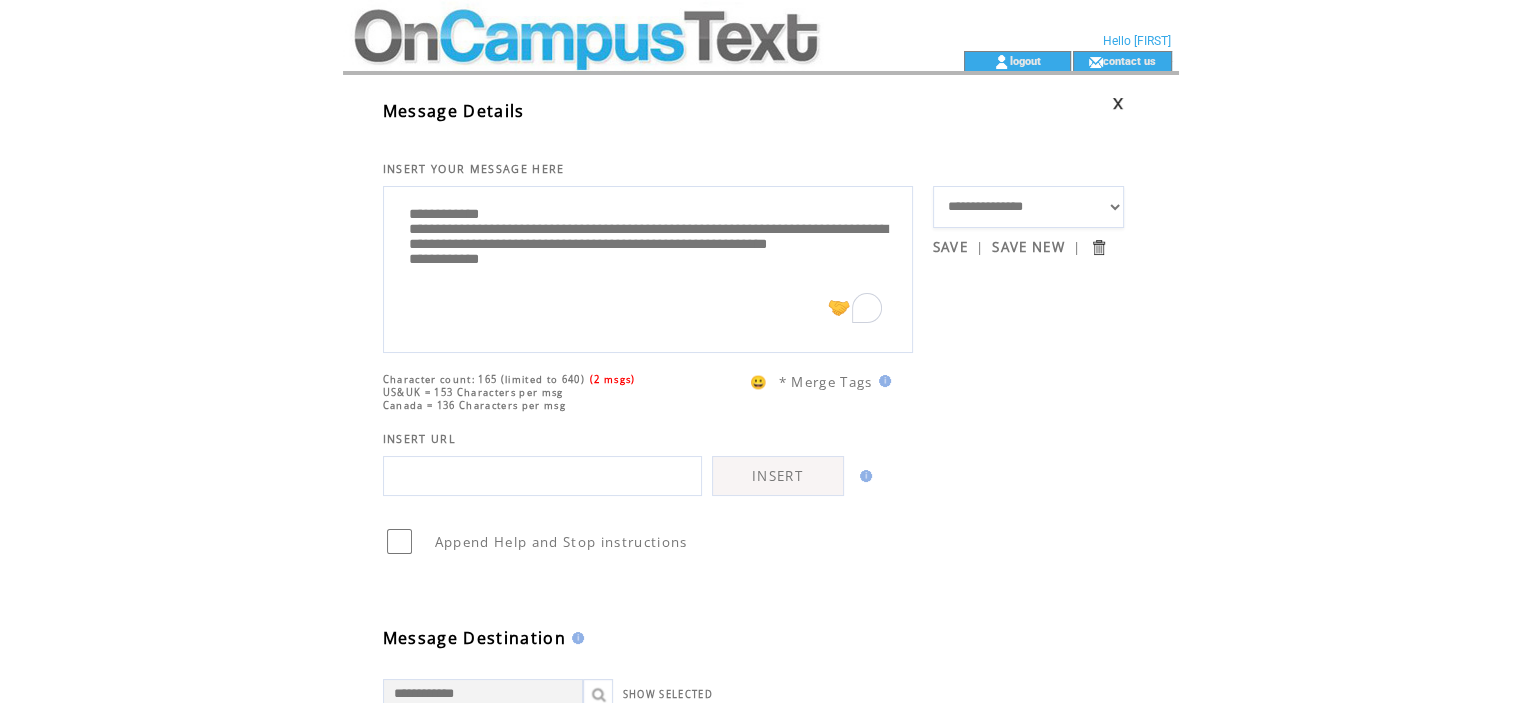 click on "**********" at bounding box center [648, 267] 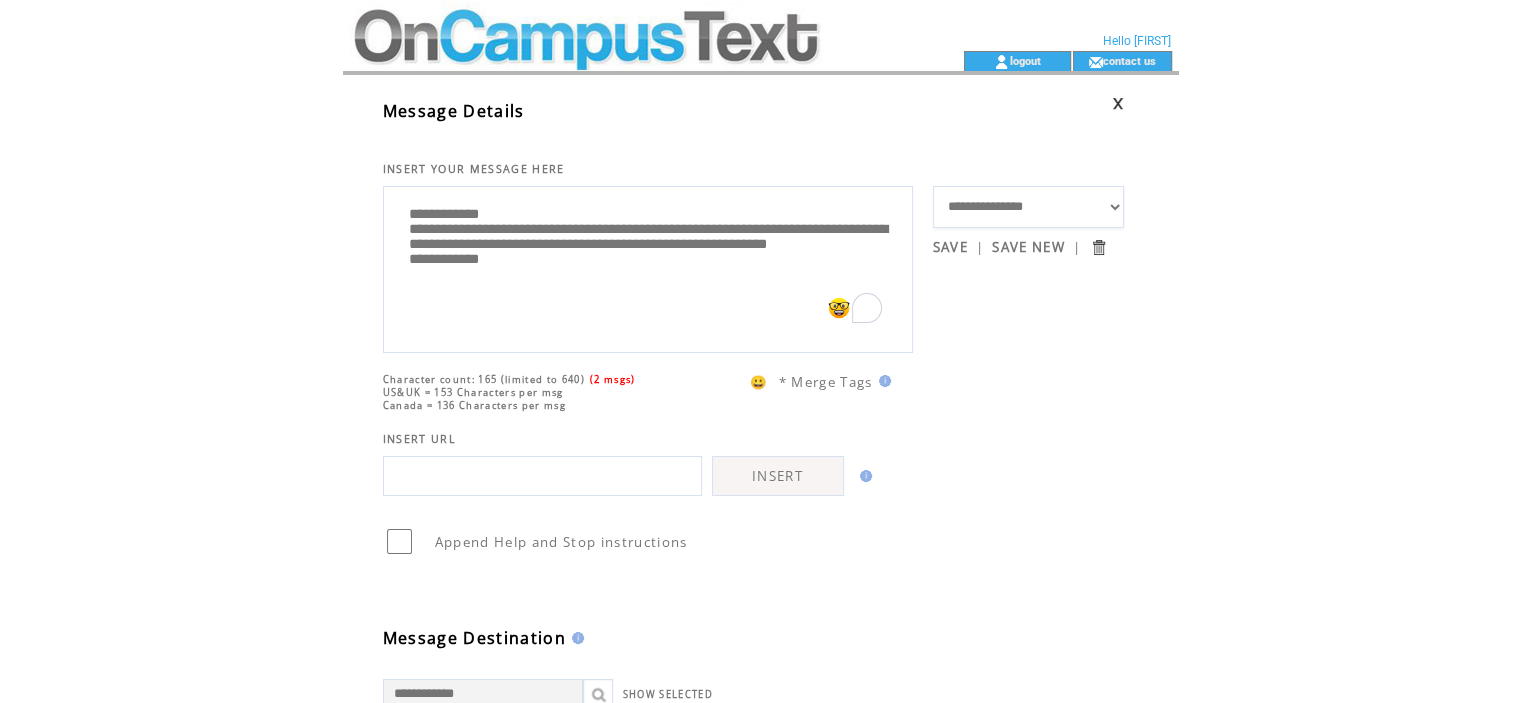click on "**********" at bounding box center (648, 267) 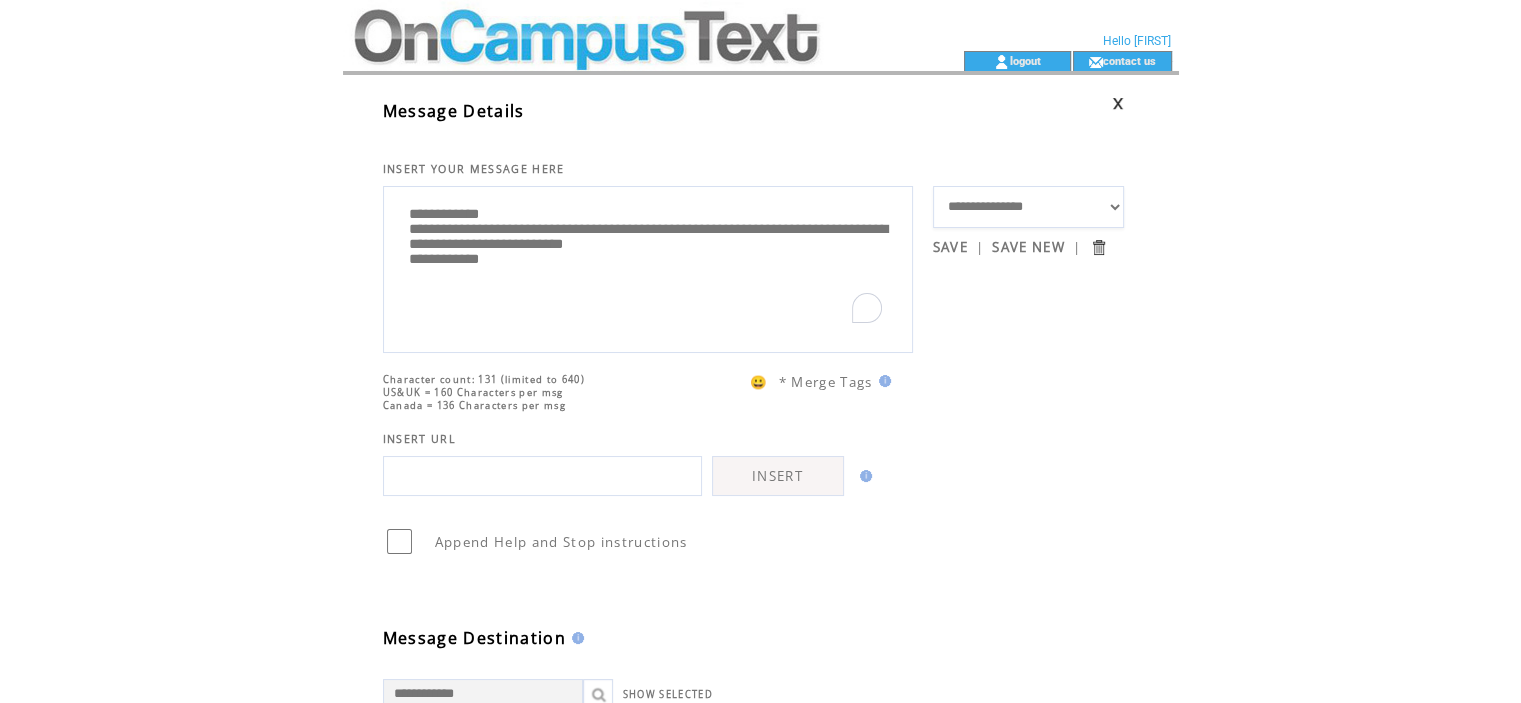 click on "**********" at bounding box center (648, 267) 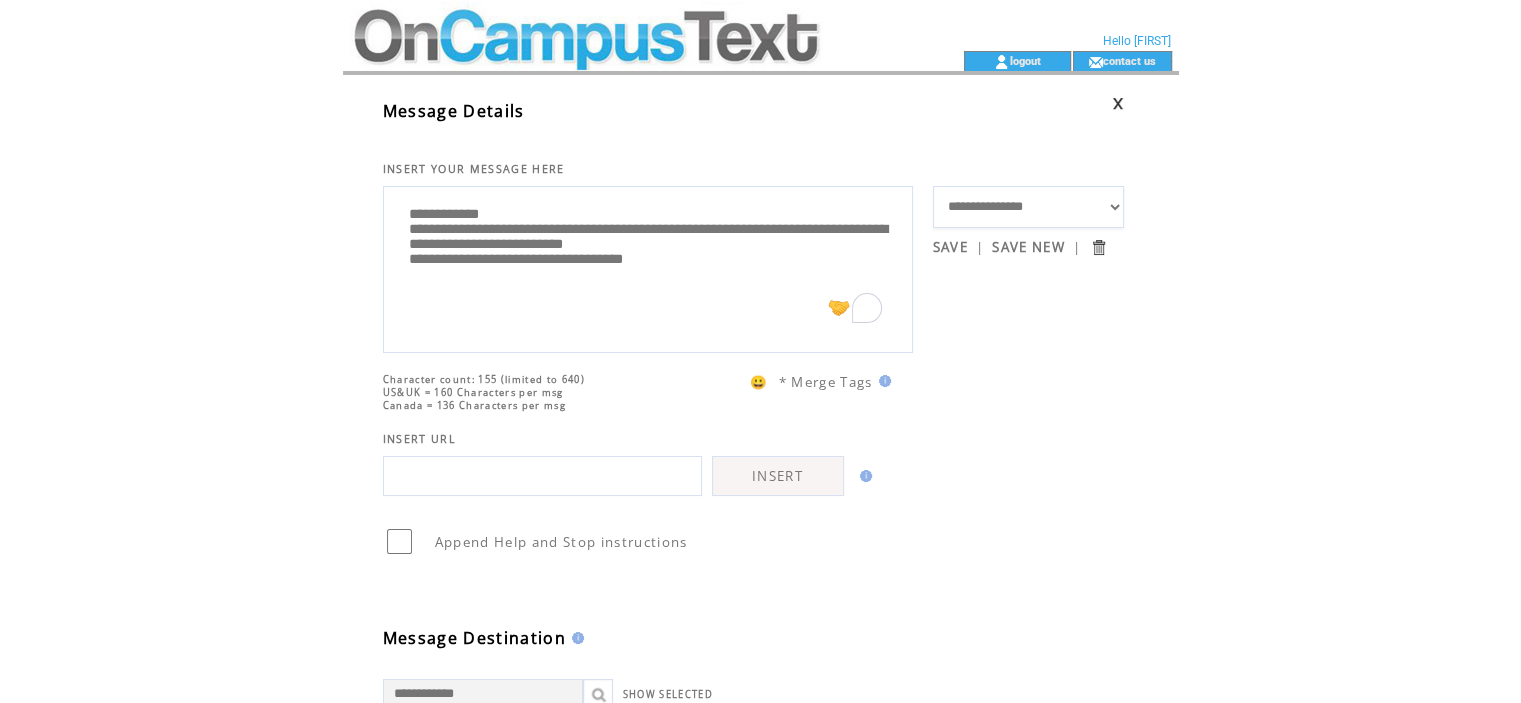 click on "**********" at bounding box center (648, 267) 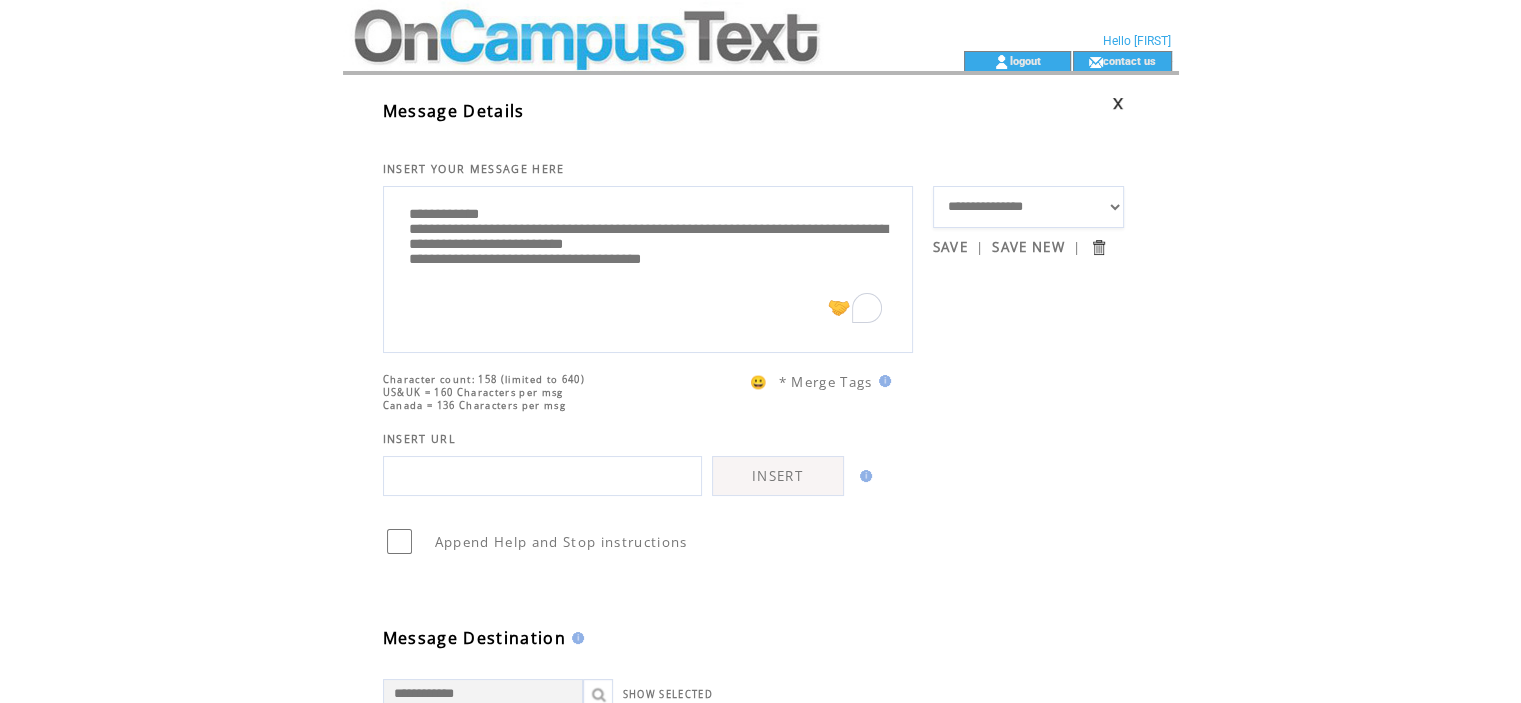 click on "**********" at bounding box center [648, 267] 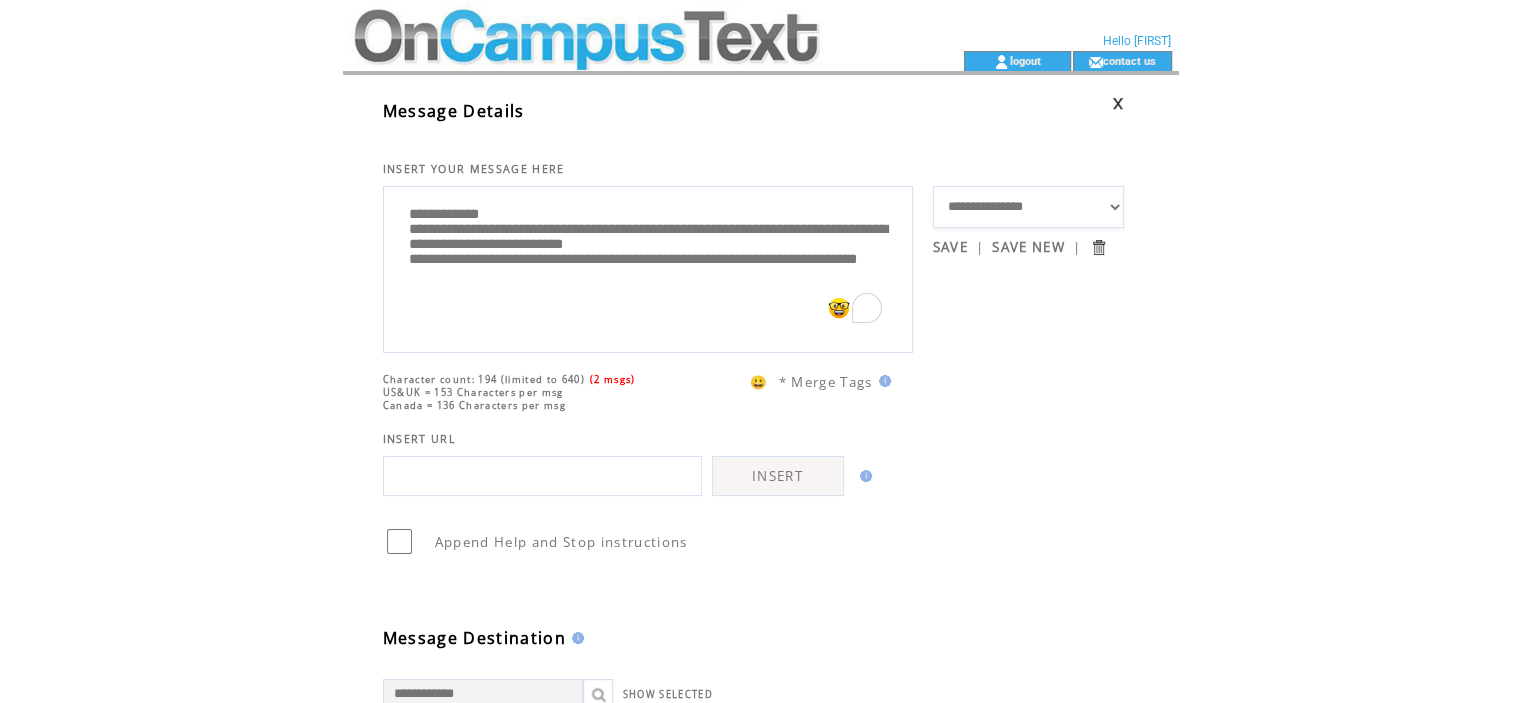 drag, startPoint x: 580, startPoint y: 297, endPoint x: 233, endPoint y: 161, distance: 372.69962 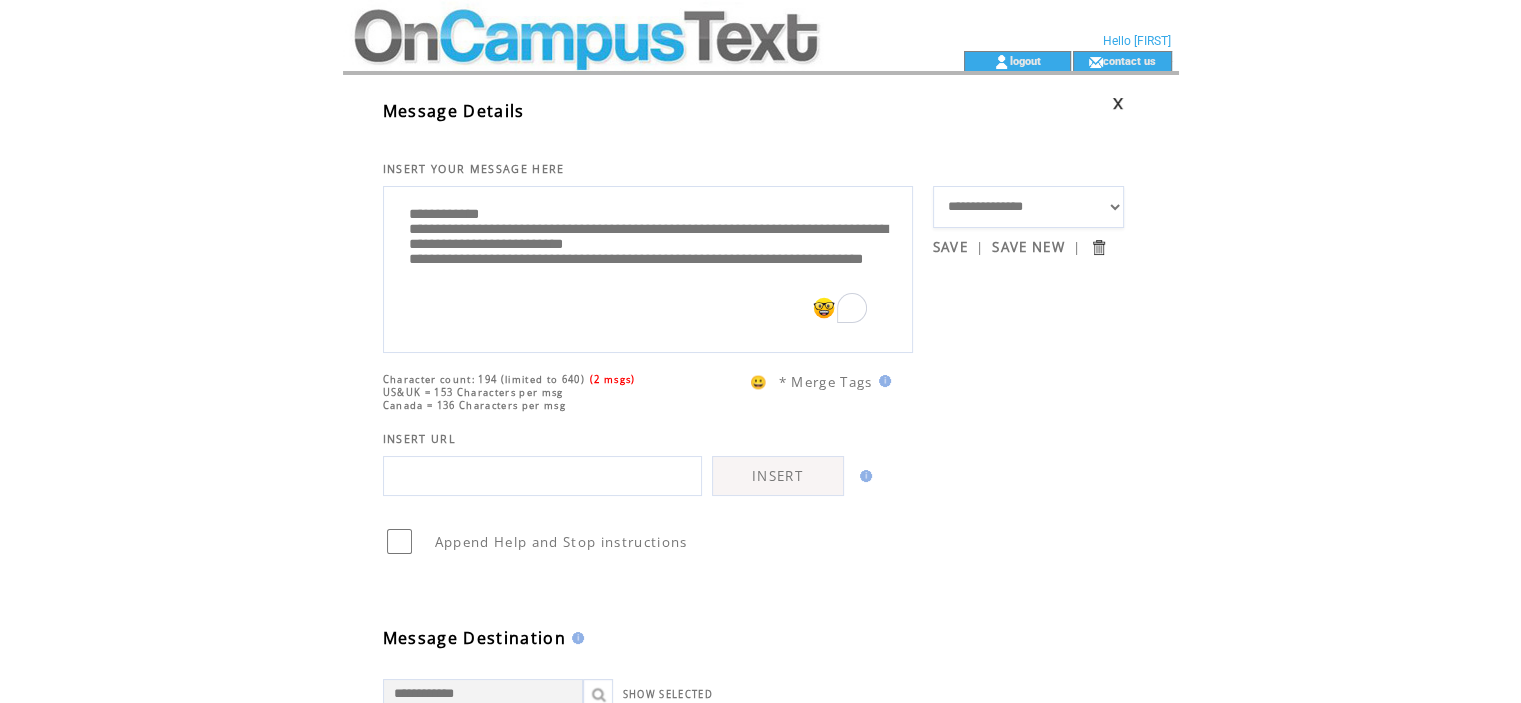 paste on "**********" 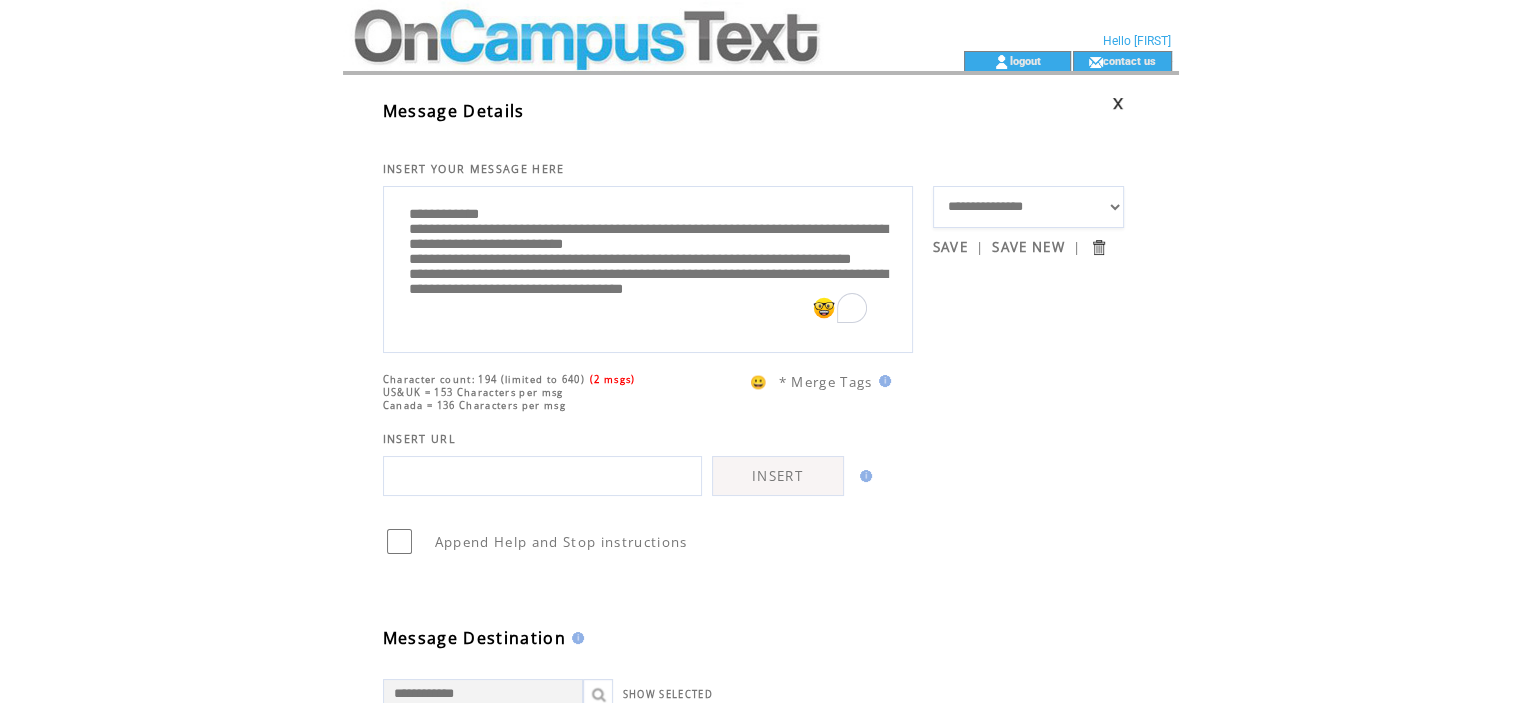 scroll, scrollTop: 25, scrollLeft: 0, axis: vertical 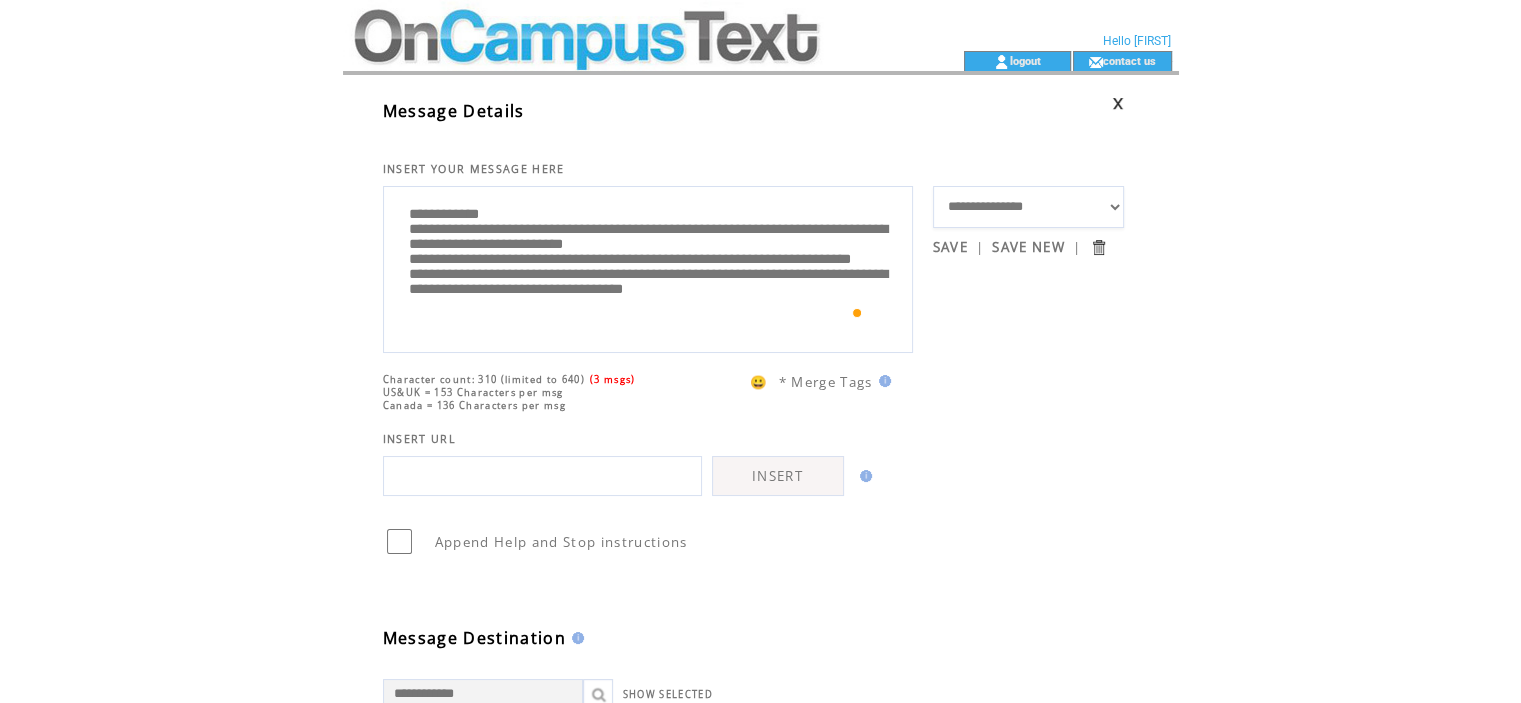 click on "**********" at bounding box center [648, 267] 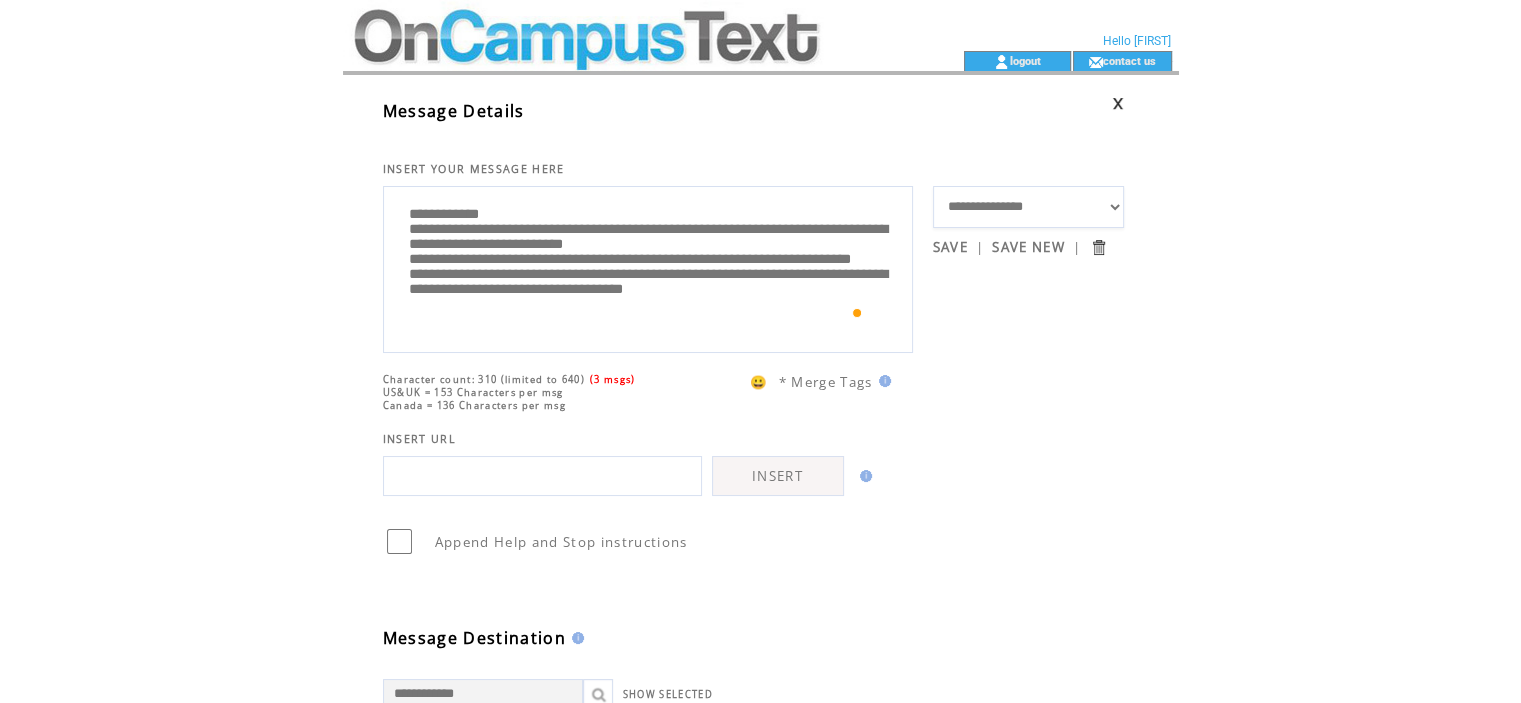 click on "**********" at bounding box center (648, 267) 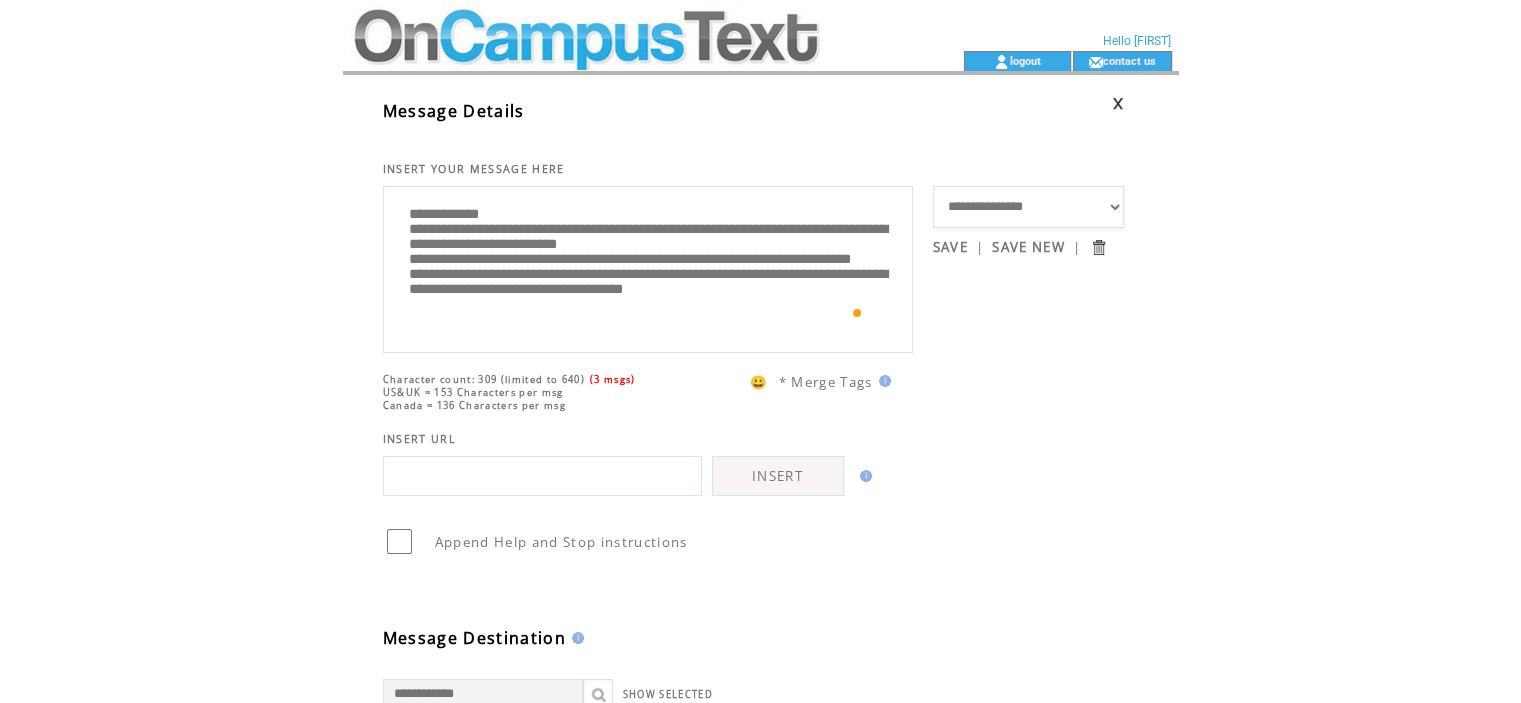 drag, startPoint x: 809, startPoint y: 291, endPoint x: 398, endPoint y: 292, distance: 411.00122 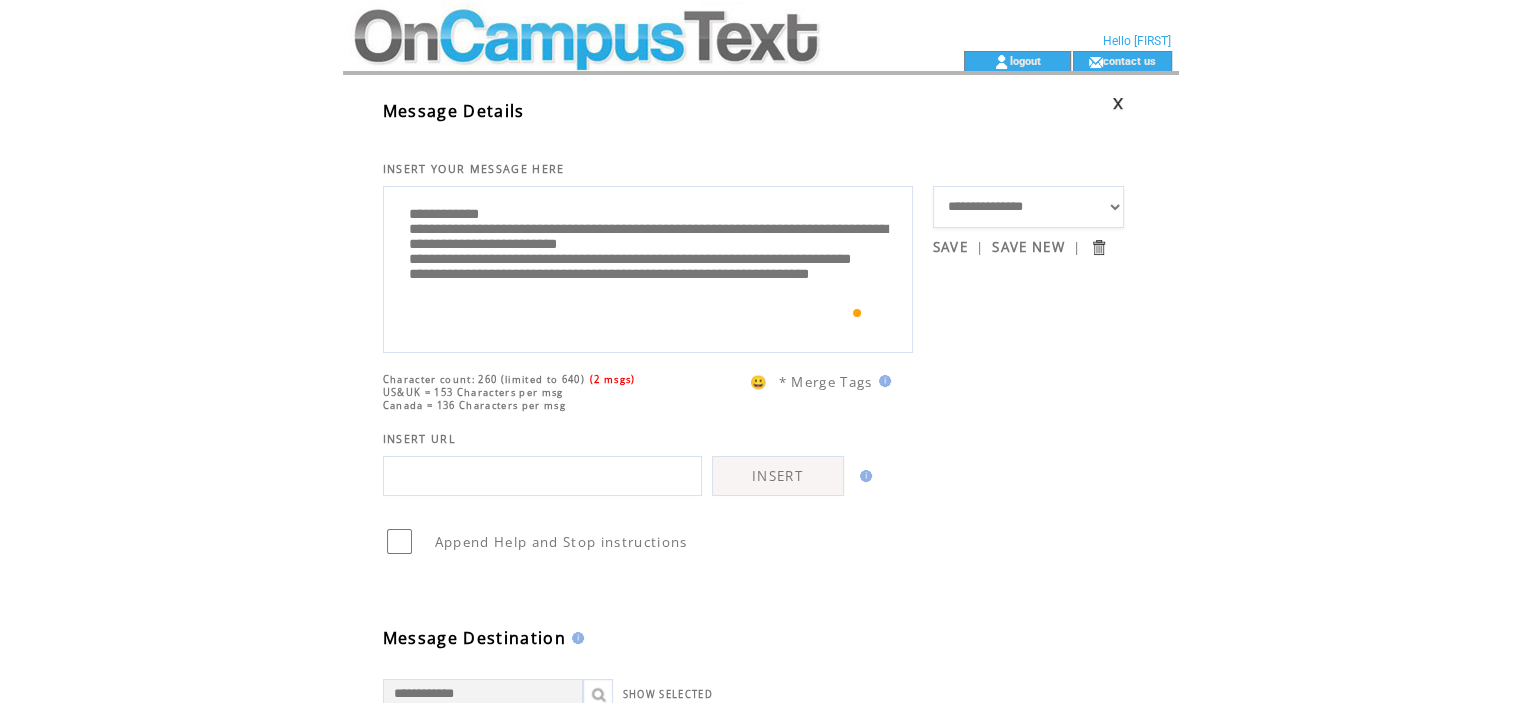 drag, startPoint x: 586, startPoint y: 295, endPoint x: 556, endPoint y: 294, distance: 30.016663 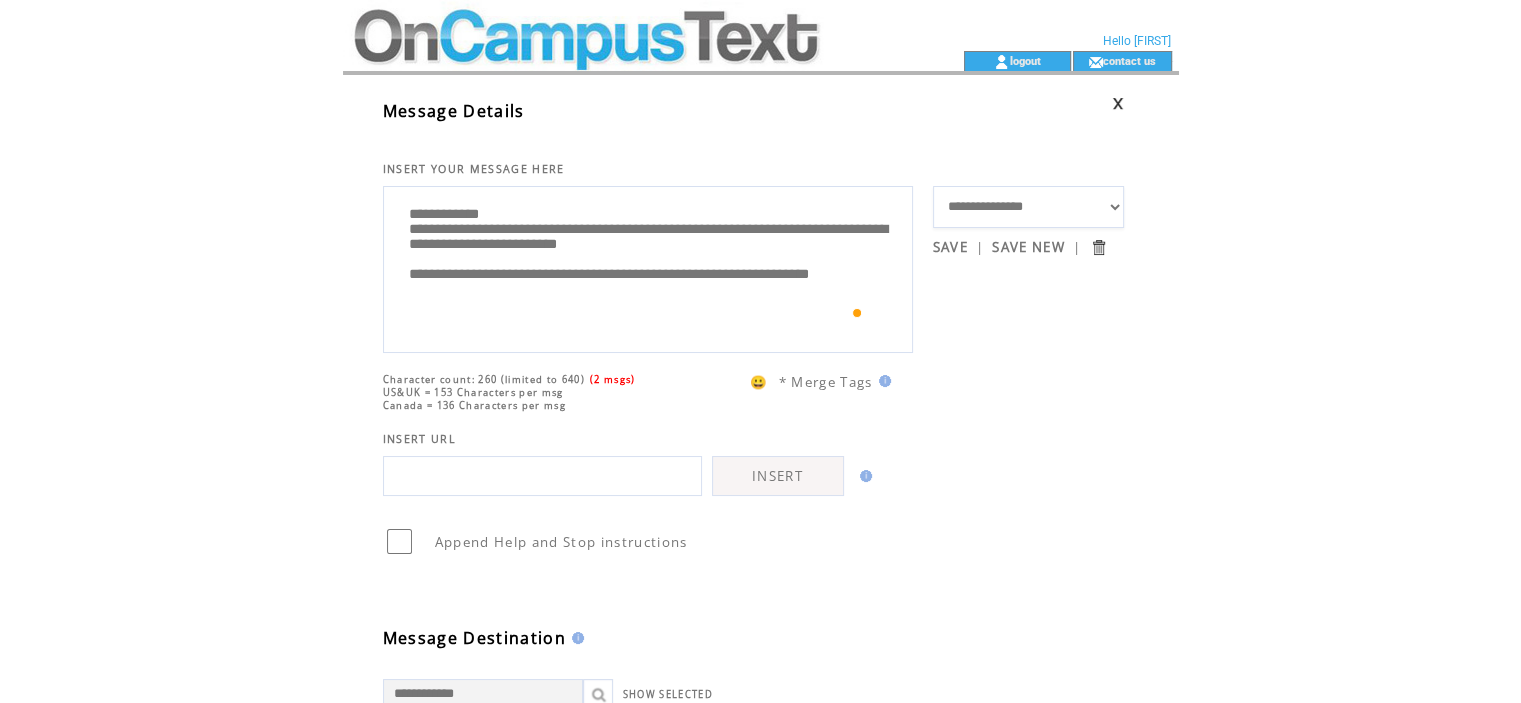 scroll, scrollTop: 20, scrollLeft: 0, axis: vertical 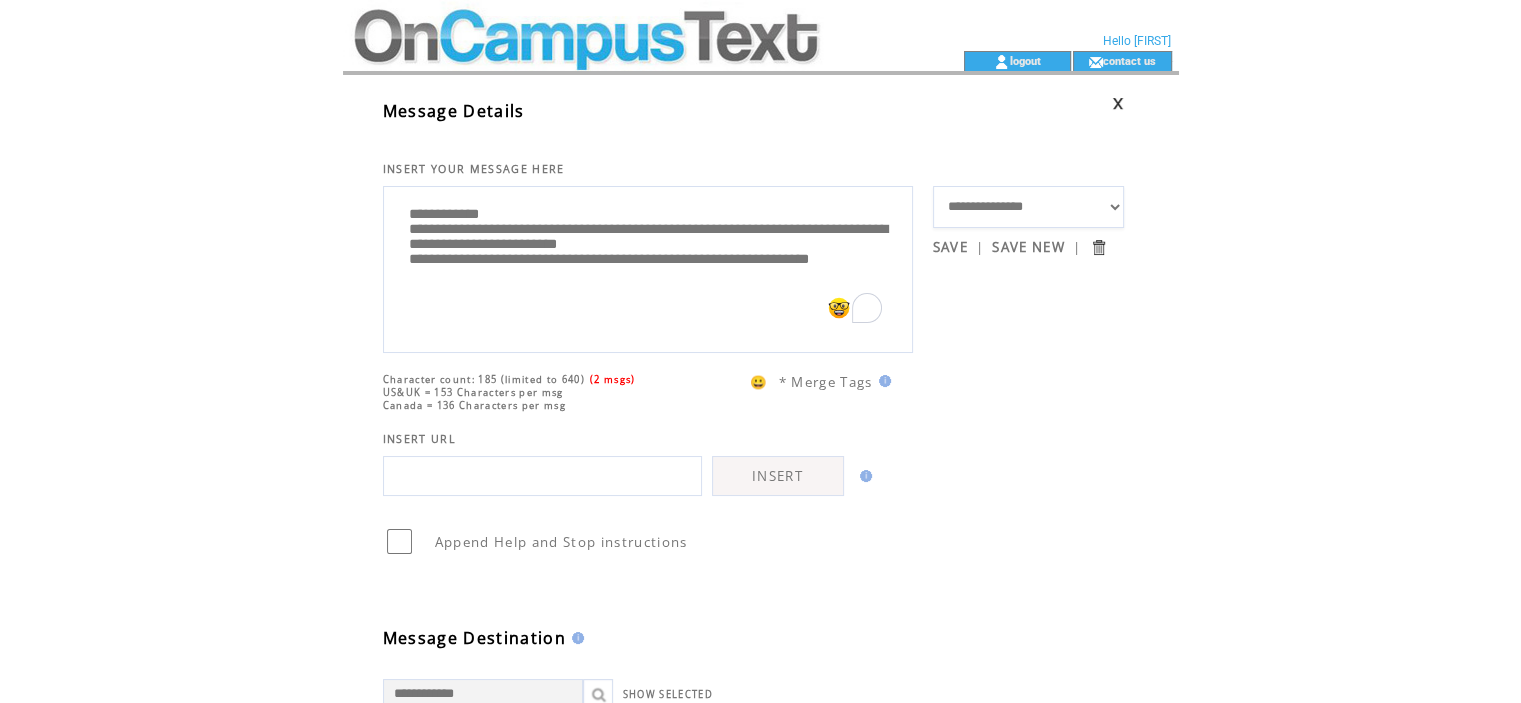 click on "**********" at bounding box center [648, 267] 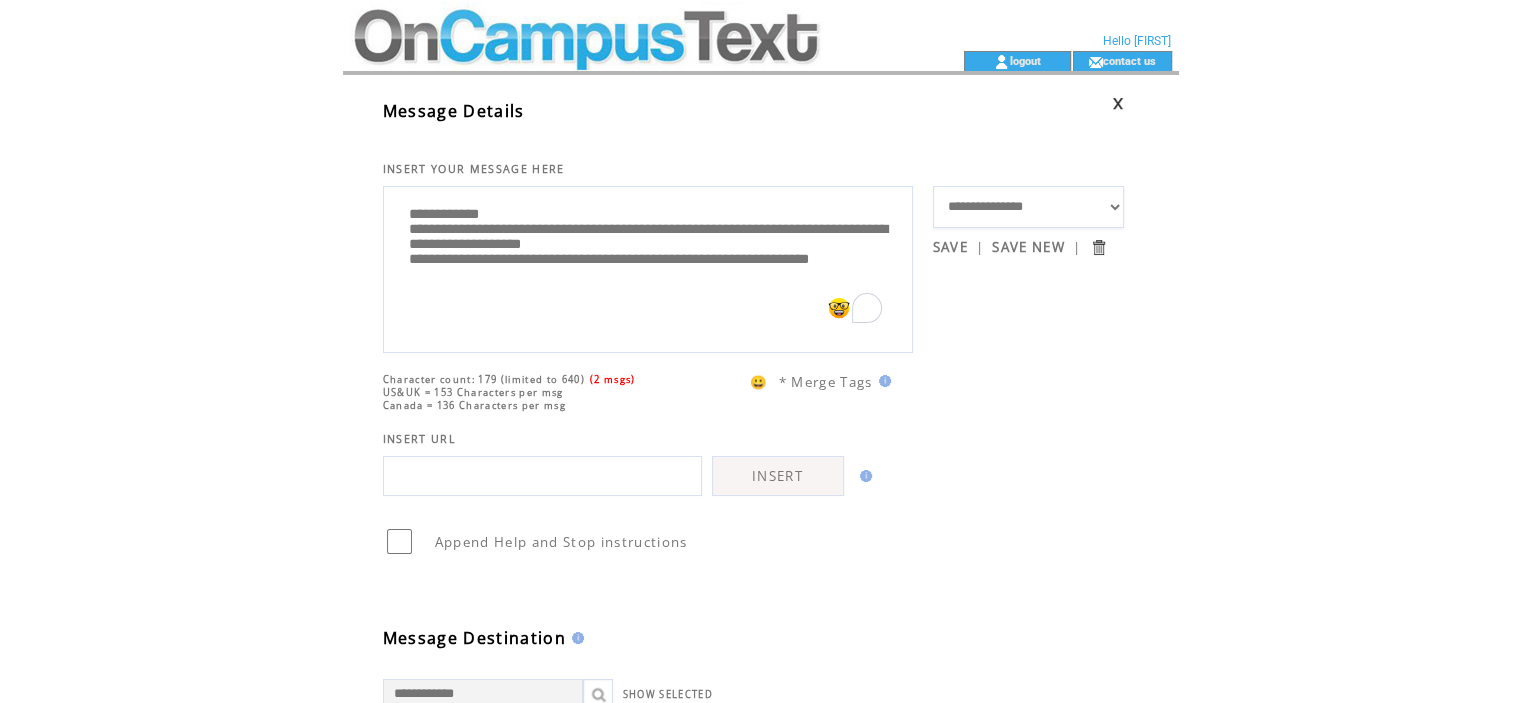 click on "**********" at bounding box center (648, 267) 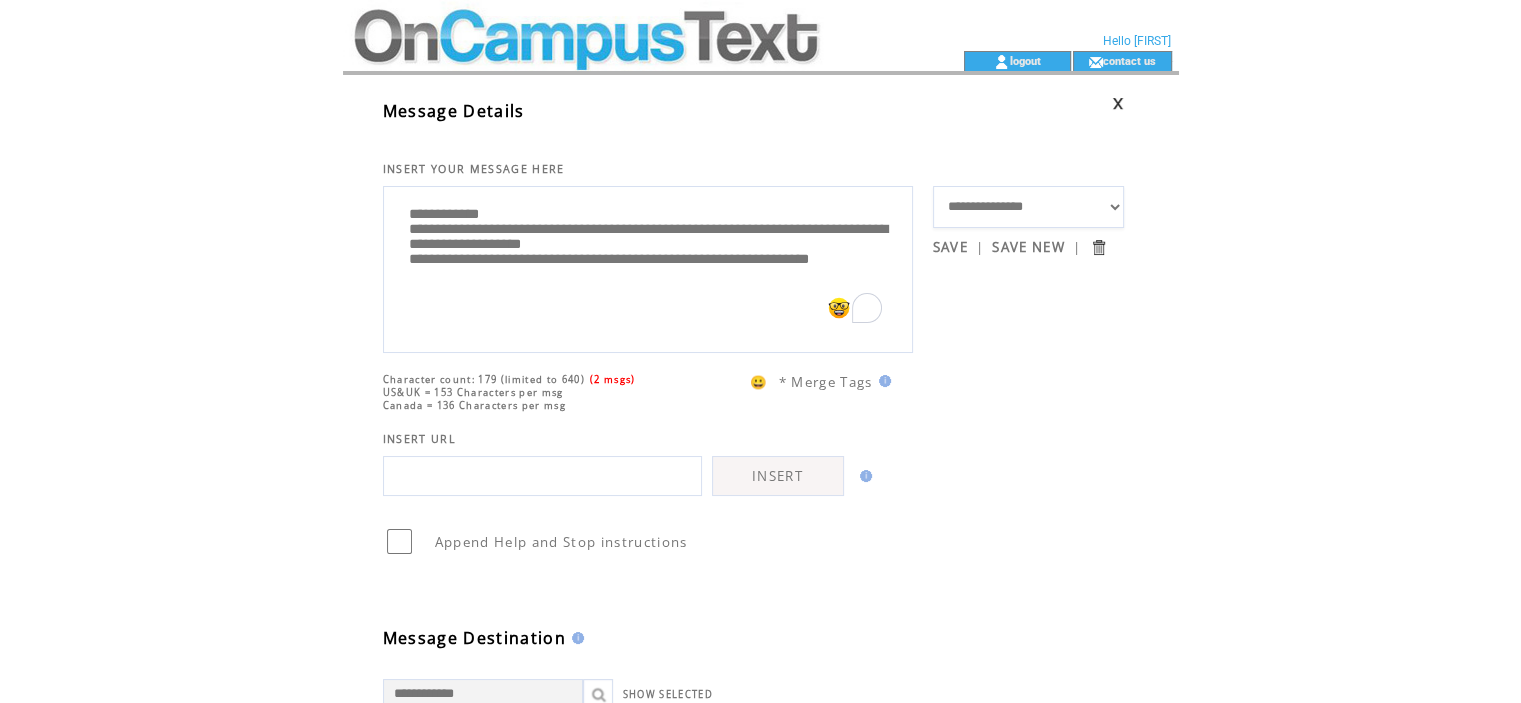 click on "**********" at bounding box center (648, 267) 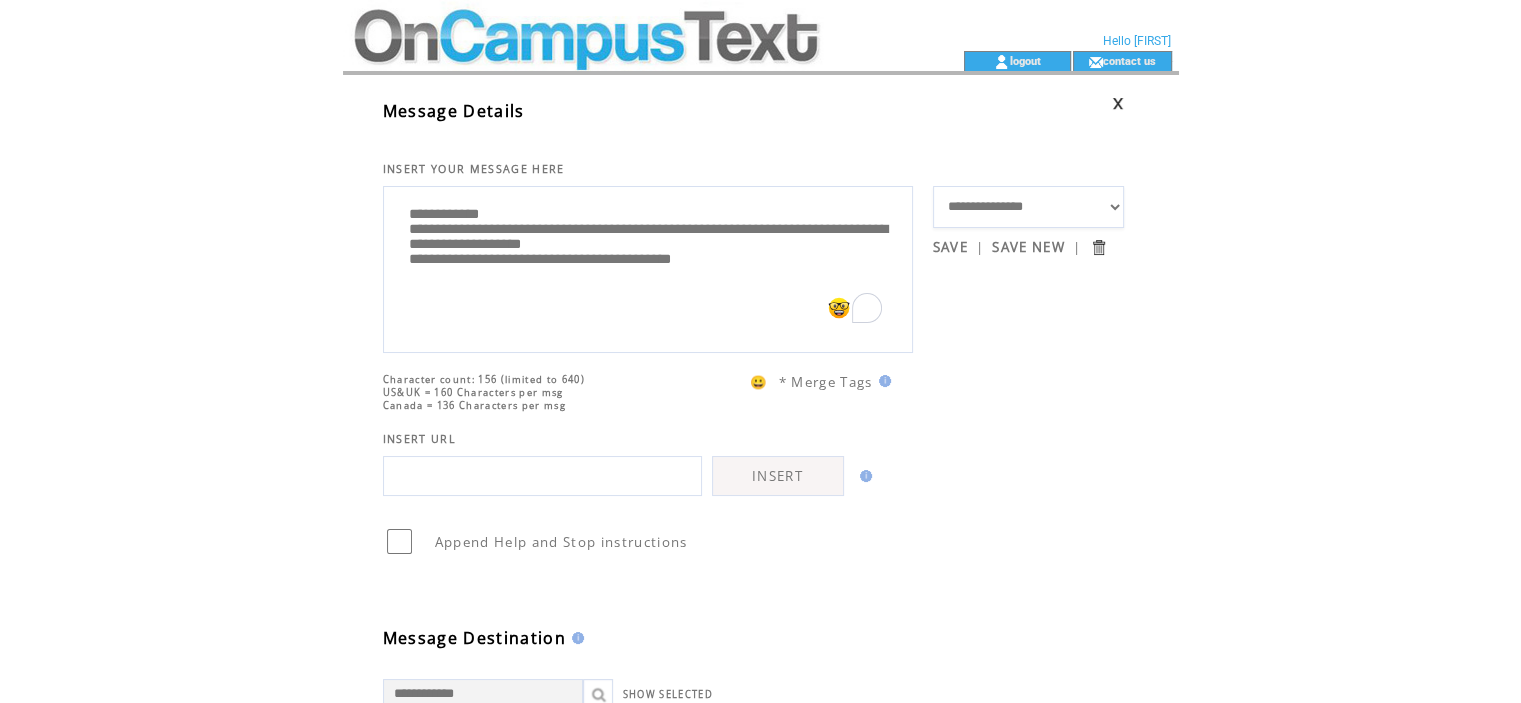 click on "**********" at bounding box center [648, 267] 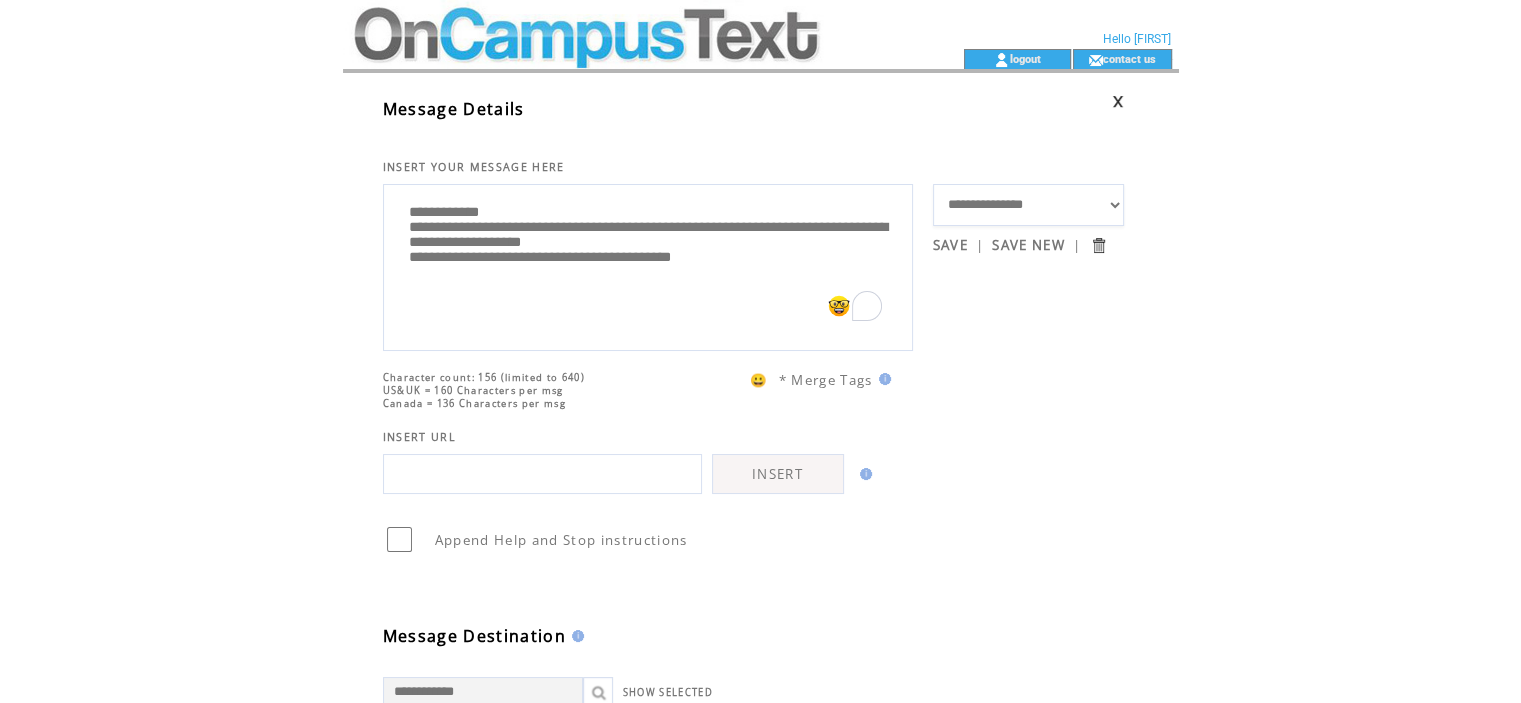 scroll, scrollTop: 0, scrollLeft: 0, axis: both 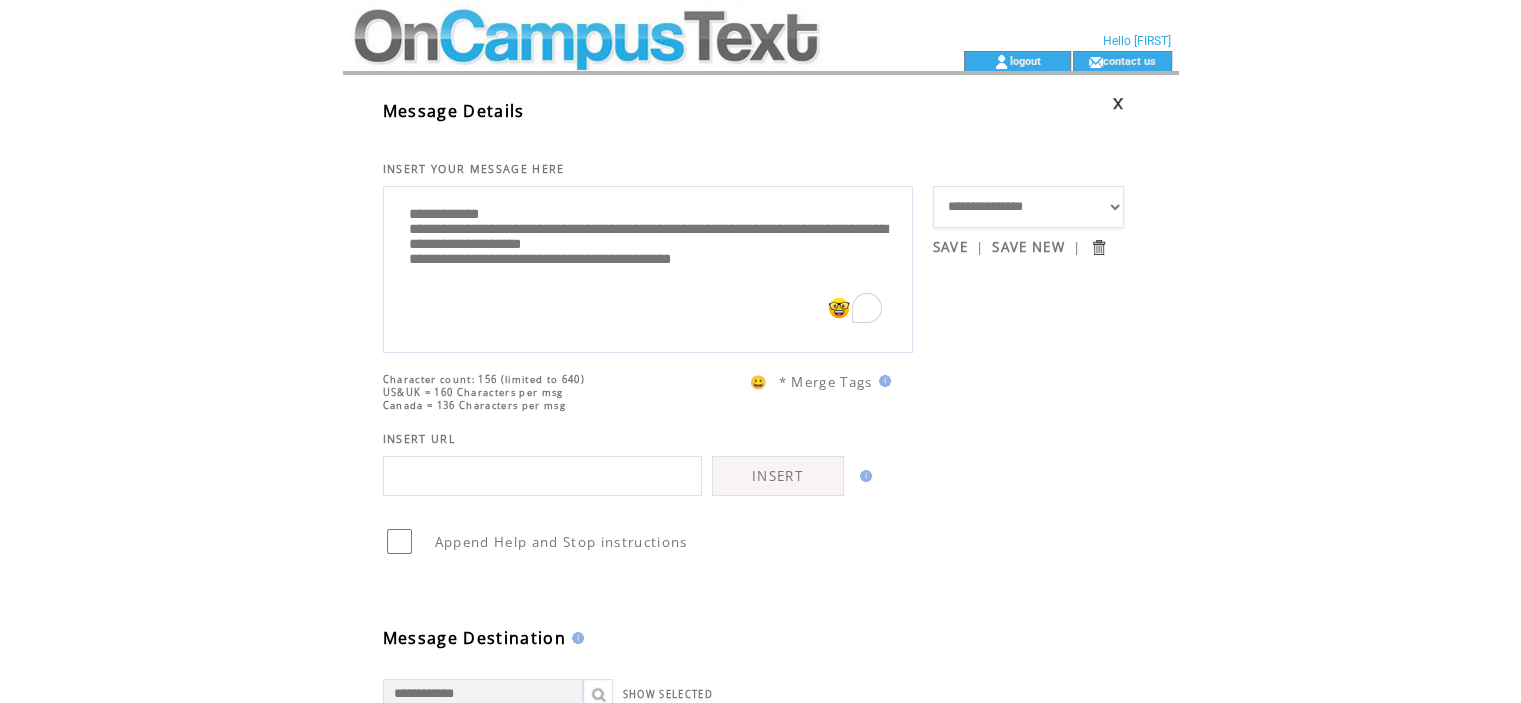 type on "**********" 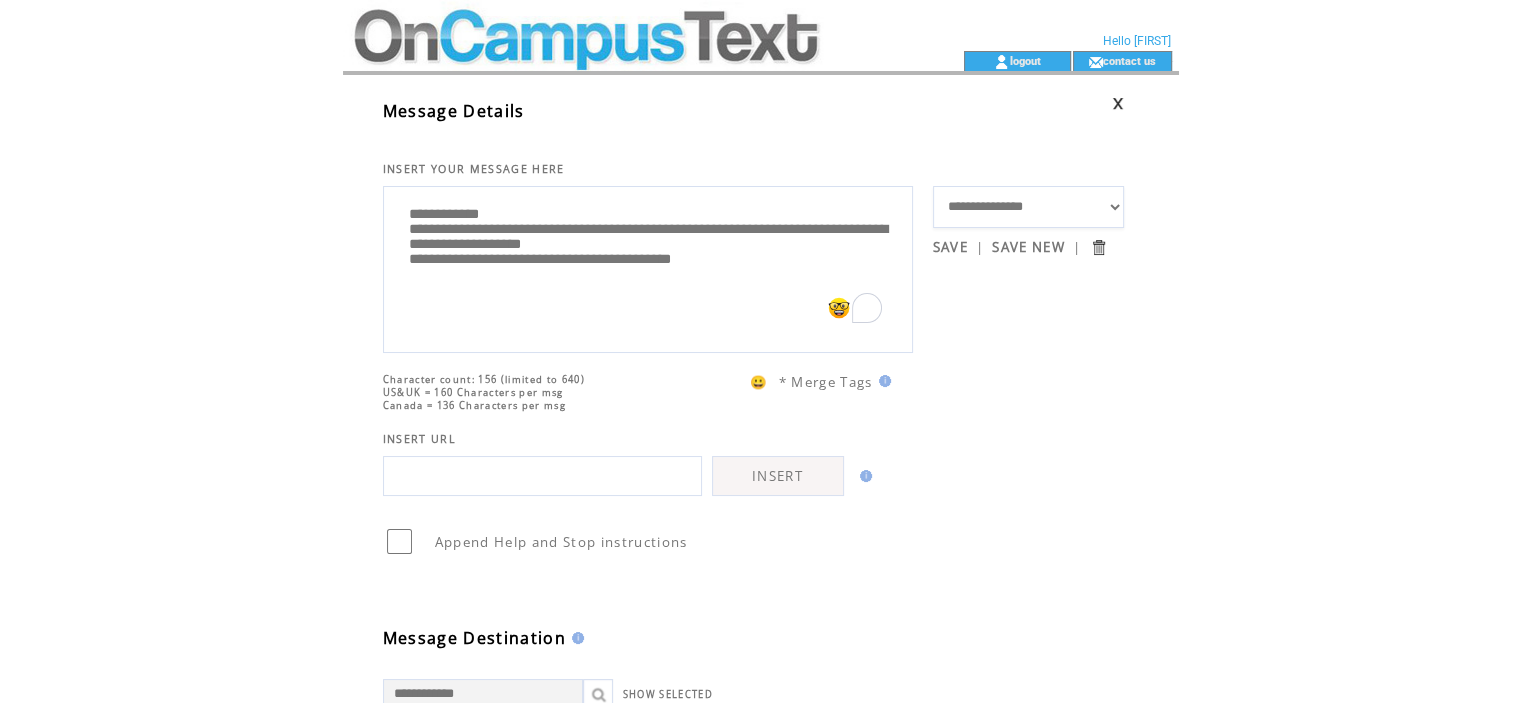 click at bounding box center [542, 476] 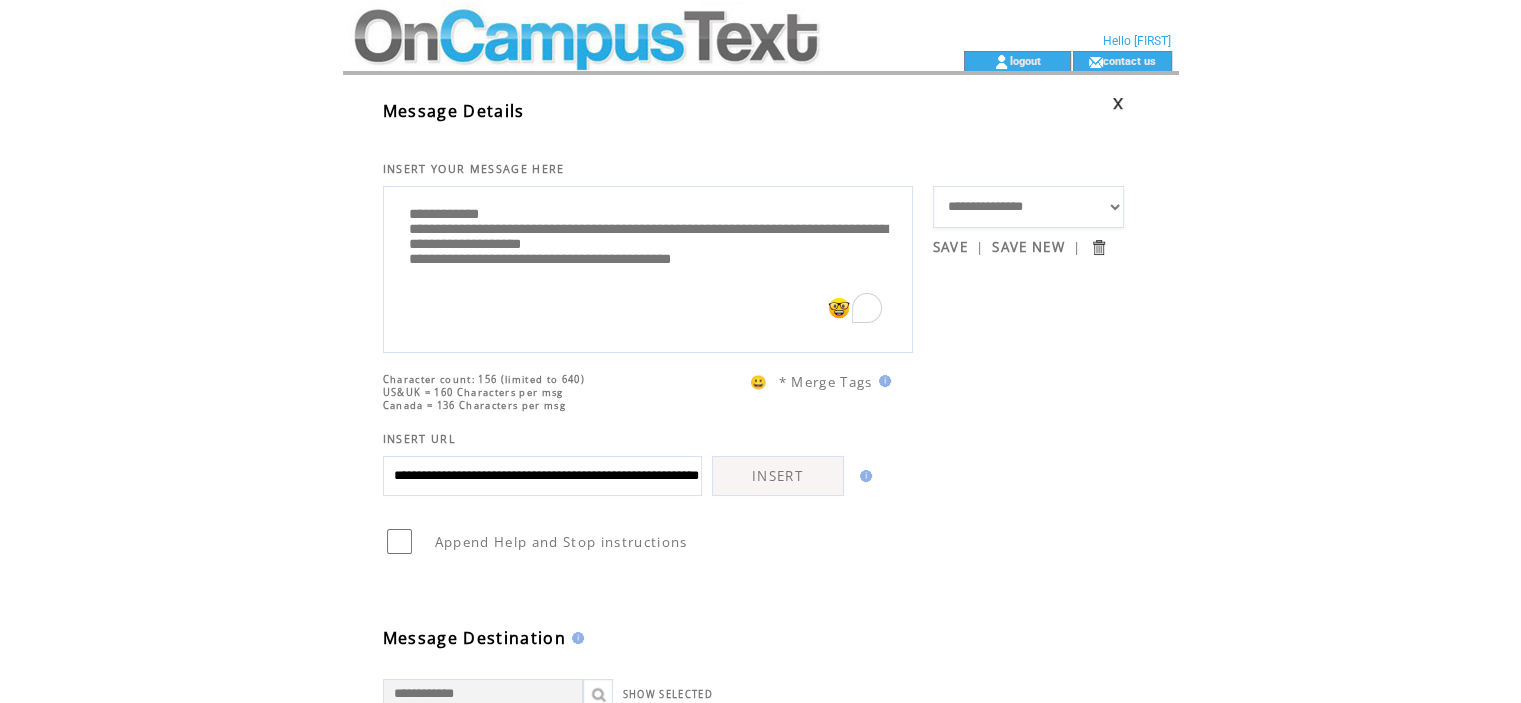 scroll, scrollTop: 0, scrollLeft: 220, axis: horizontal 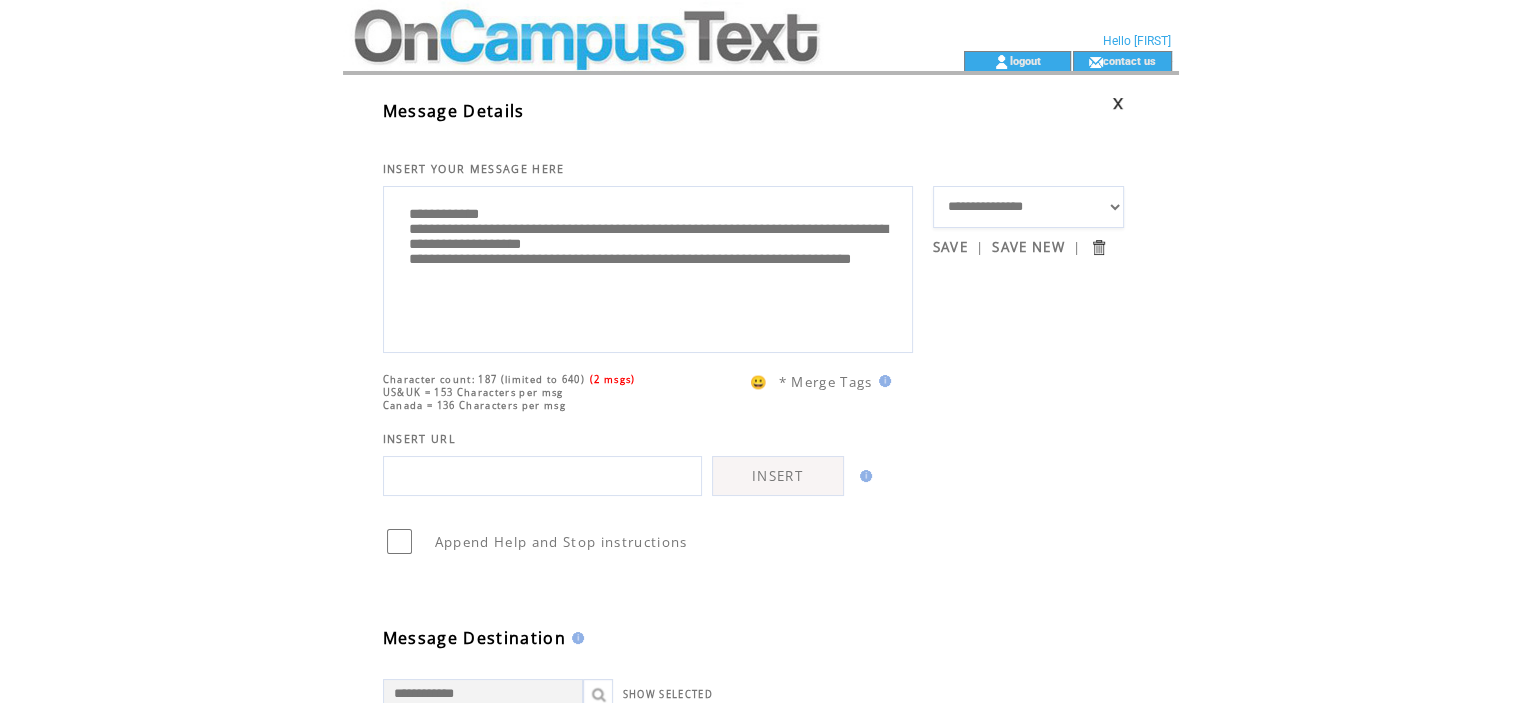 click on "**********" at bounding box center [648, 267] 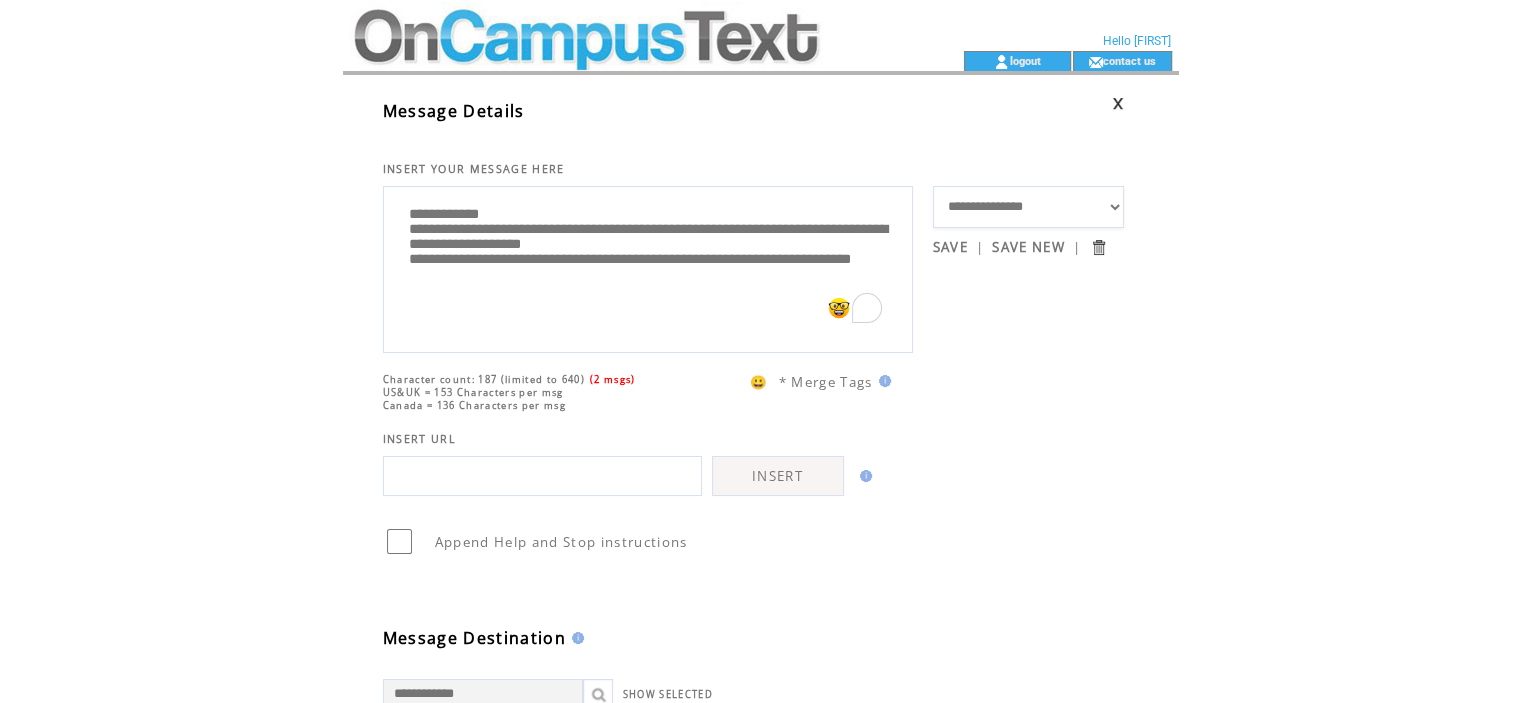 click on "**********" at bounding box center (648, 267) 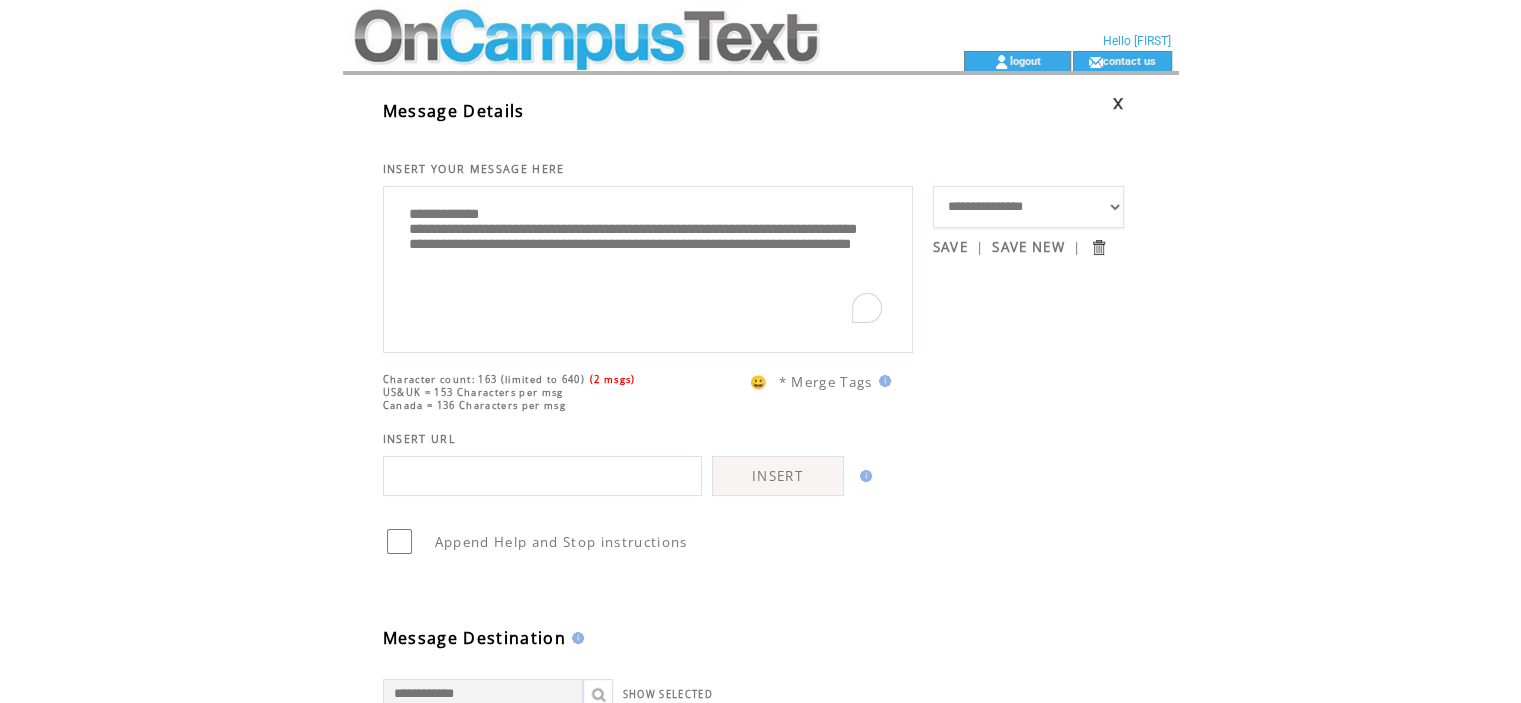 click on "**********" at bounding box center (648, 267) 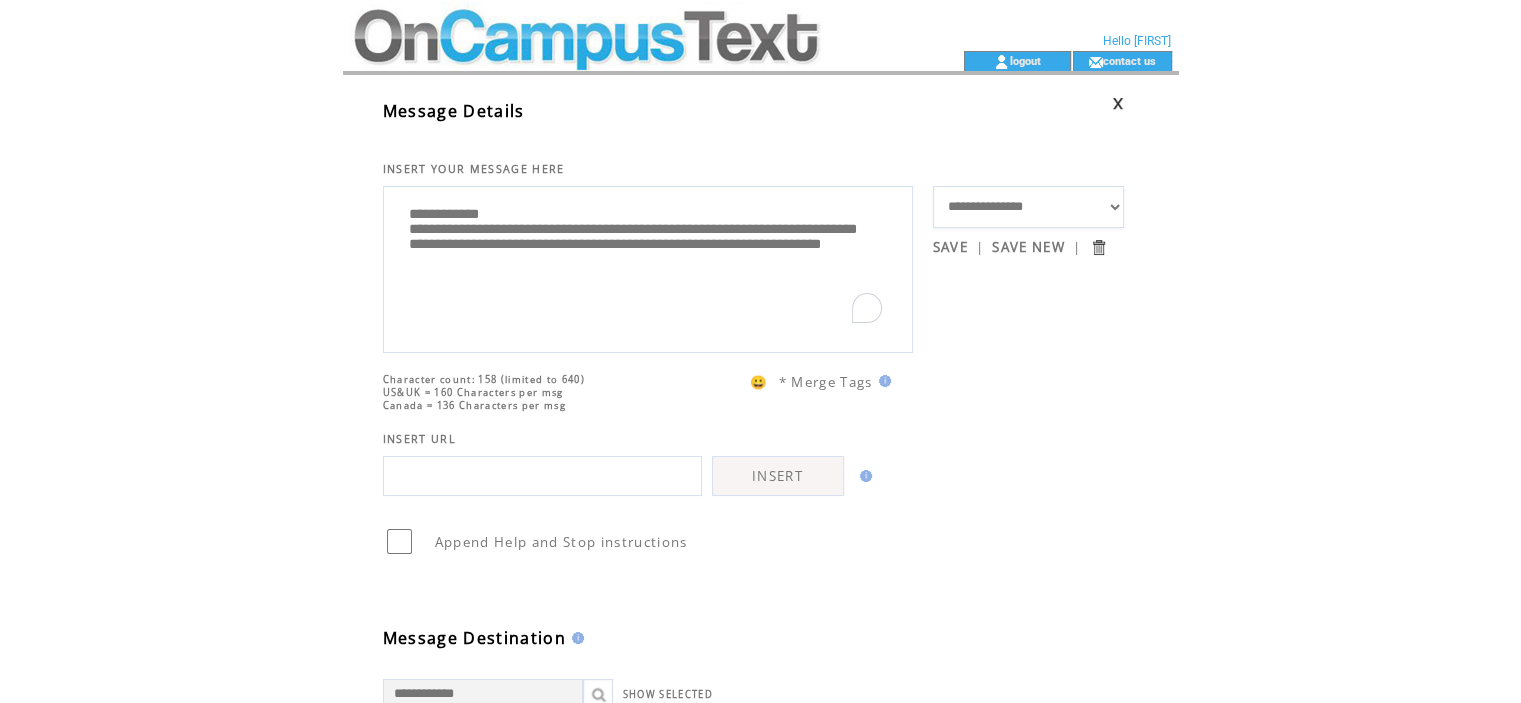 click on "**********" at bounding box center [648, 267] 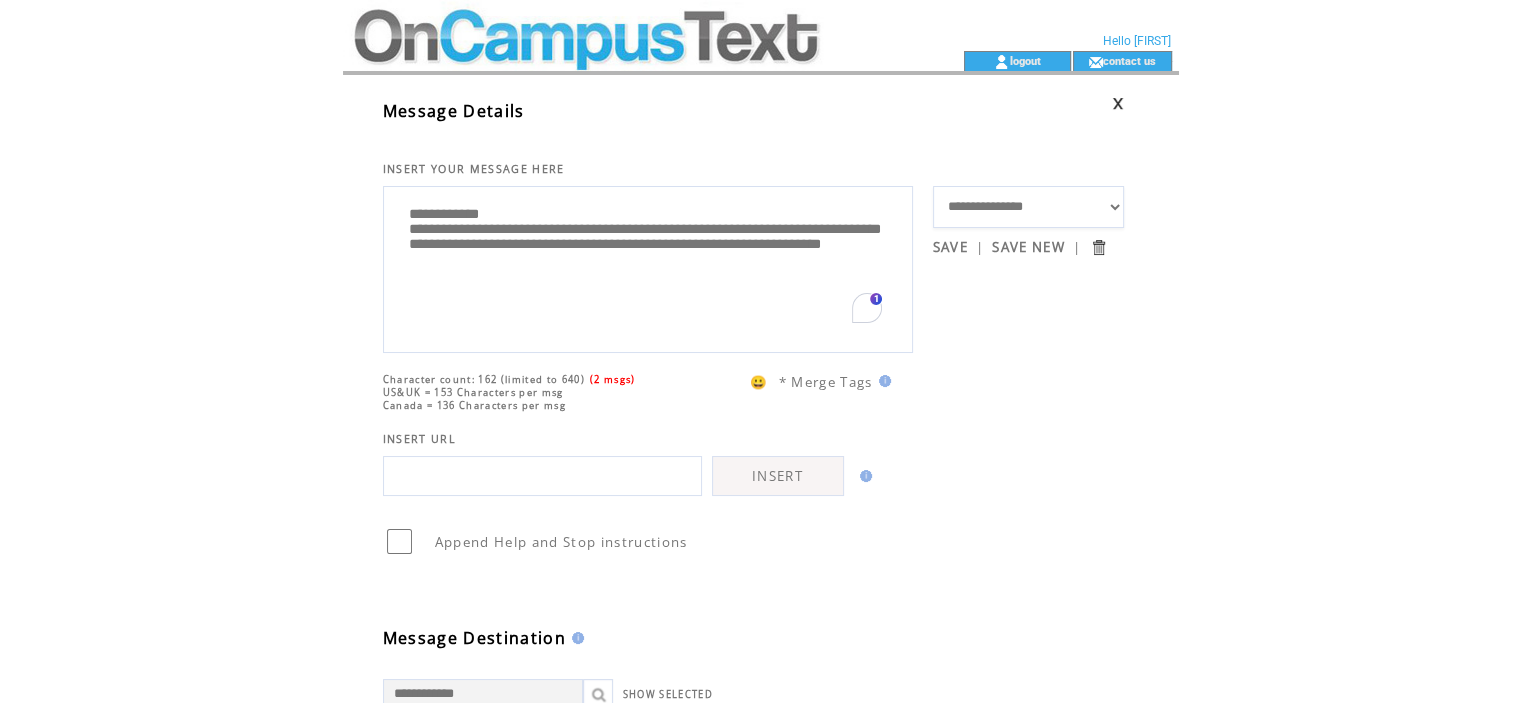 click on "**********" at bounding box center (648, 267) 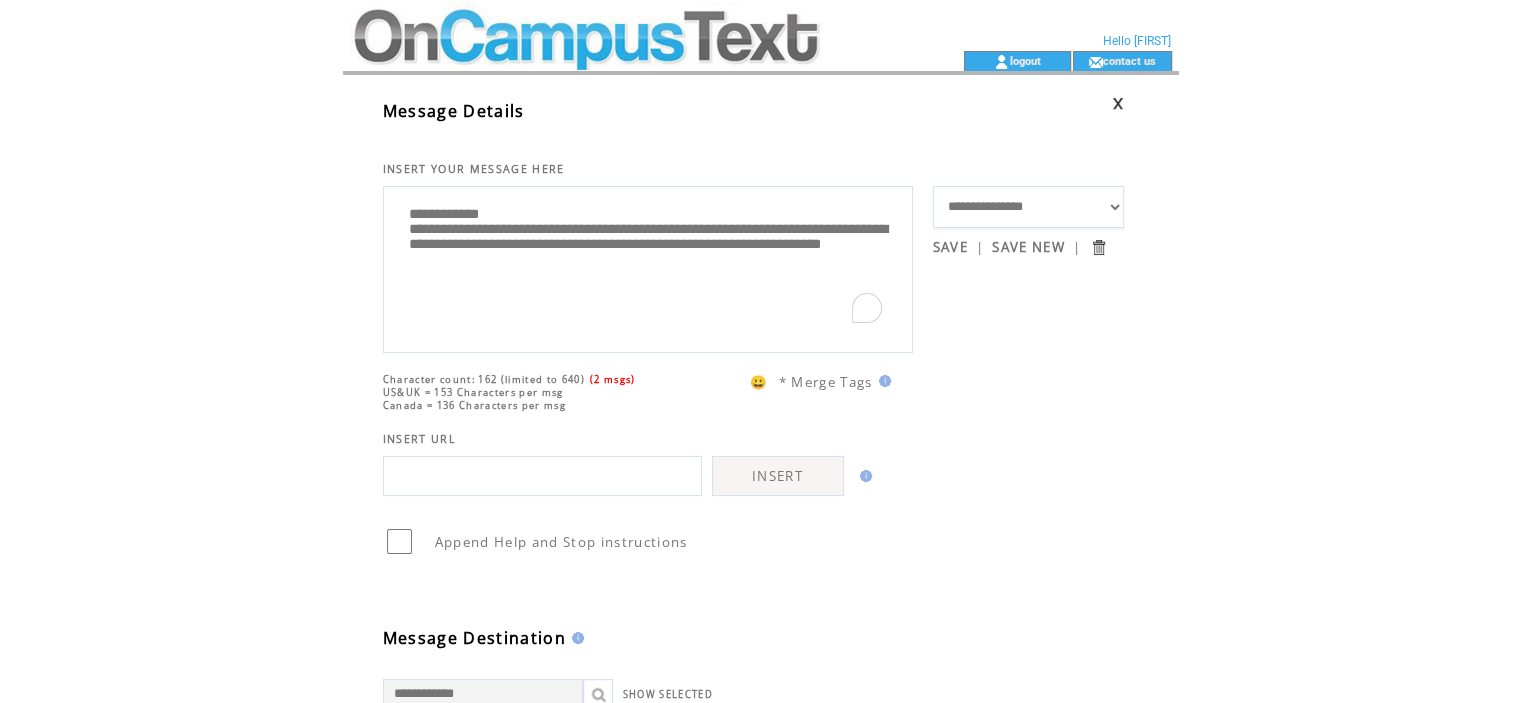 click on "**********" at bounding box center (648, 267) 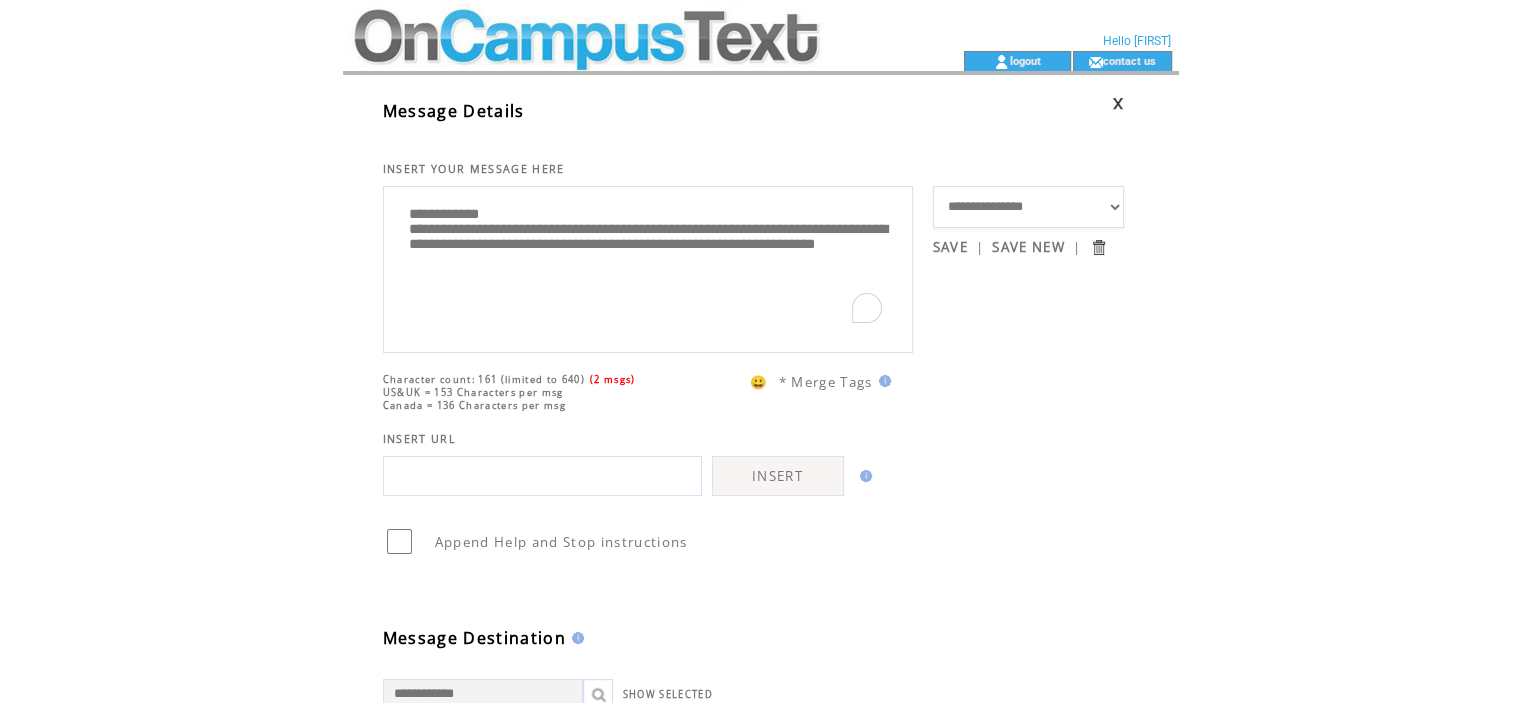click on "**********" at bounding box center (648, 267) 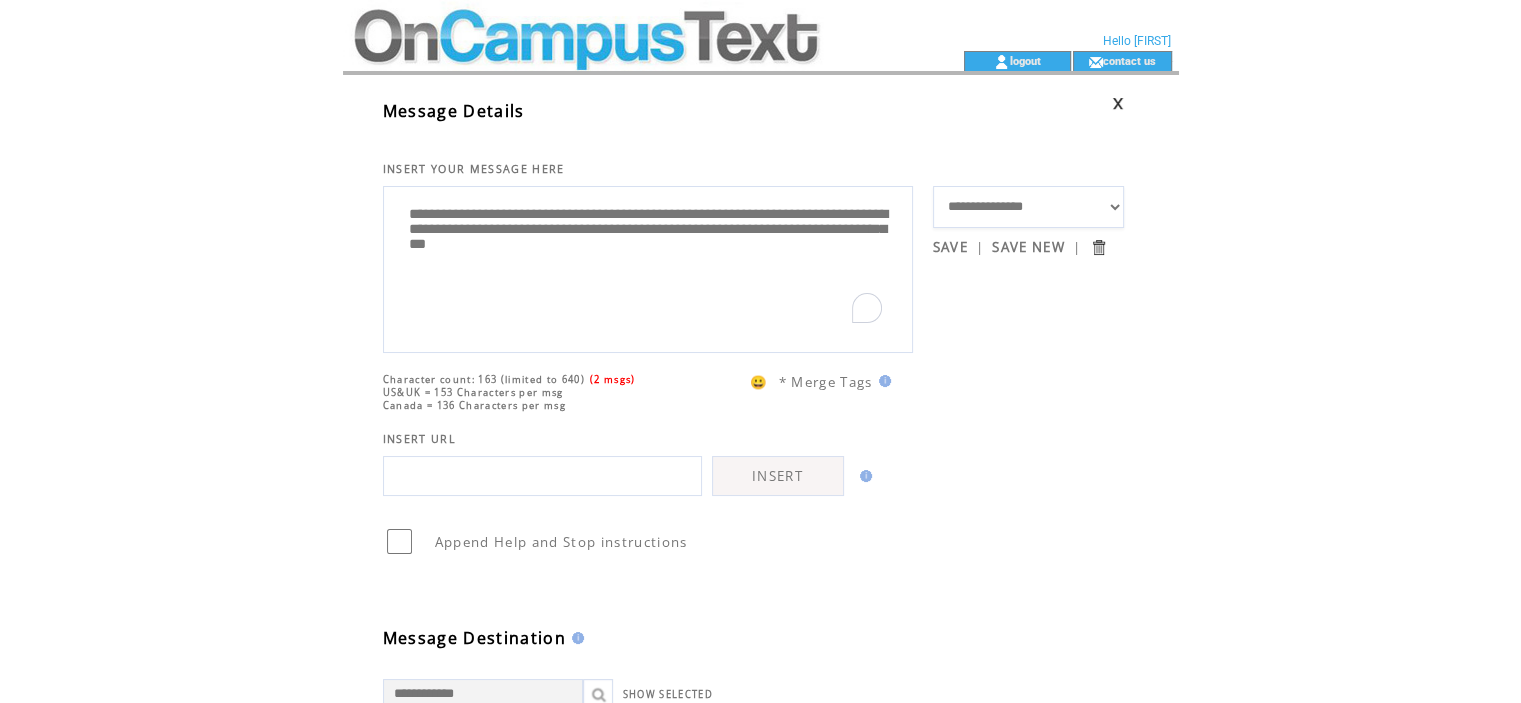 click on "**********" at bounding box center [648, 267] 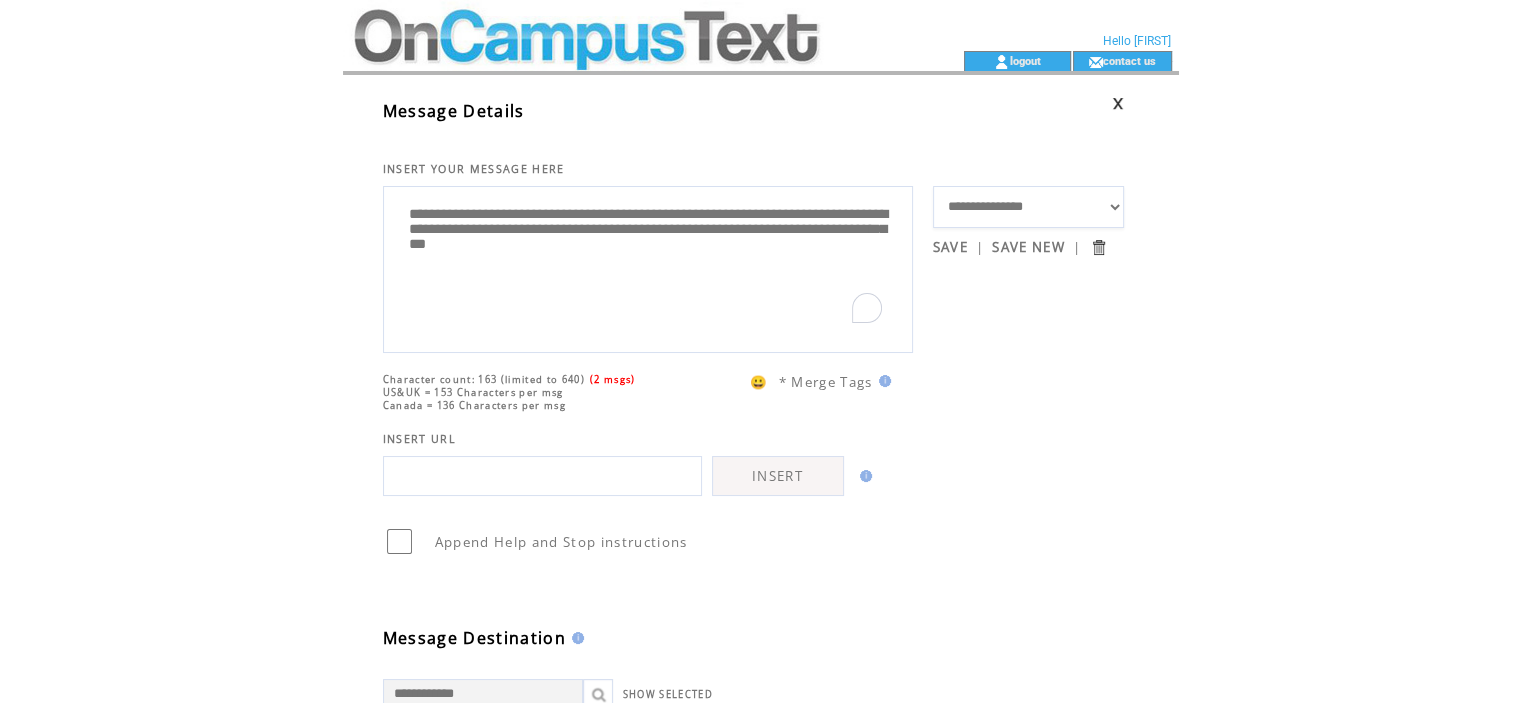 click on "**********" at bounding box center (648, 267) 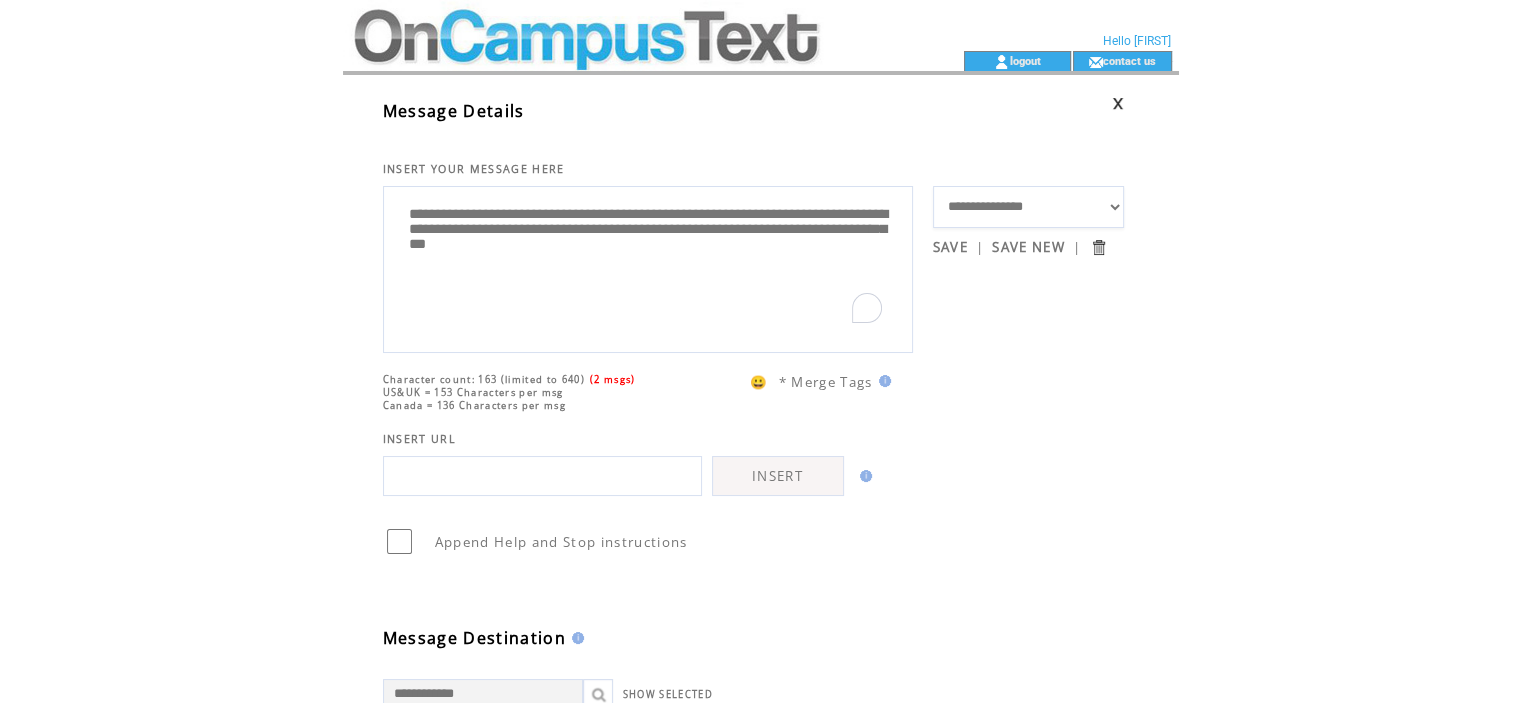 click on "**********" at bounding box center [648, 267] 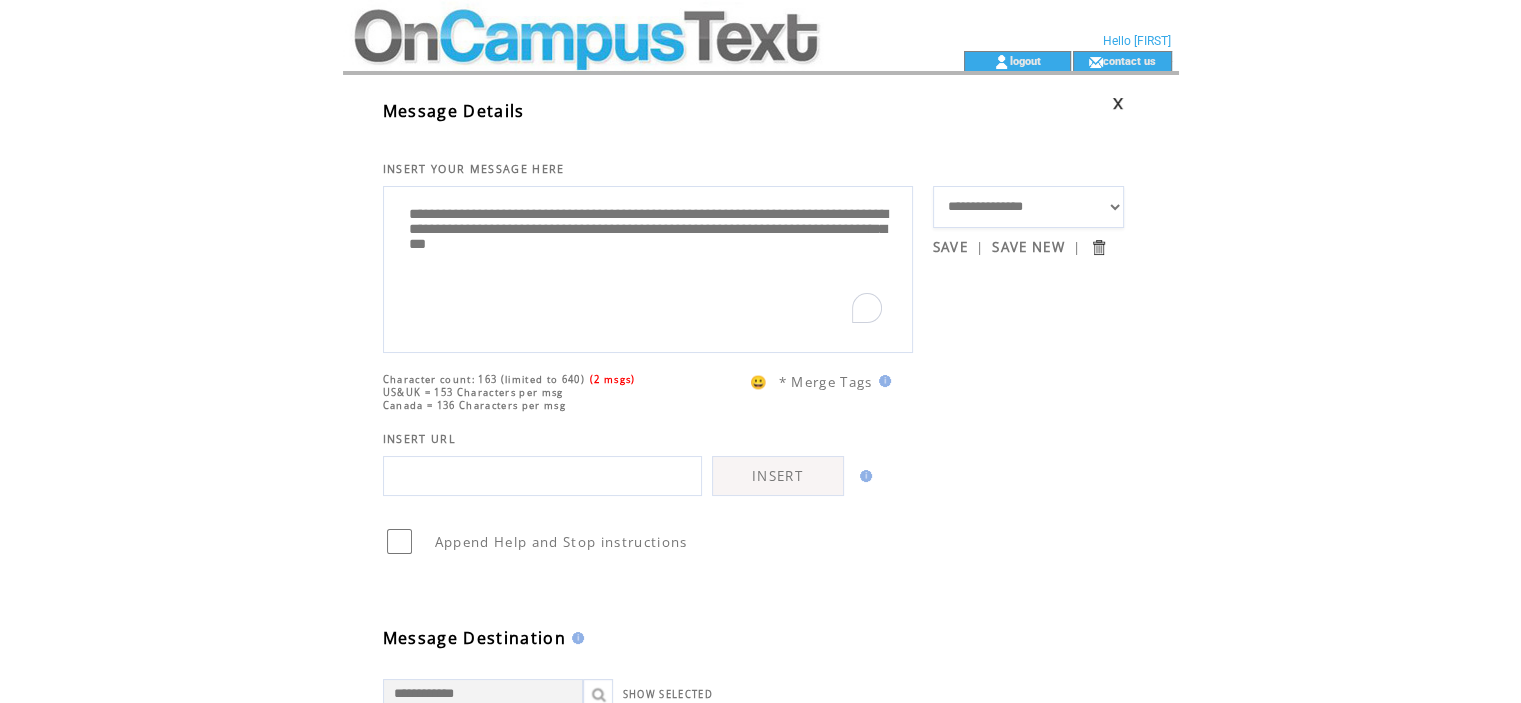 click on "**********" at bounding box center (648, 267) 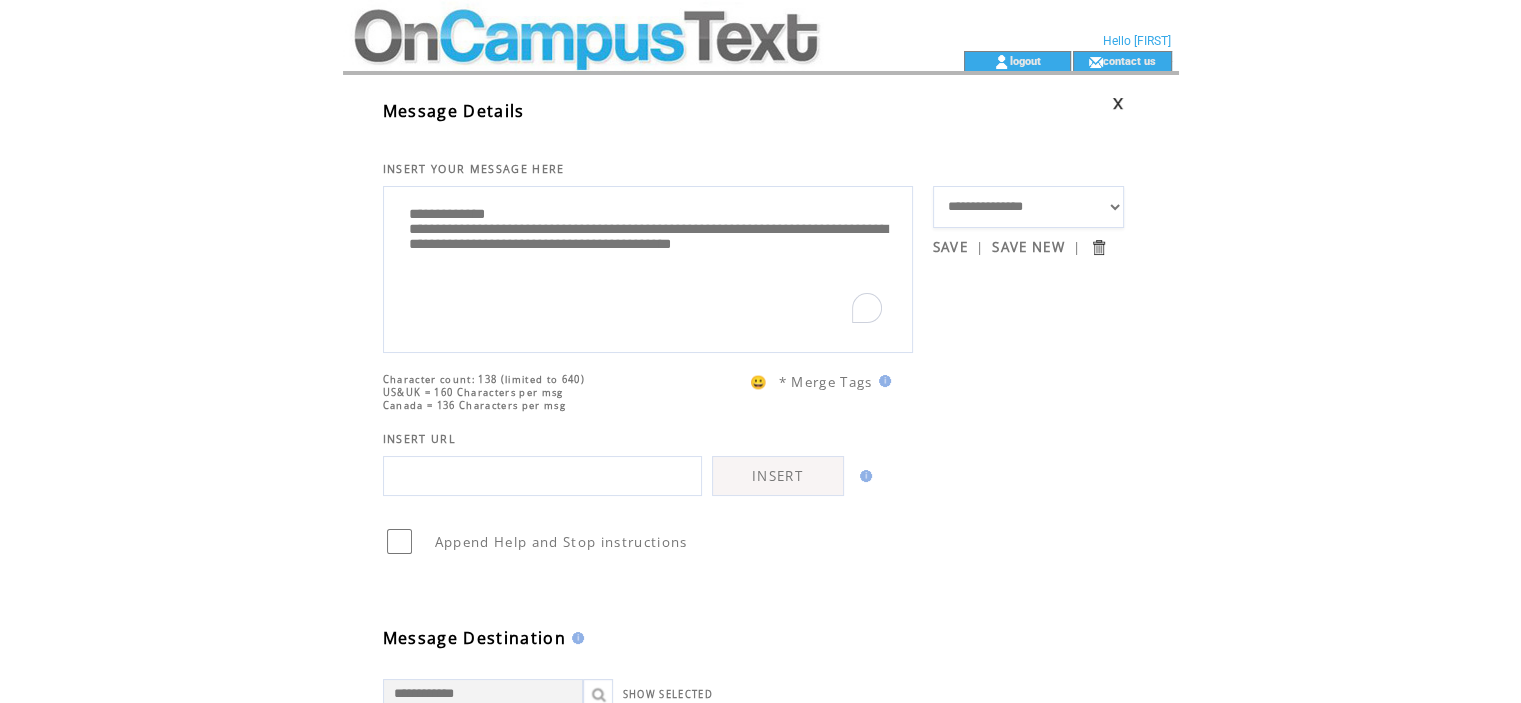 click on "**********" at bounding box center (648, 267) 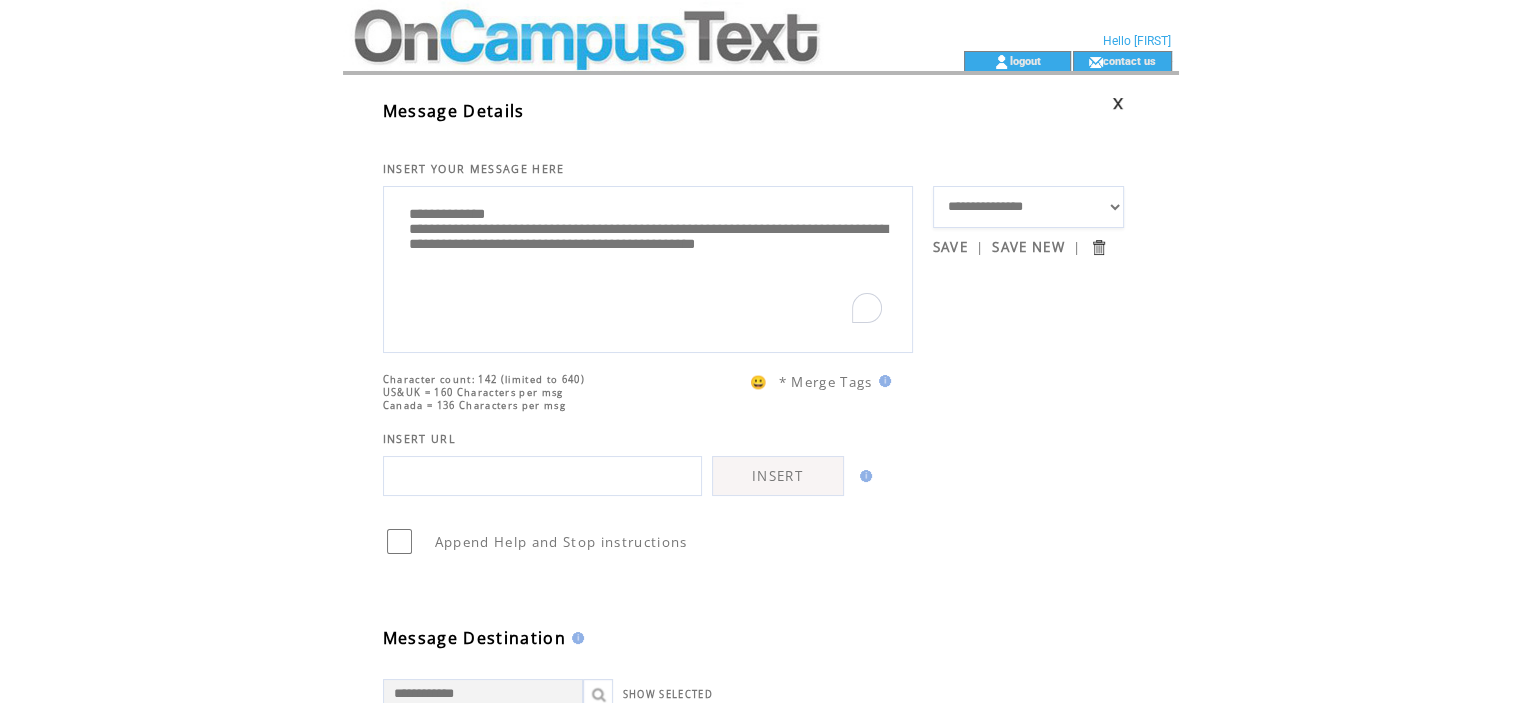 click on "**********" at bounding box center [648, 267] 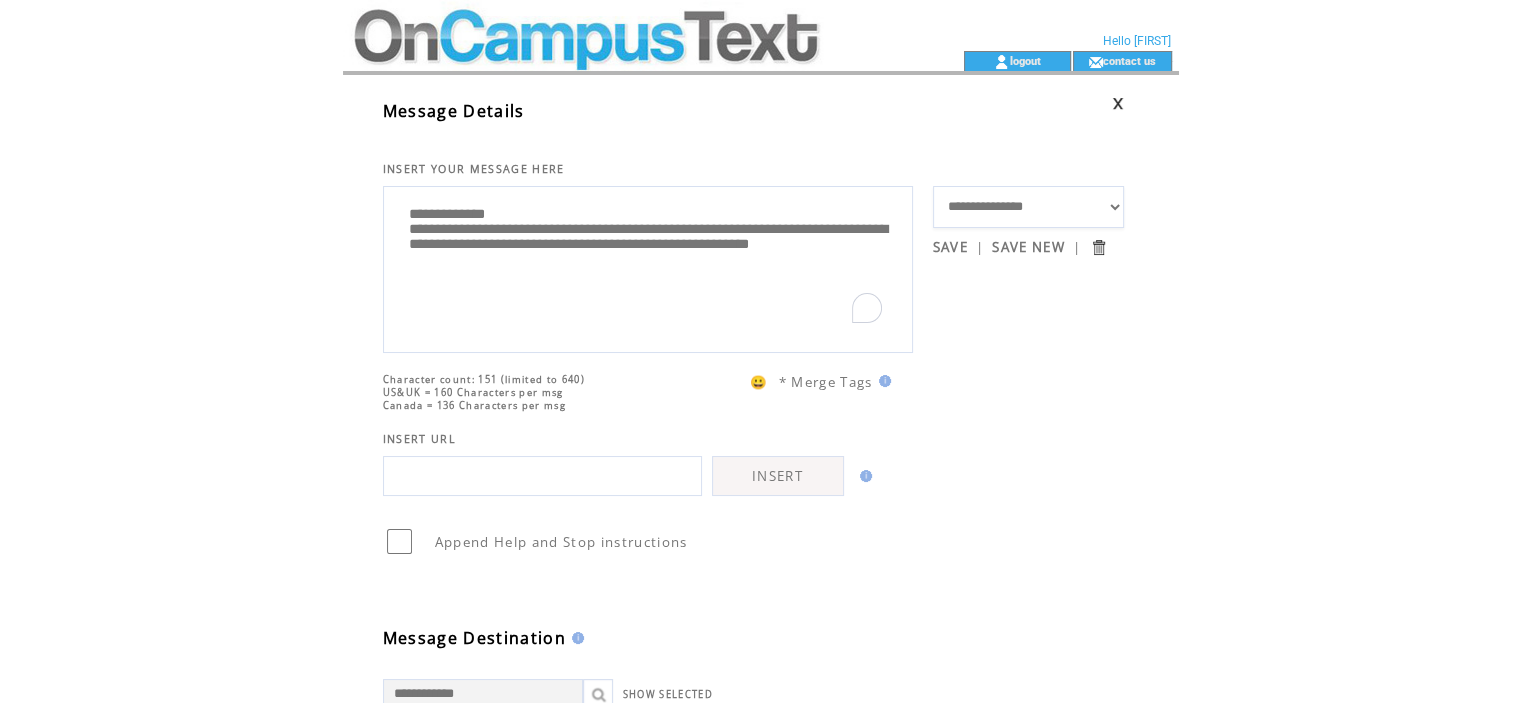 click on "**********" at bounding box center [648, 267] 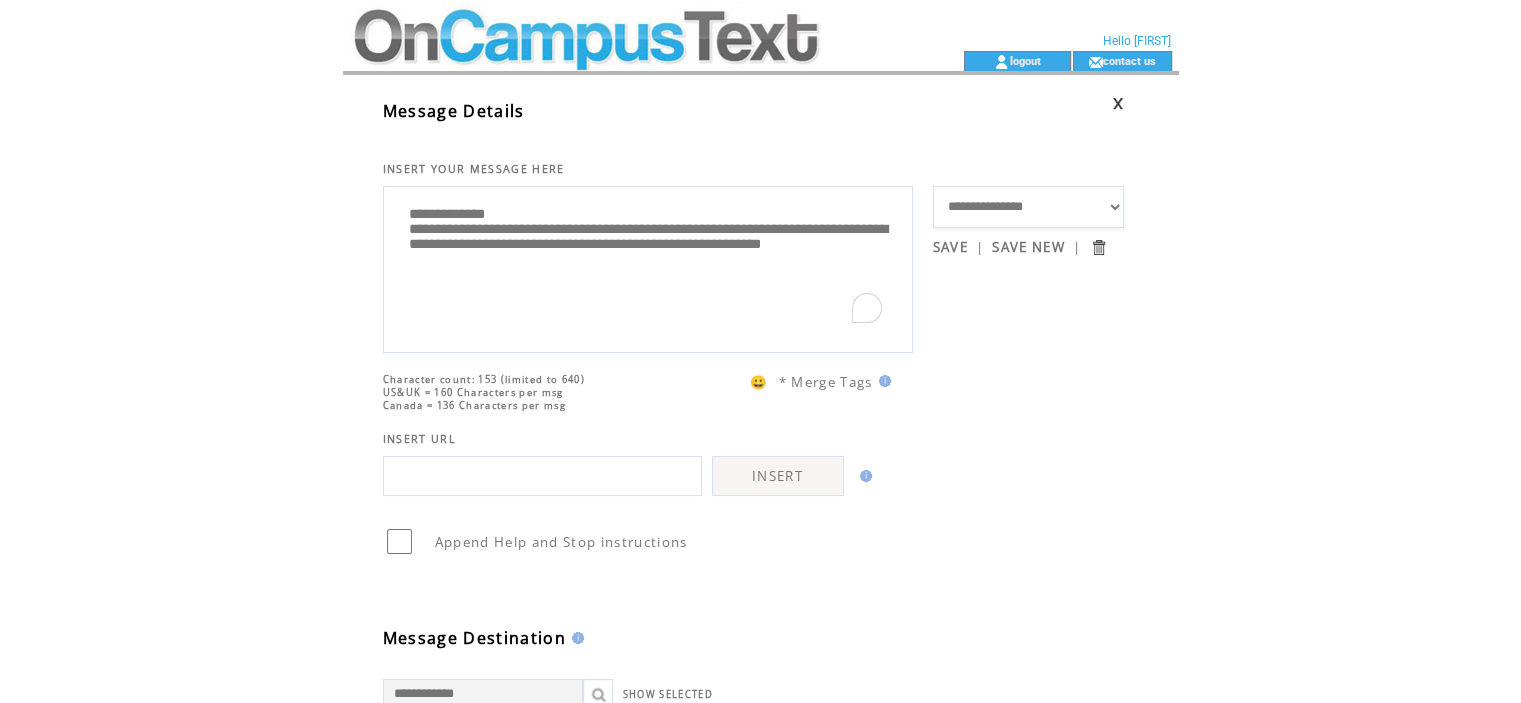 click on "**********" at bounding box center (648, 267) 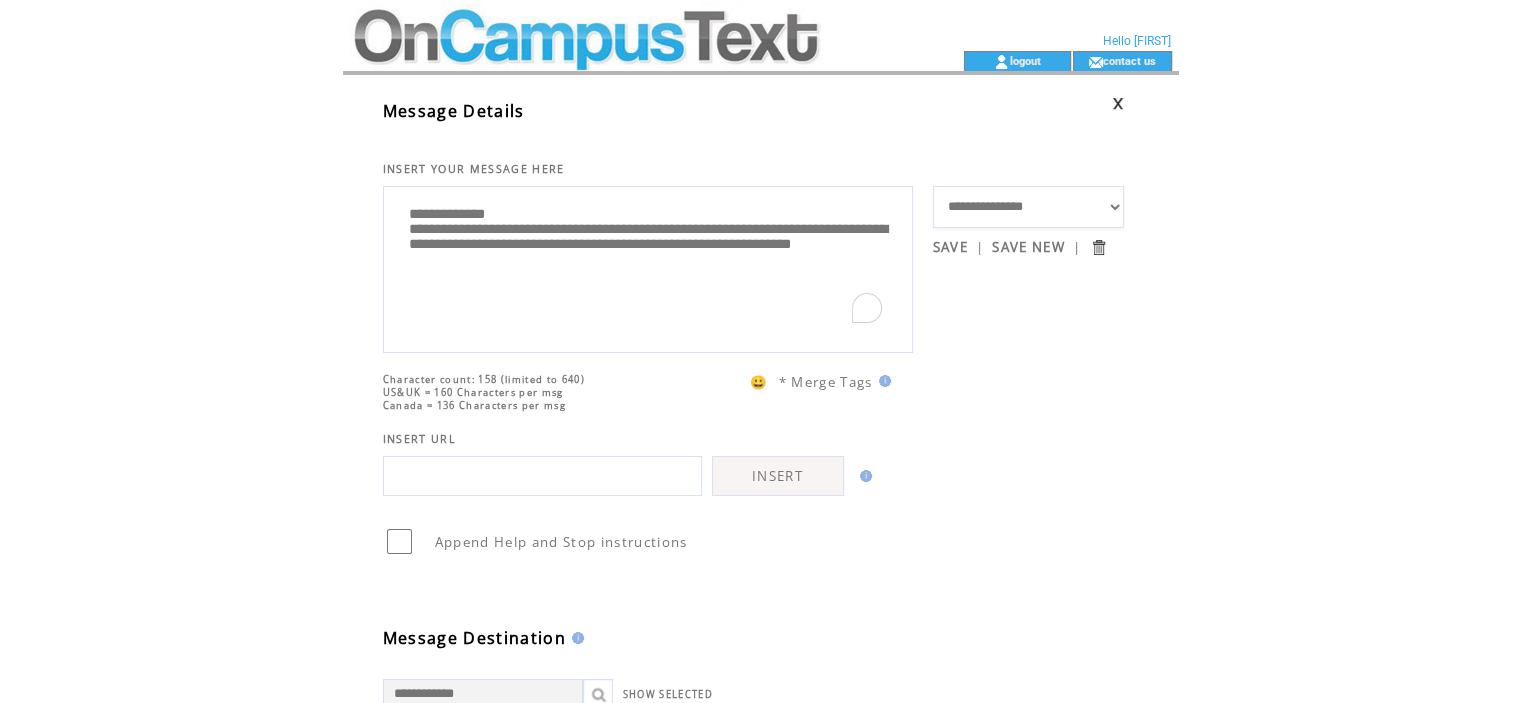 click on "**********" at bounding box center [648, 267] 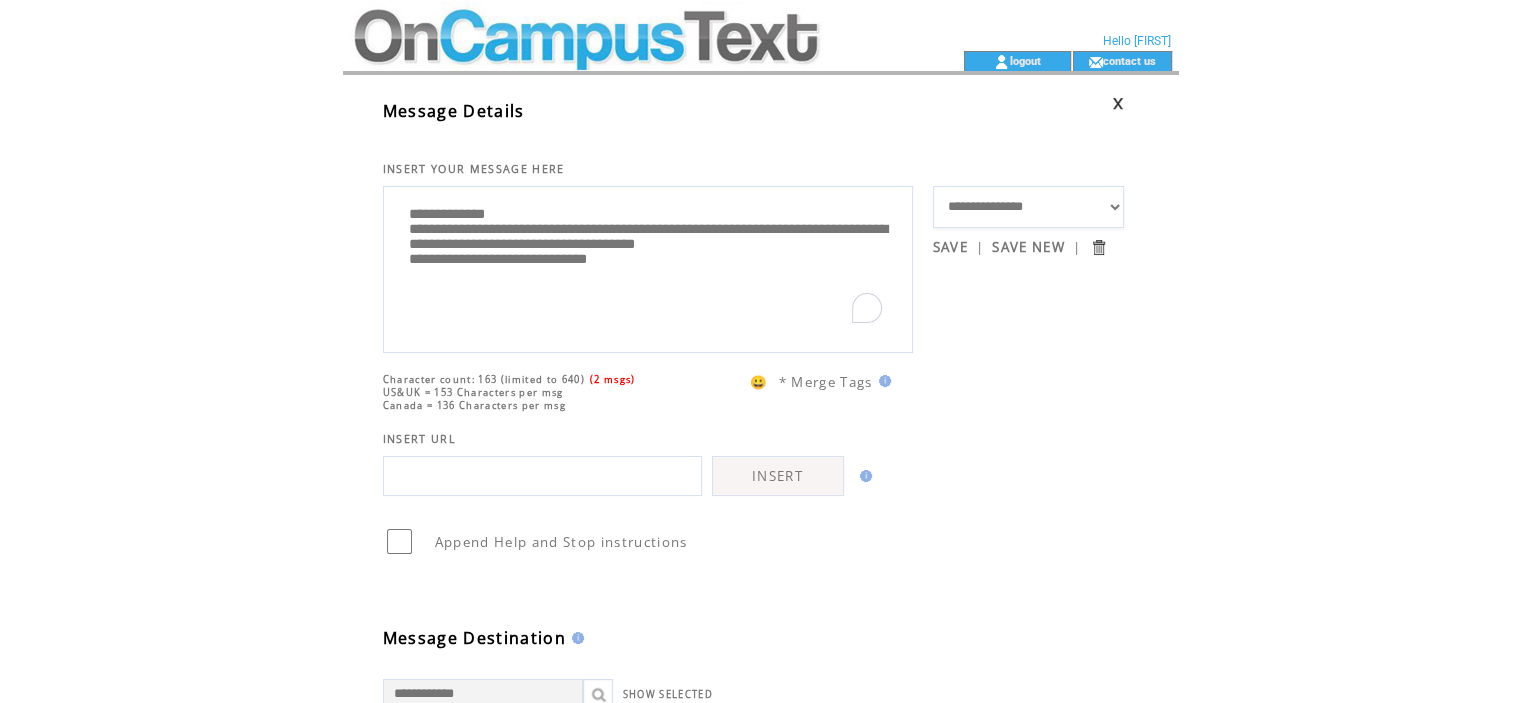 click on "**********" at bounding box center [648, 267] 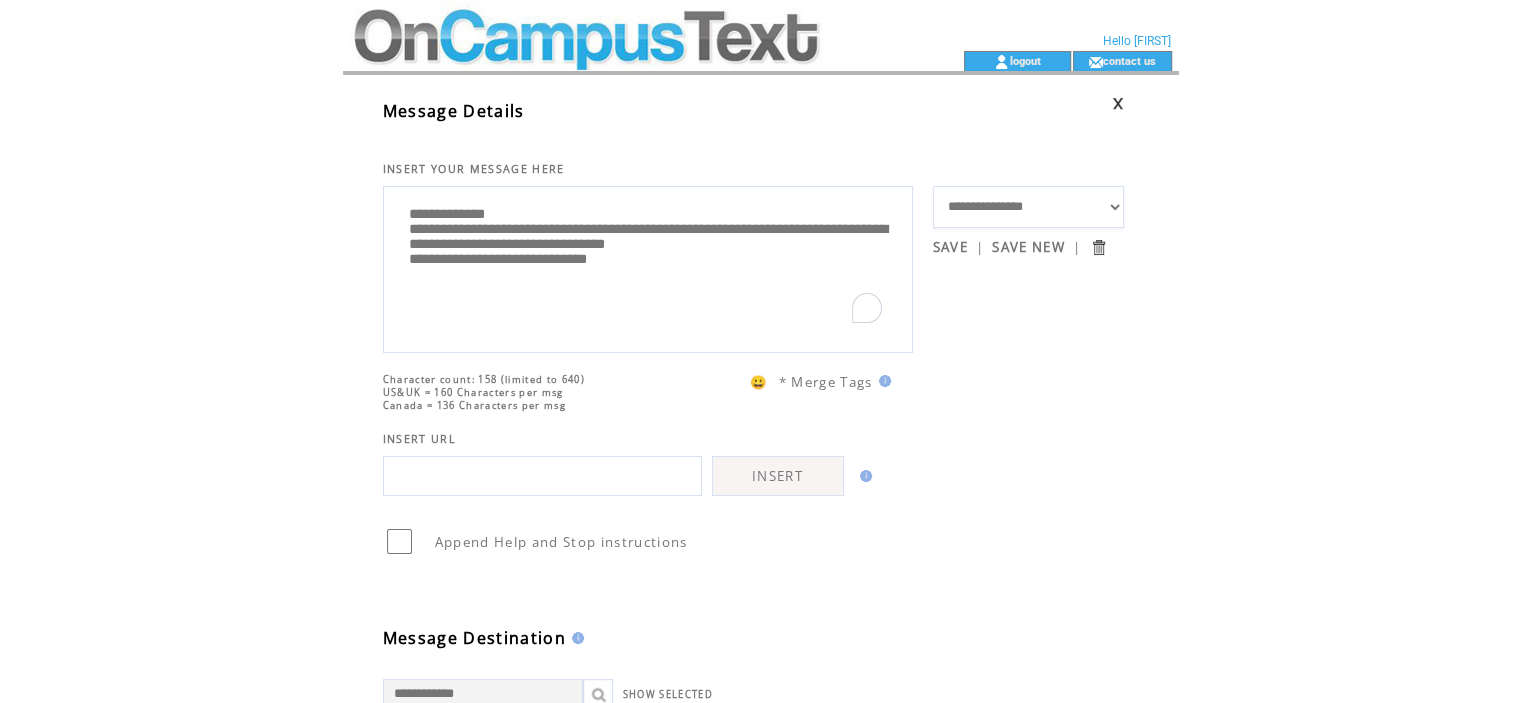 click on "**********" at bounding box center [648, 267] 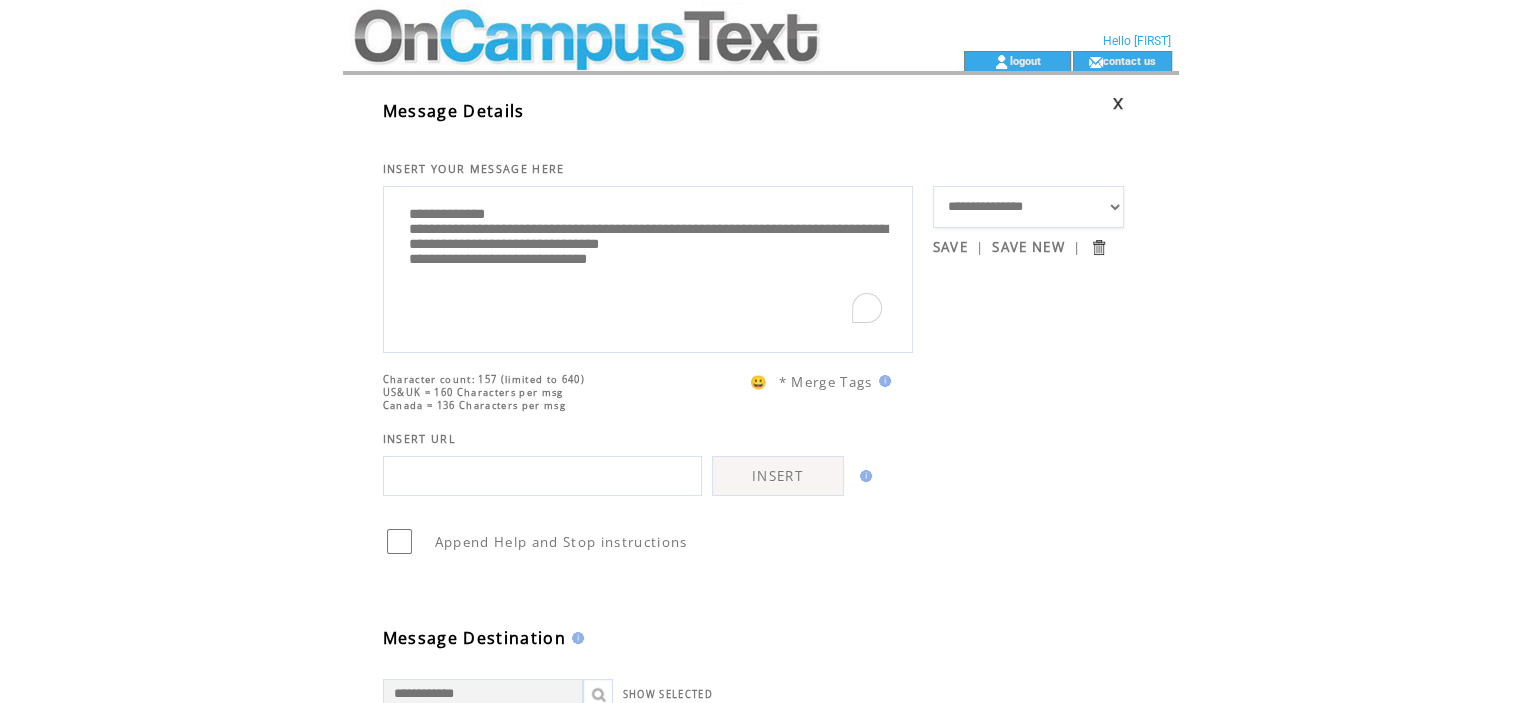 click on "**********" at bounding box center [648, 267] 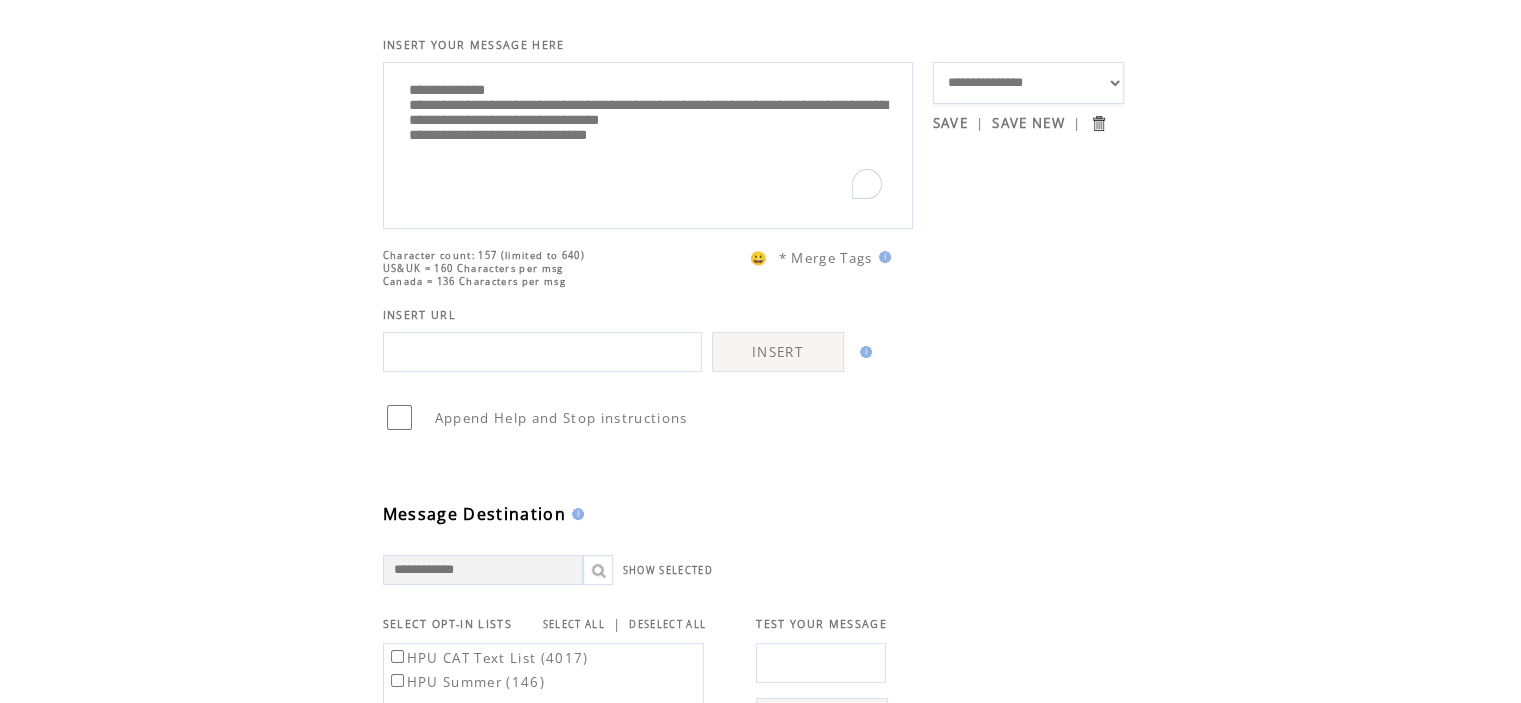 scroll, scrollTop: 600, scrollLeft: 0, axis: vertical 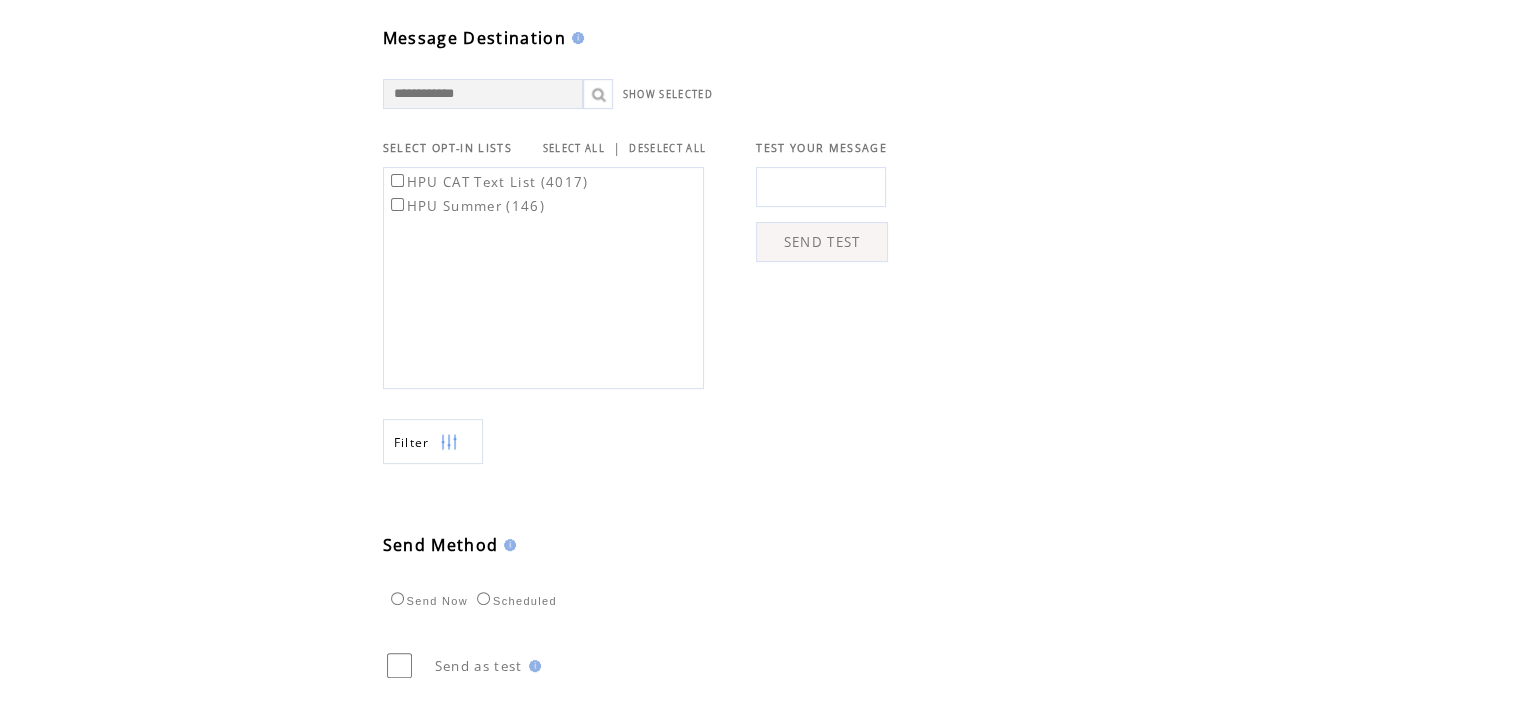 type on "**********" 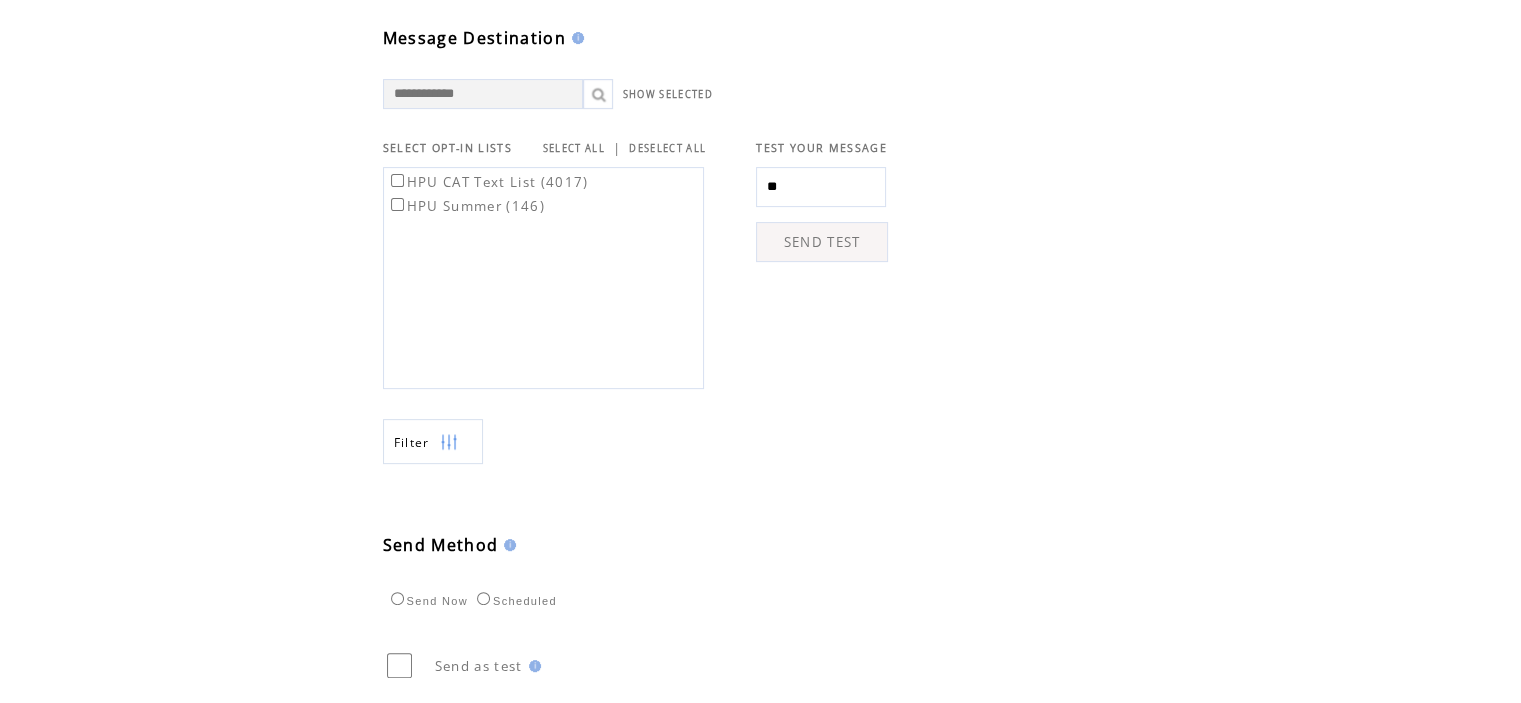 type on "*" 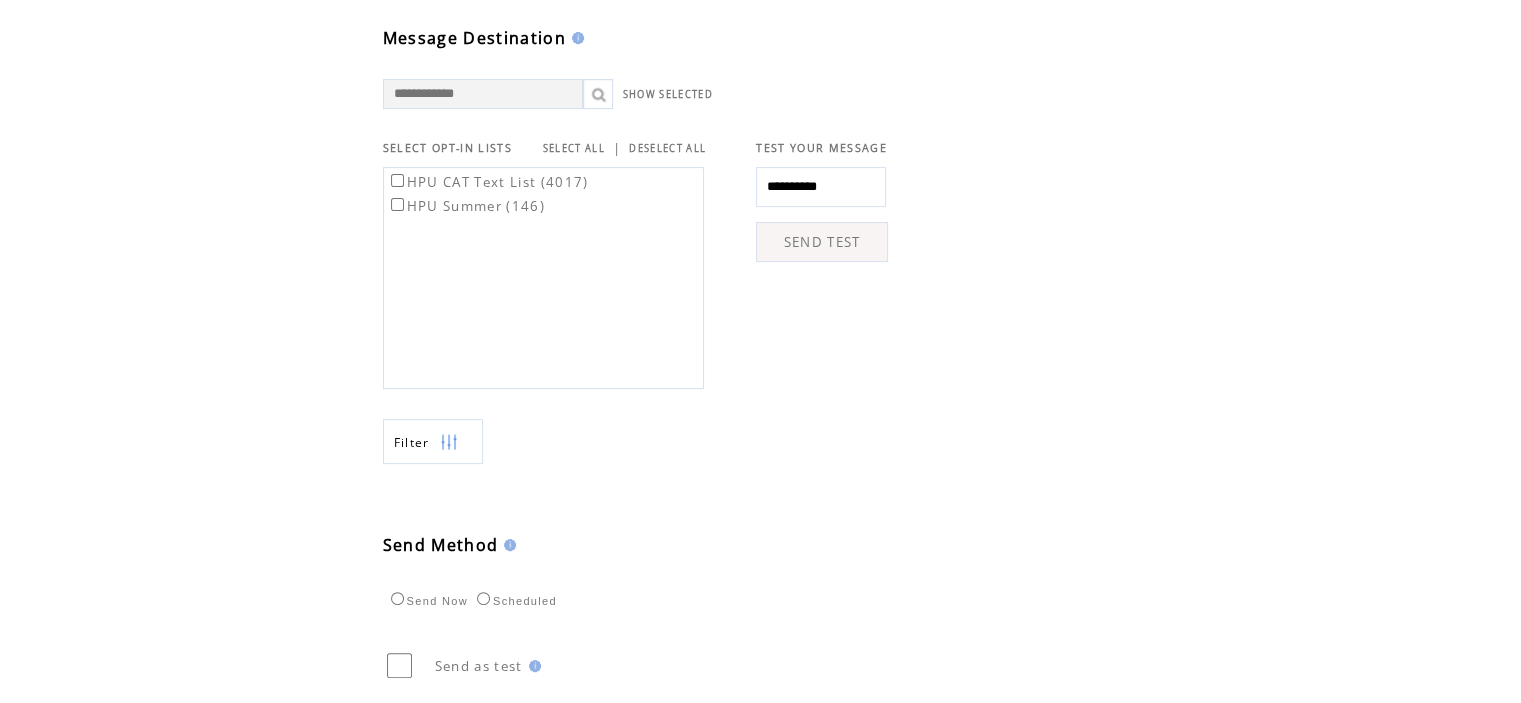 click on "**********" at bounding box center (821, 187) 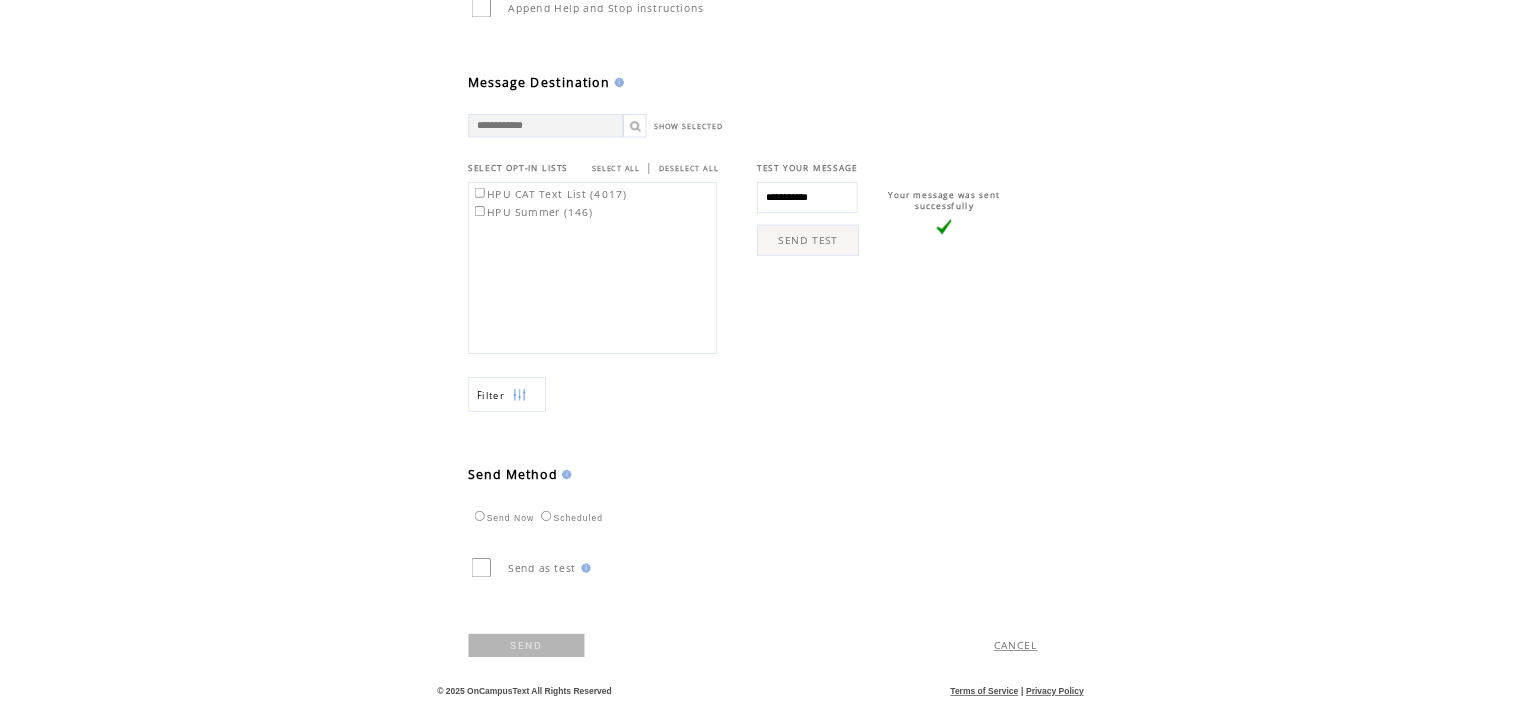 scroll, scrollTop: 527, scrollLeft: 0, axis: vertical 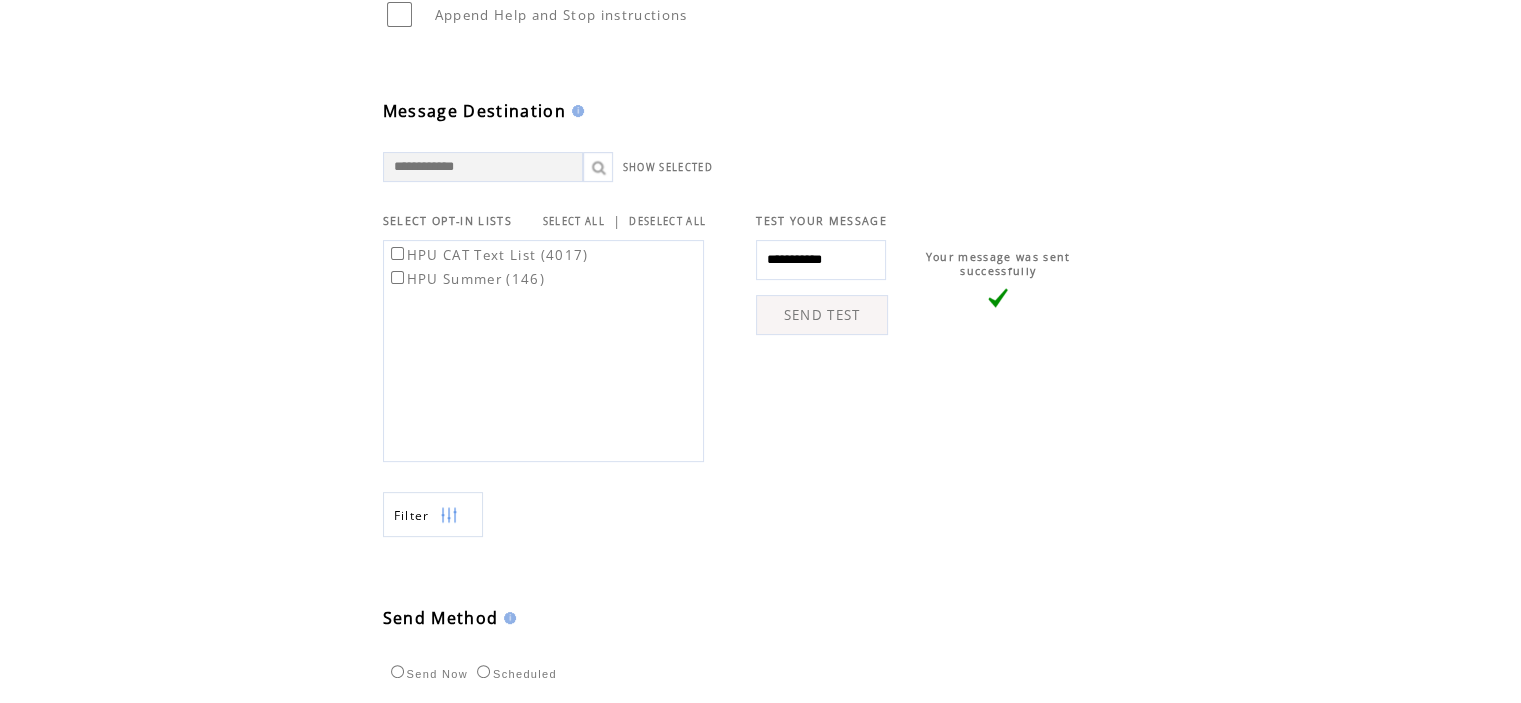 click on "**********" 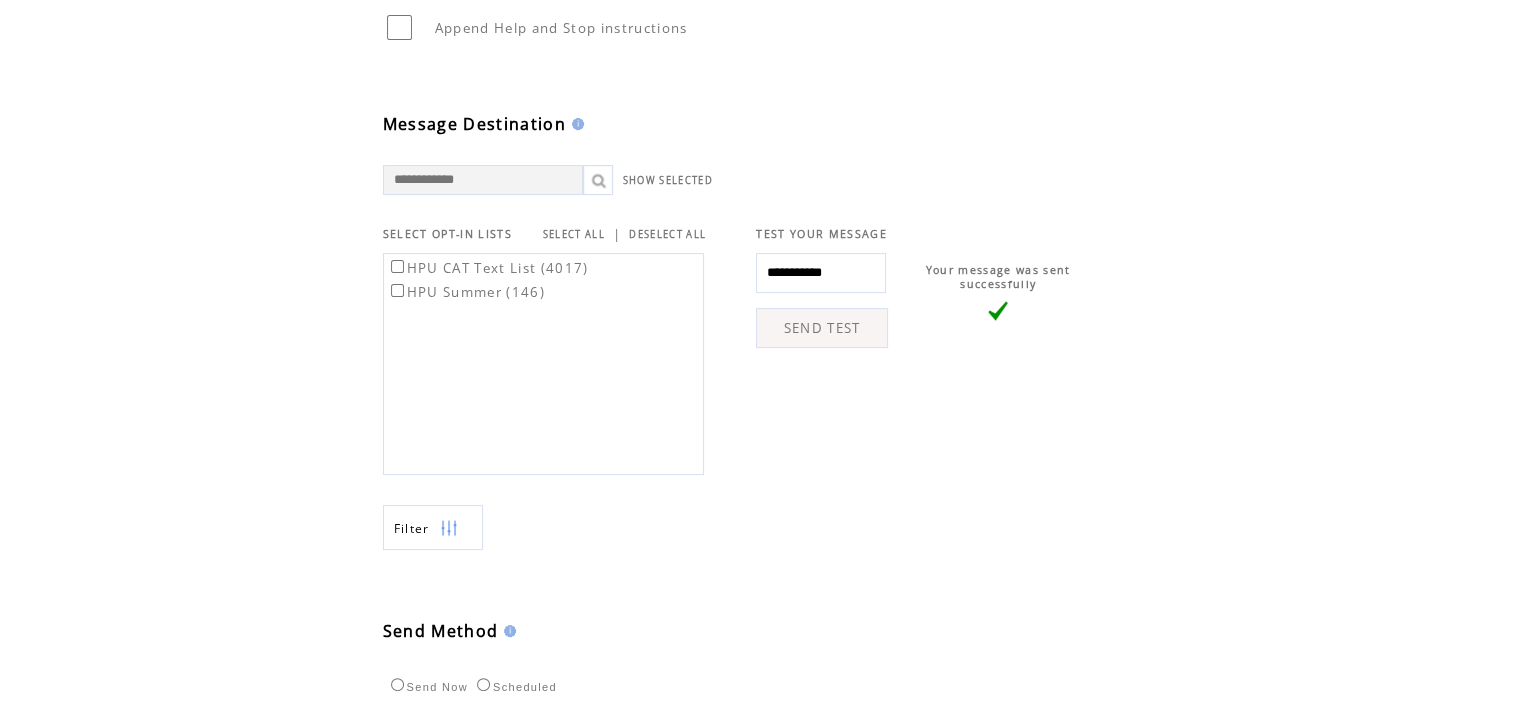 scroll, scrollTop: 733, scrollLeft: 0, axis: vertical 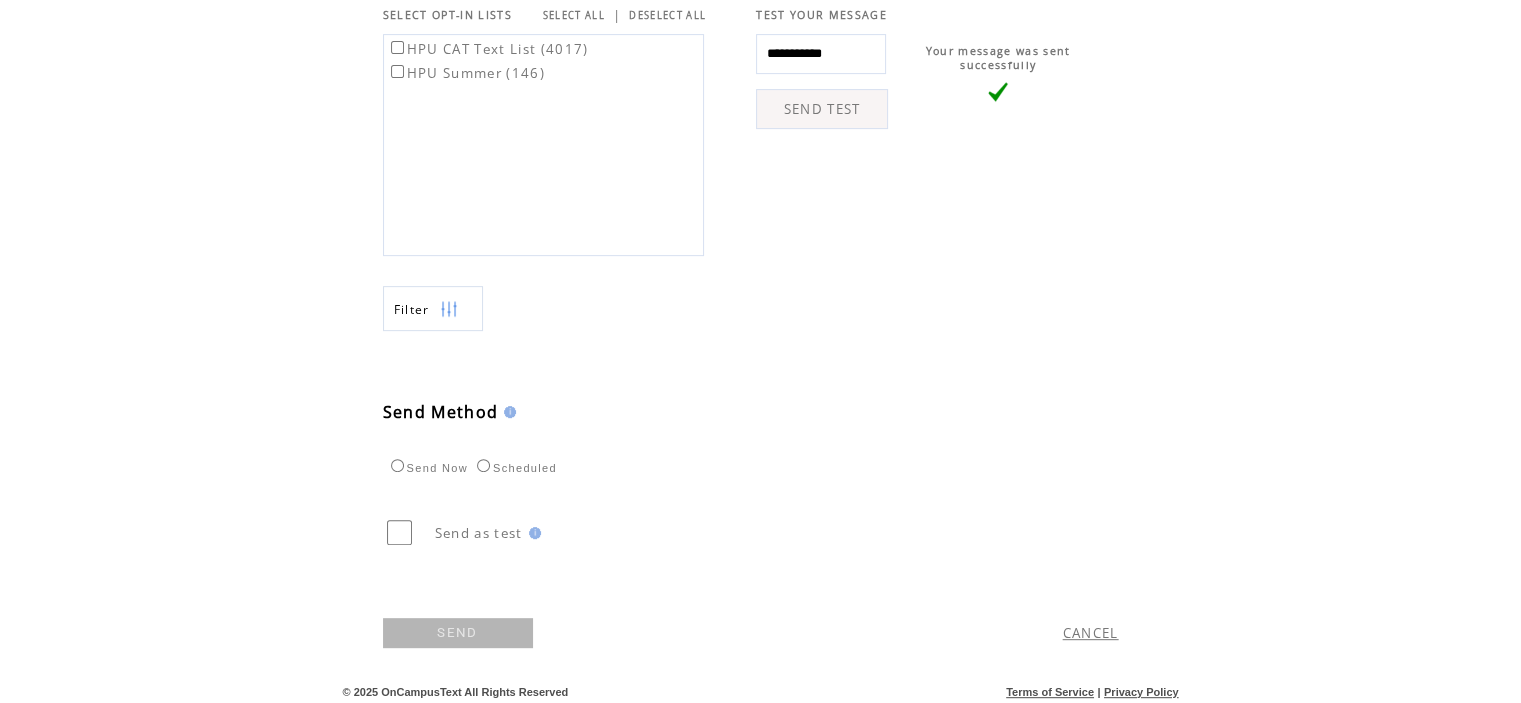 click on "SEND" at bounding box center (458, 633) 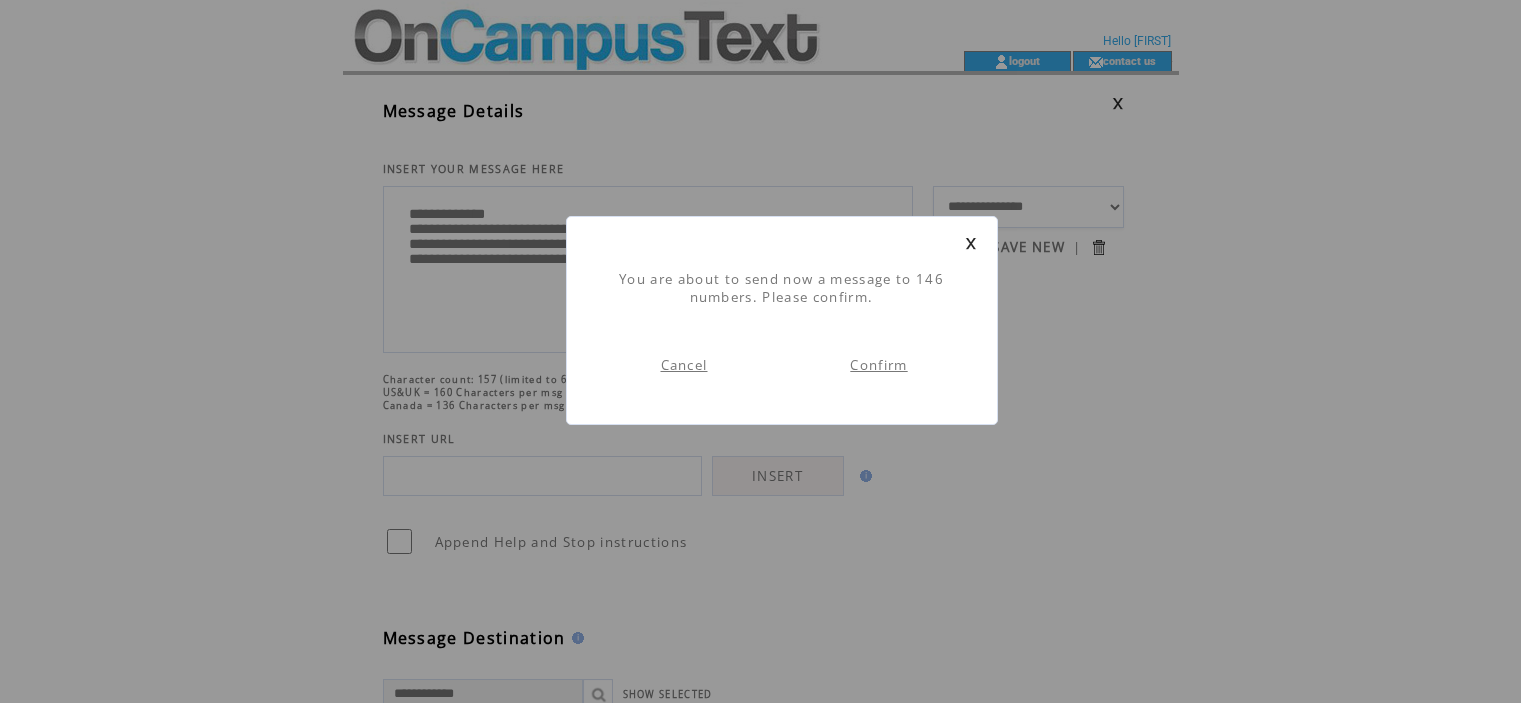 scroll, scrollTop: 100, scrollLeft: 0, axis: vertical 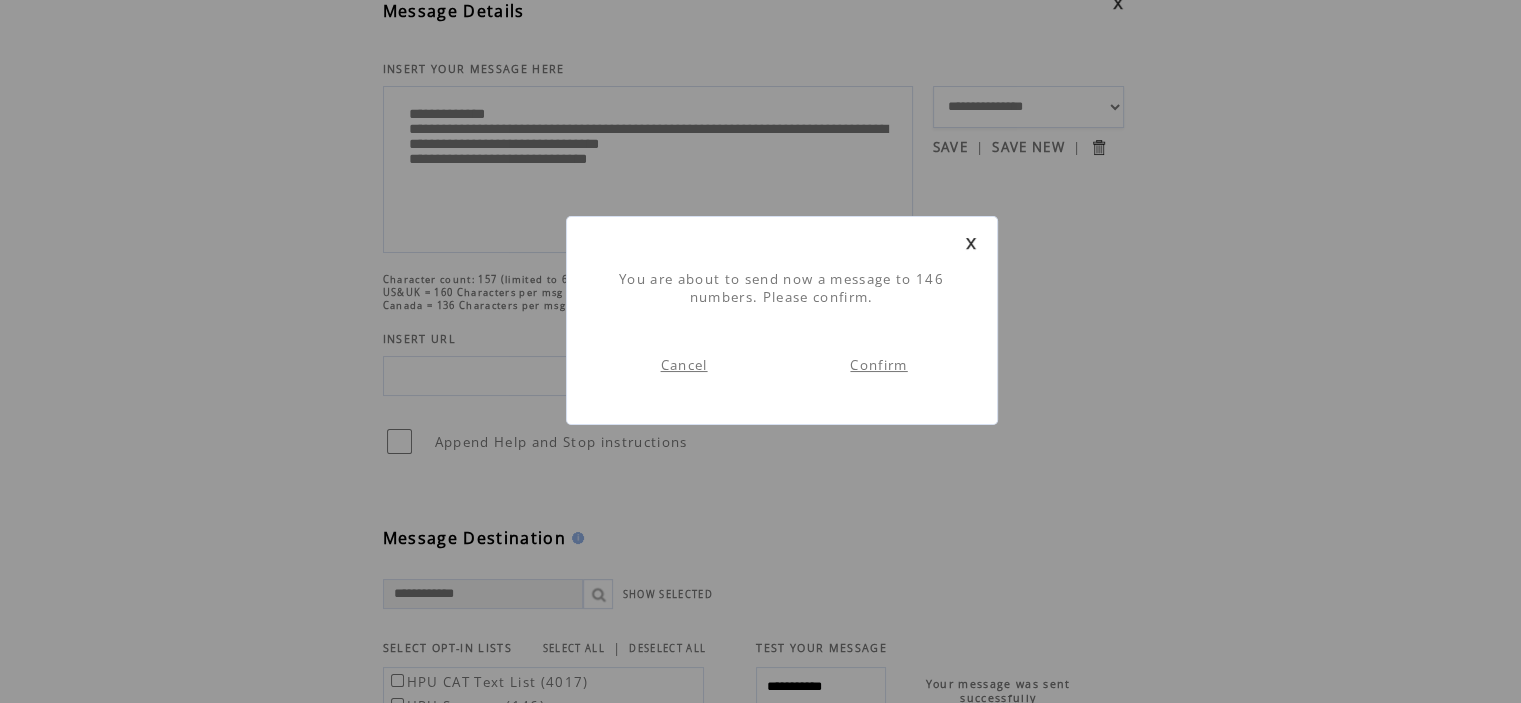 click on "Confirm" at bounding box center [878, 365] 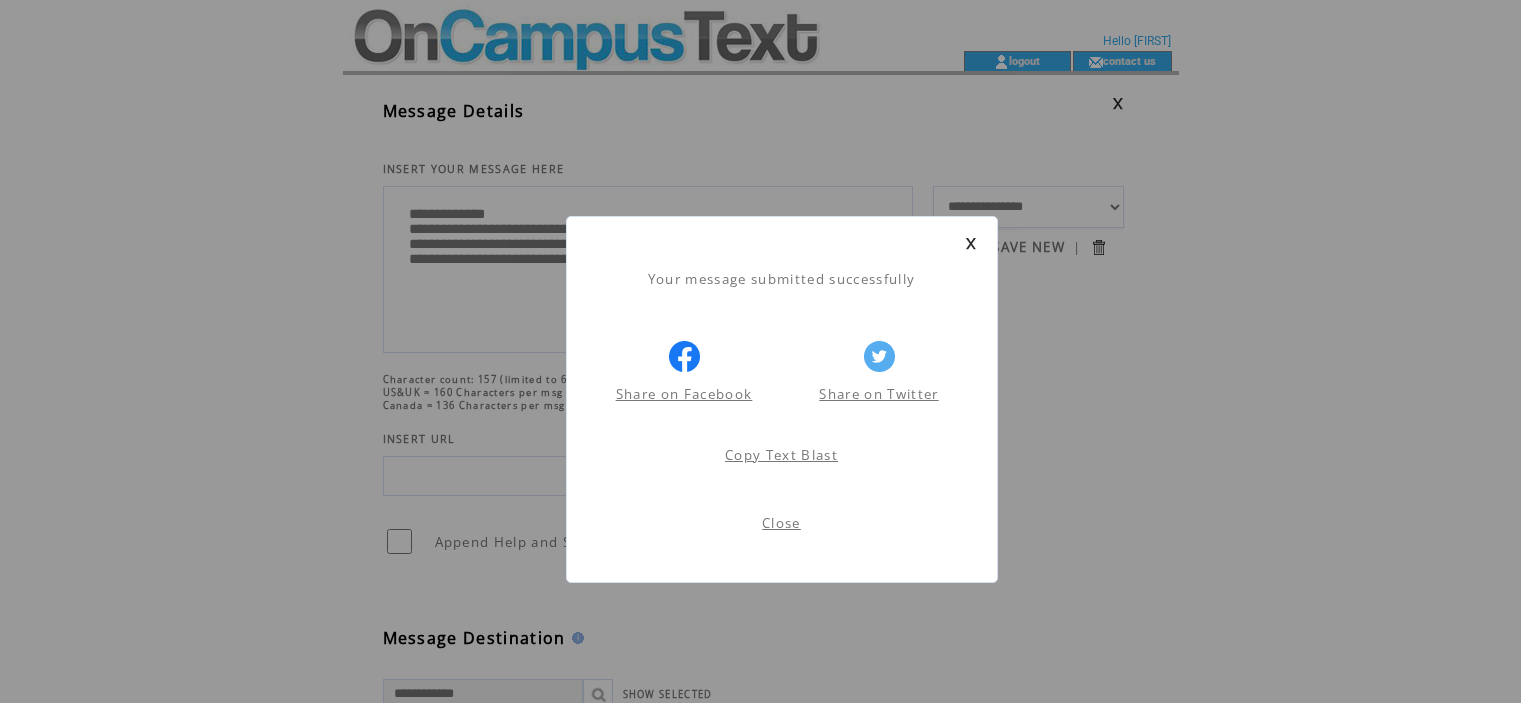 scroll, scrollTop: 0, scrollLeft: 0, axis: both 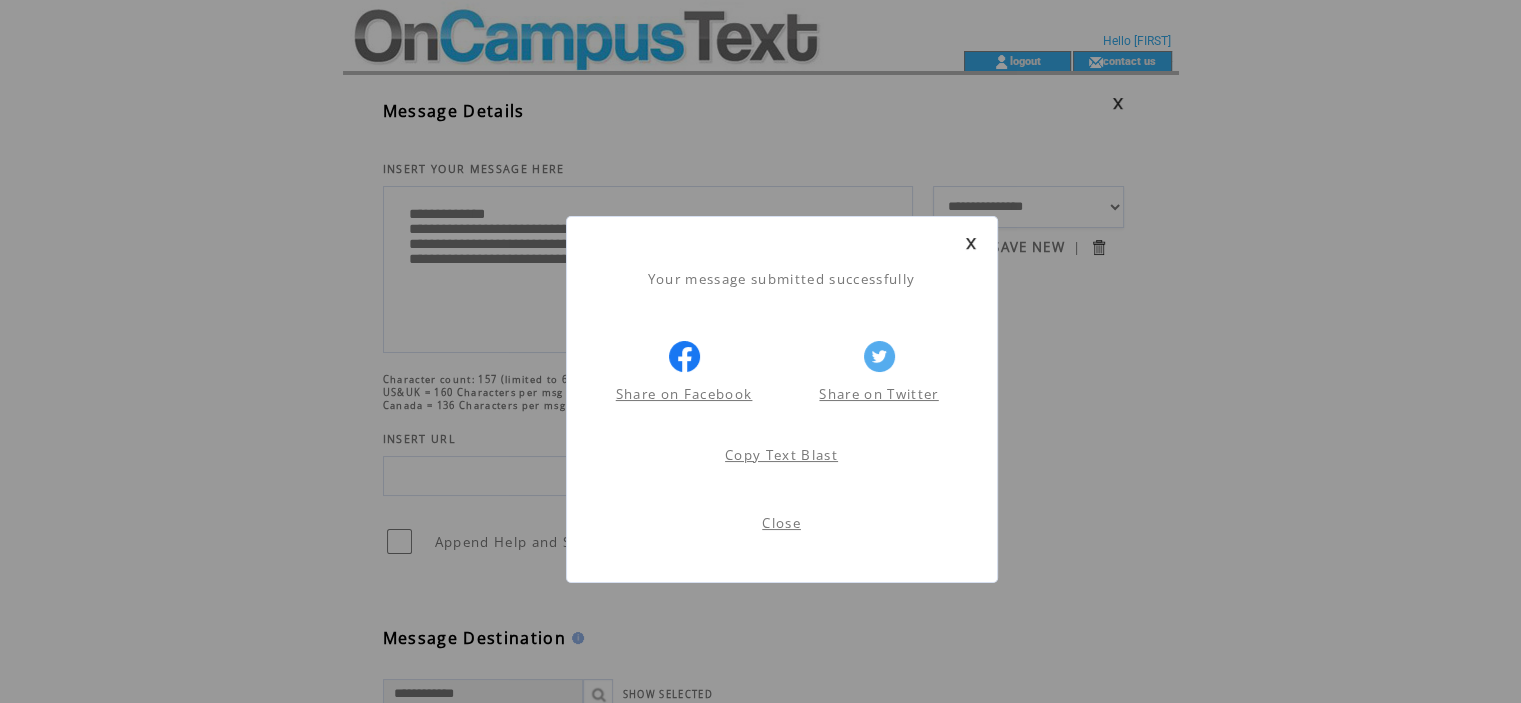 click at bounding box center (971, 243) 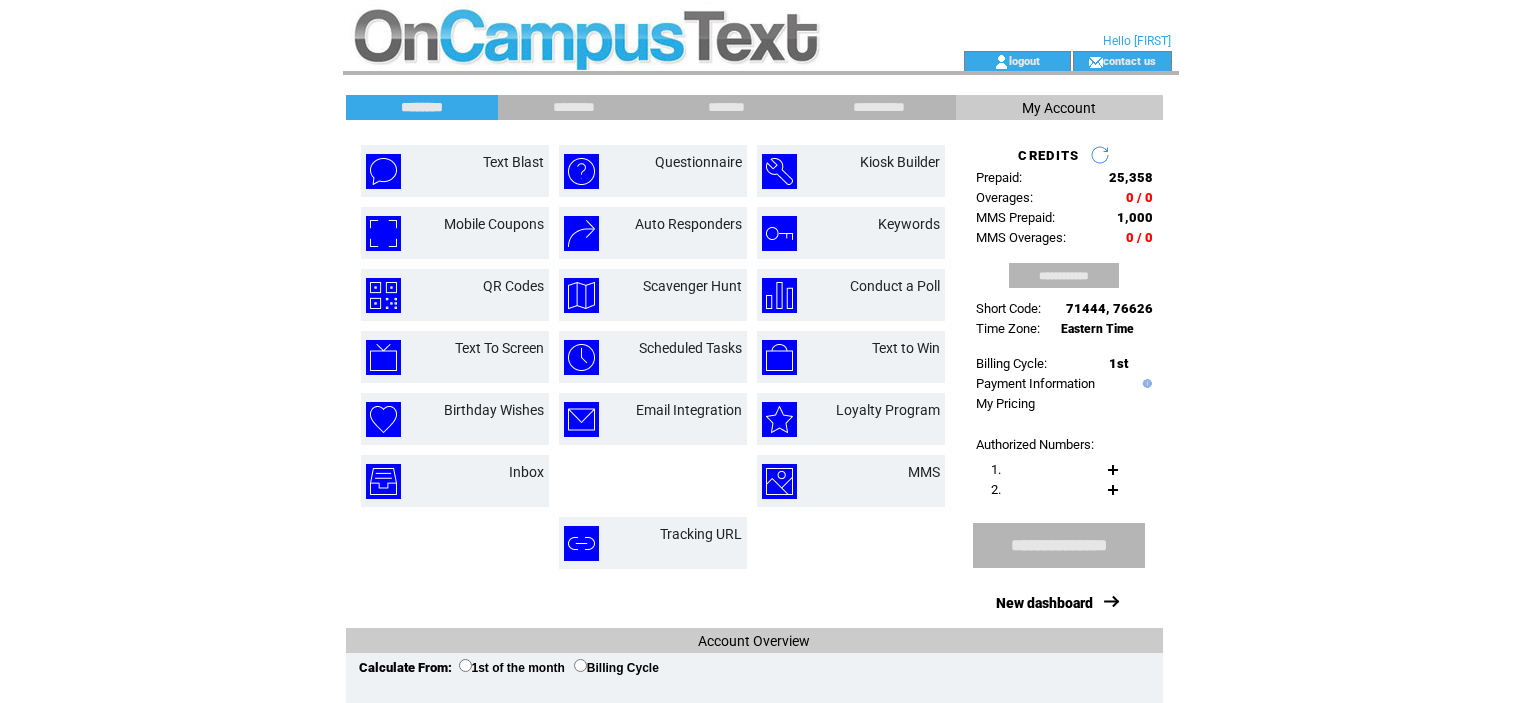 scroll, scrollTop: 0, scrollLeft: 0, axis: both 